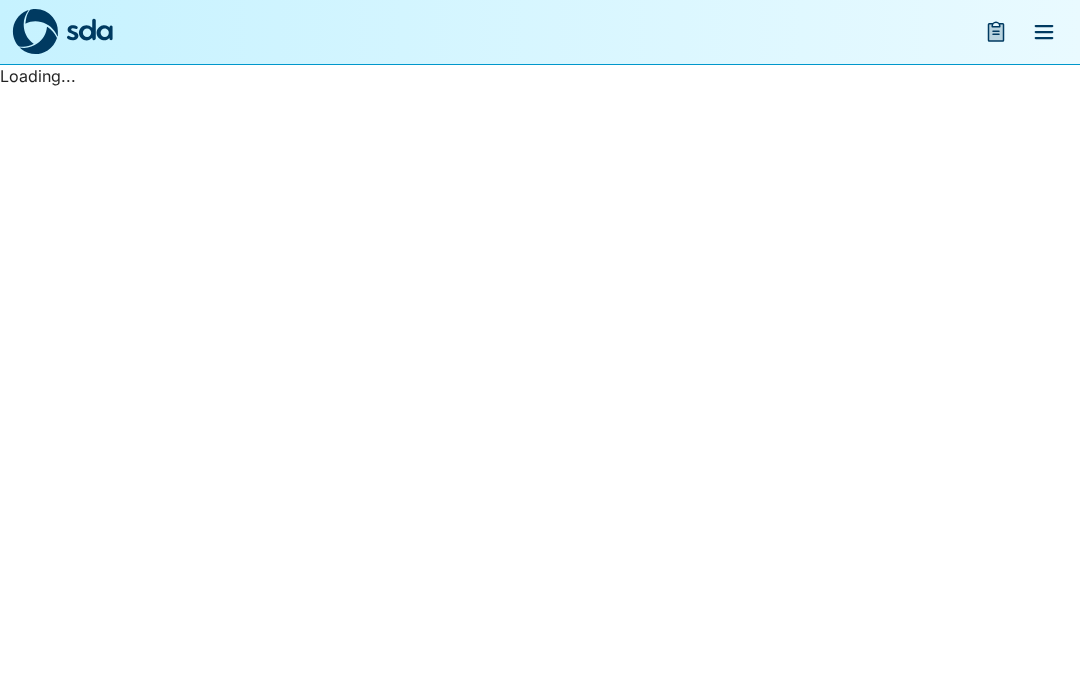 scroll, scrollTop: 0, scrollLeft: 0, axis: both 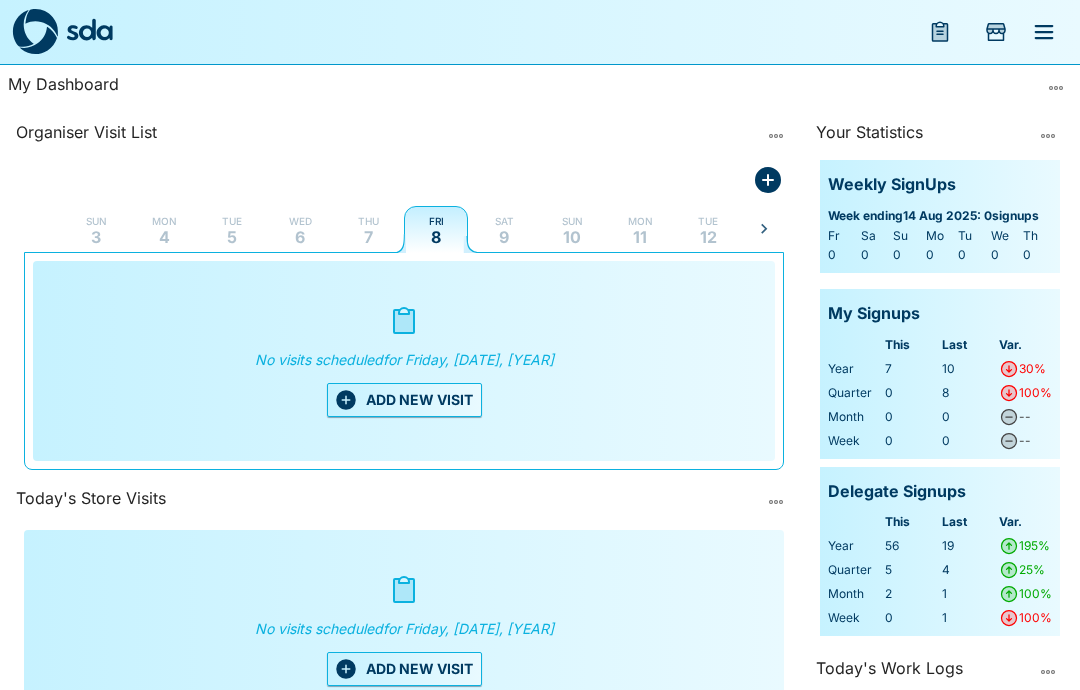 click on "4" at bounding box center (164, 237) 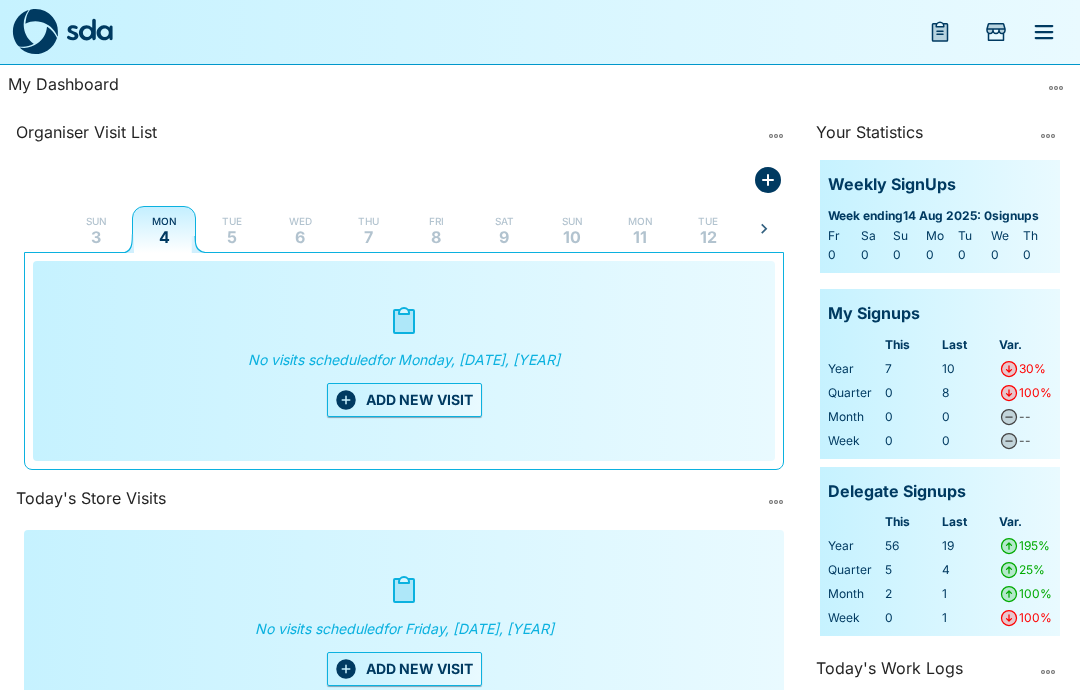 click on "ADD NEW VISIT" at bounding box center [404, 400] 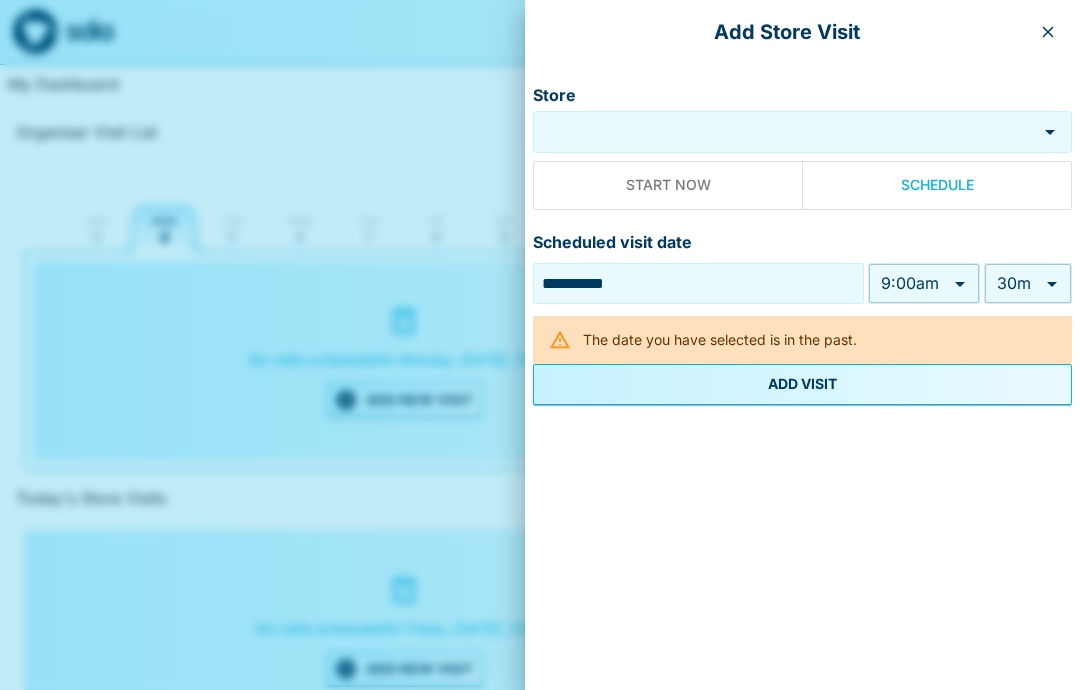 click 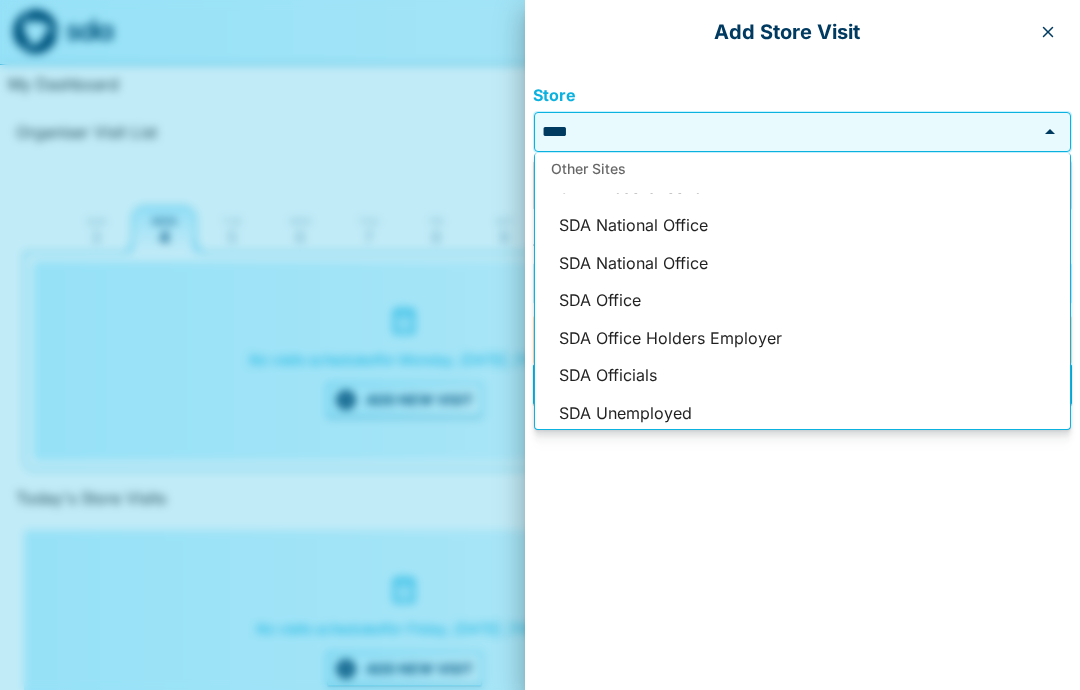 scroll, scrollTop: 369, scrollLeft: 0, axis: vertical 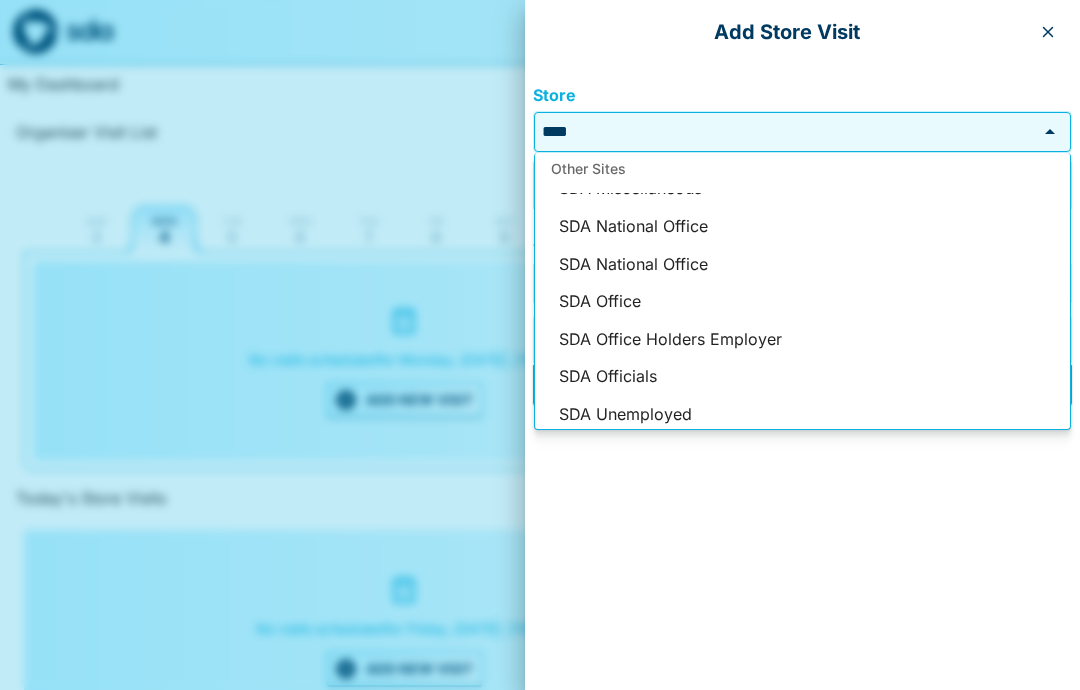 click on "SDA Officials" at bounding box center [802, 377] 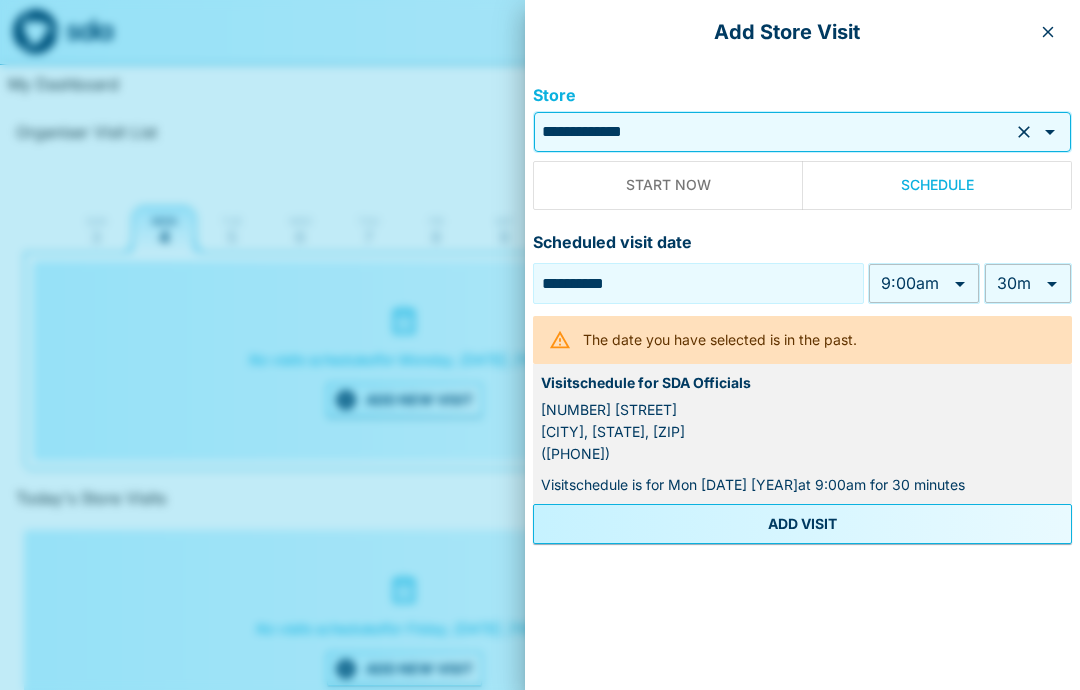 click on "ADD VISIT" at bounding box center [802, 524] 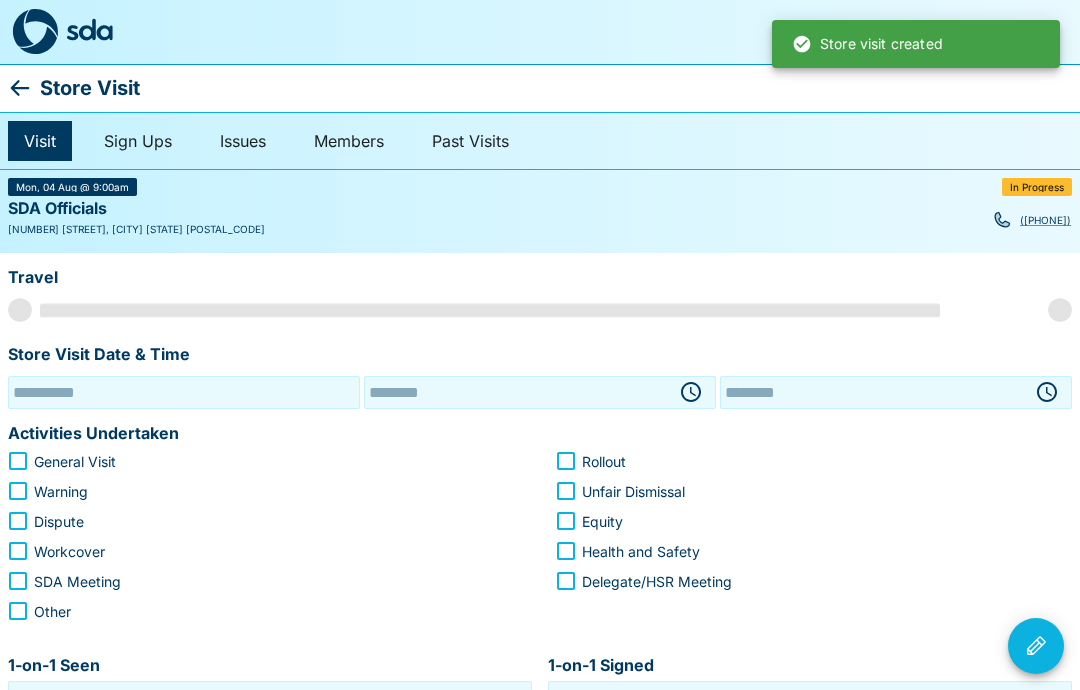 type on "**********" 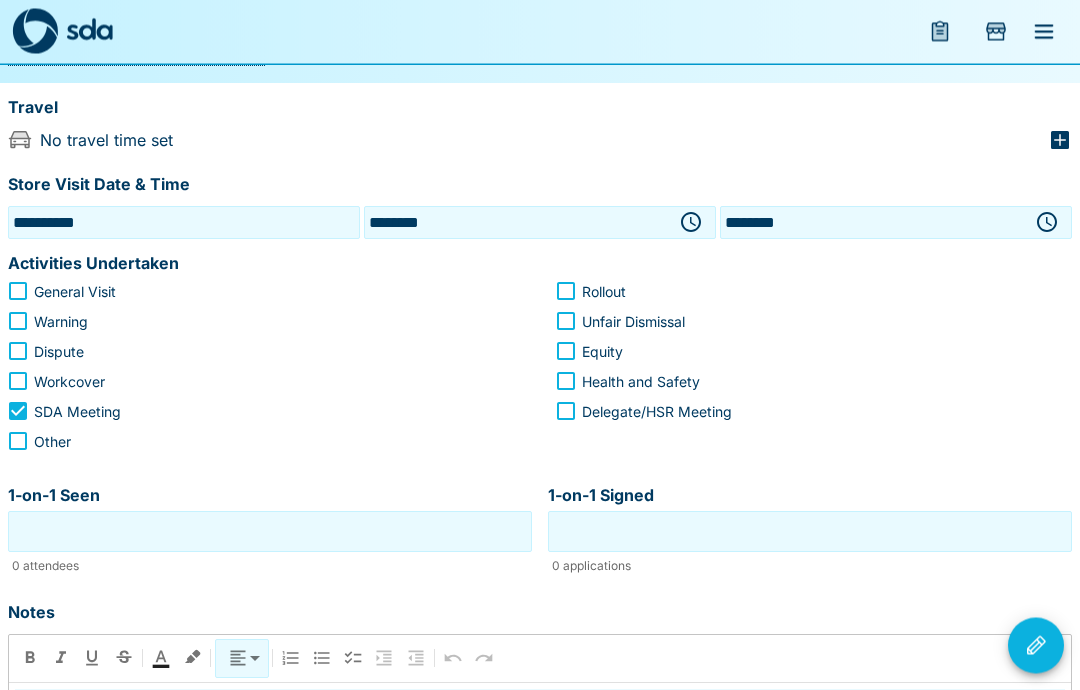scroll, scrollTop: 182, scrollLeft: 0, axis: vertical 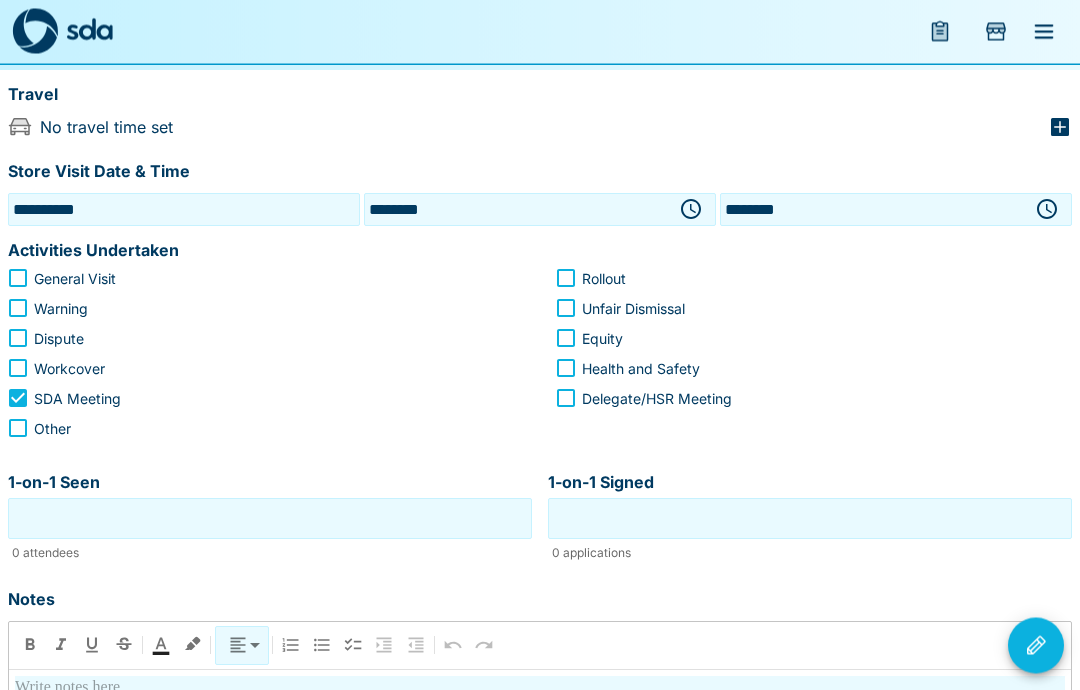 click at bounding box center [540, 689] 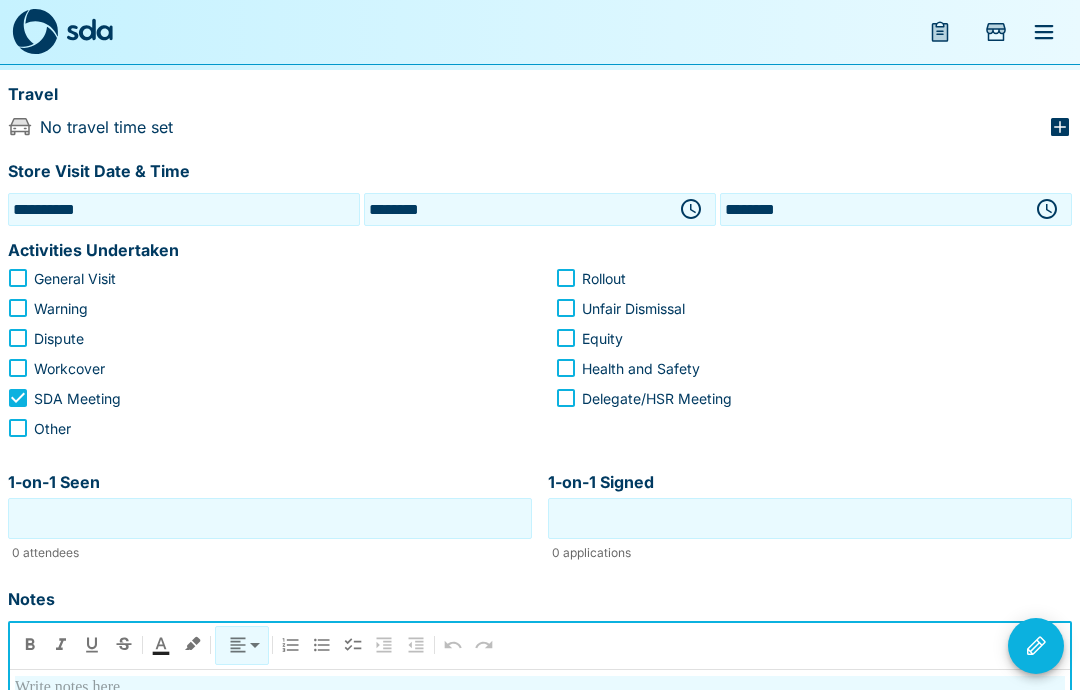 scroll, scrollTop: 497, scrollLeft: 0, axis: vertical 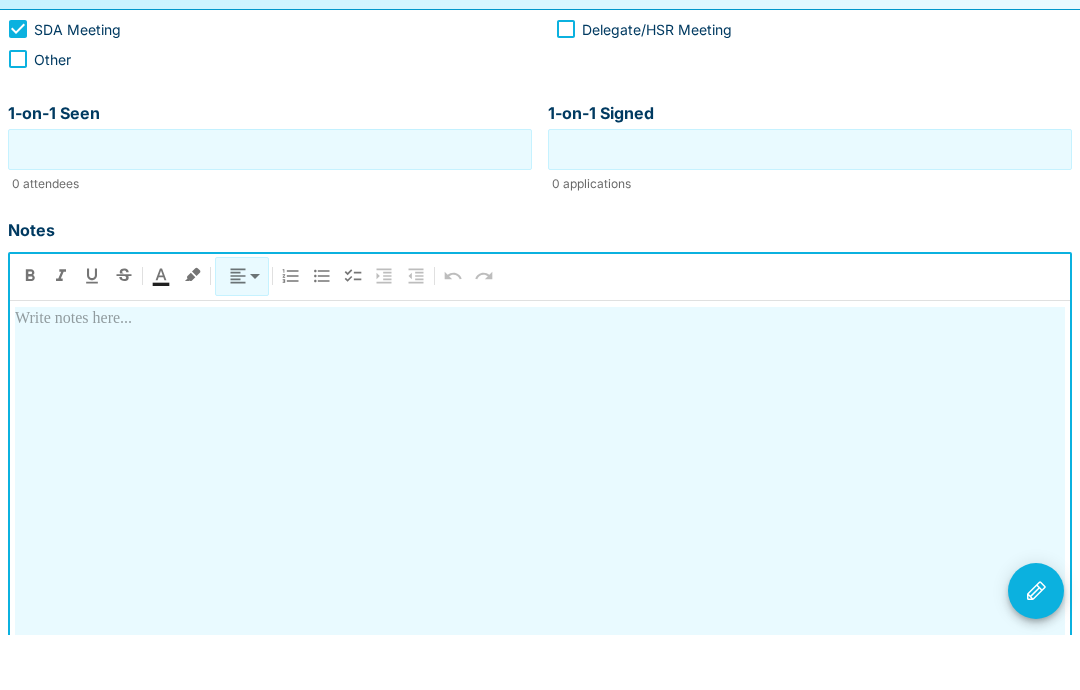 type 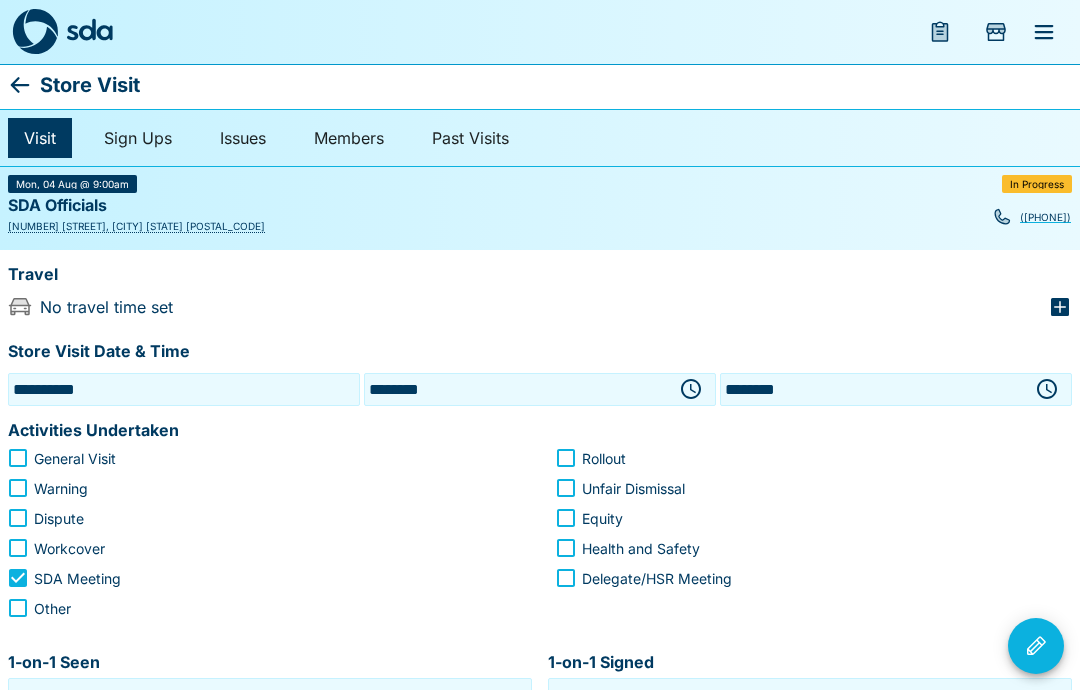 scroll, scrollTop: 0, scrollLeft: 0, axis: both 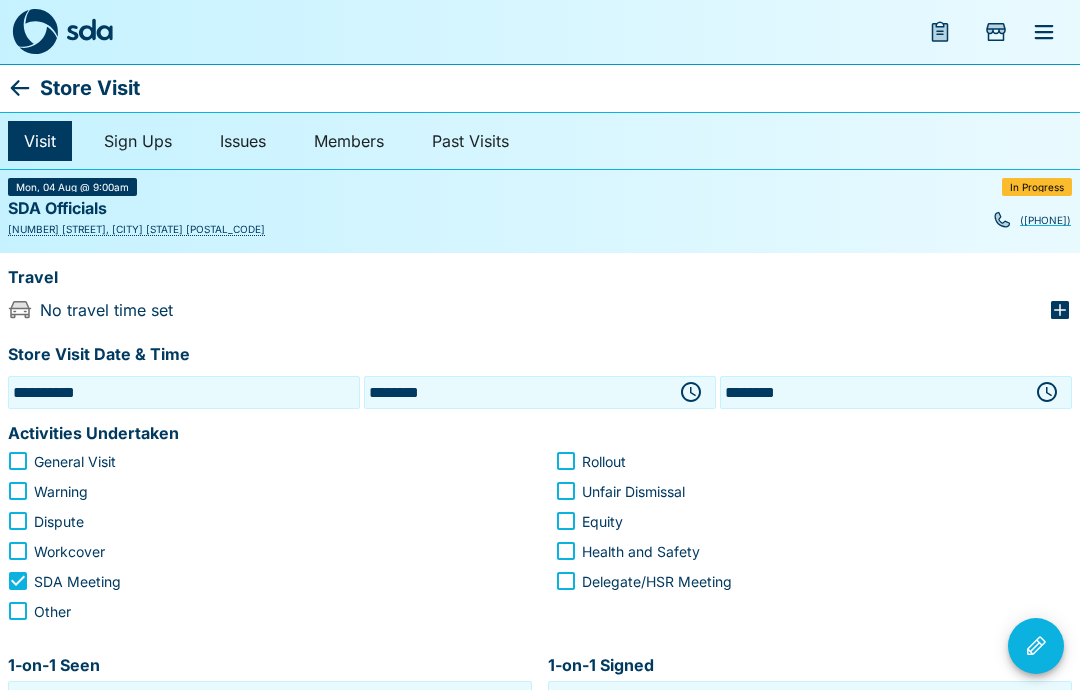 click 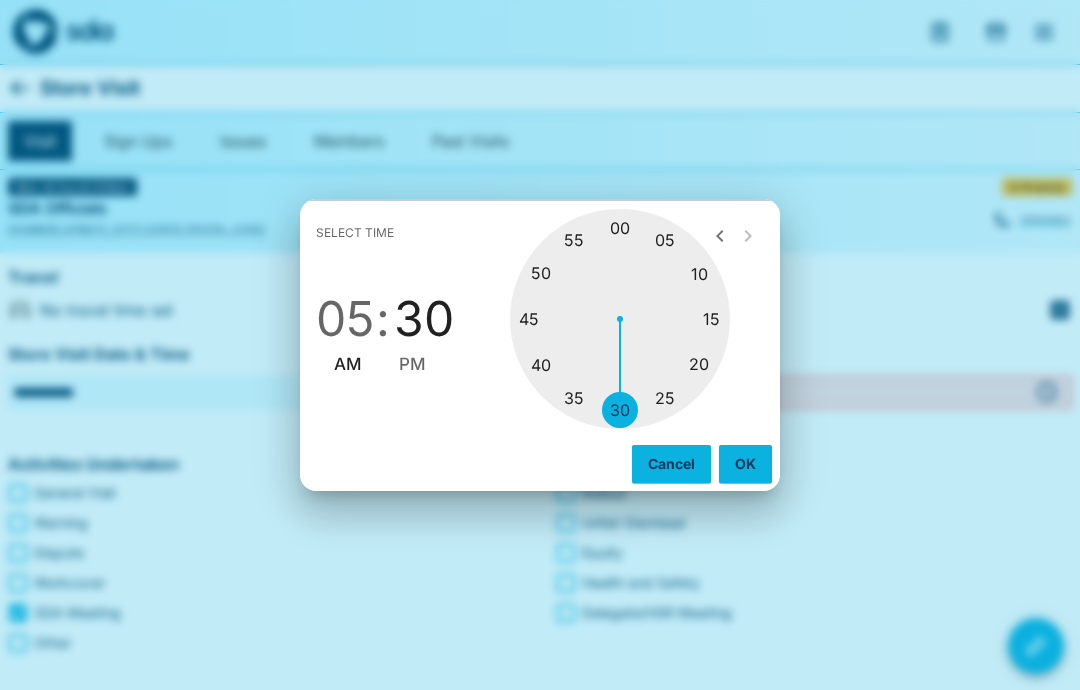 click on "PM" at bounding box center (412, 364) 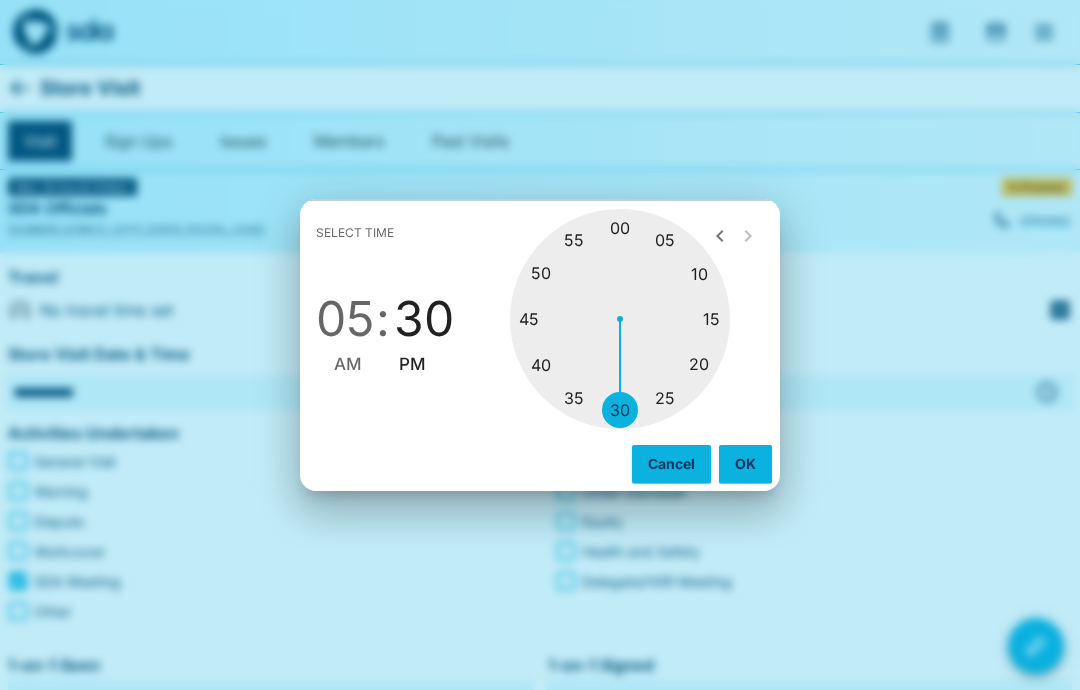 click on "OK" at bounding box center [745, 464] 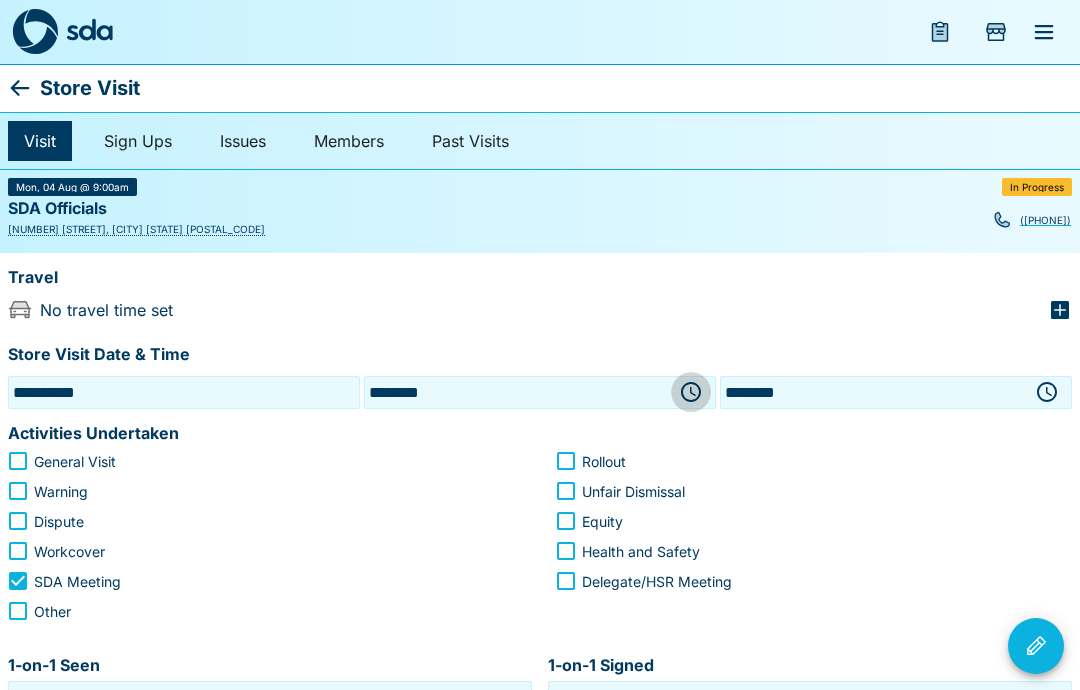 click 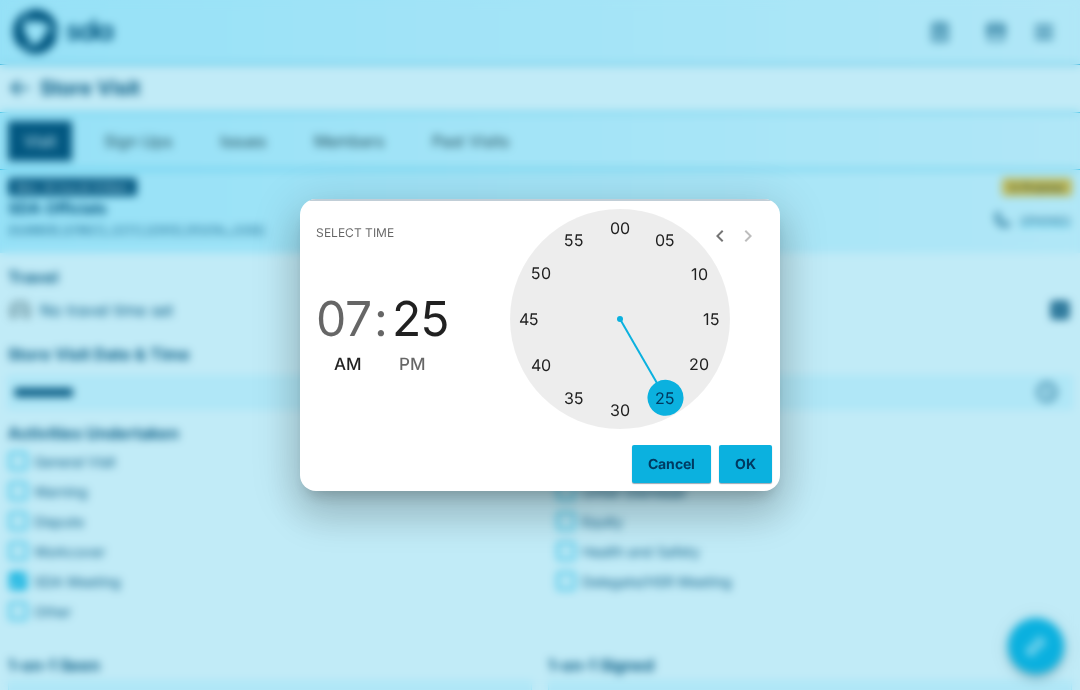 type on "********" 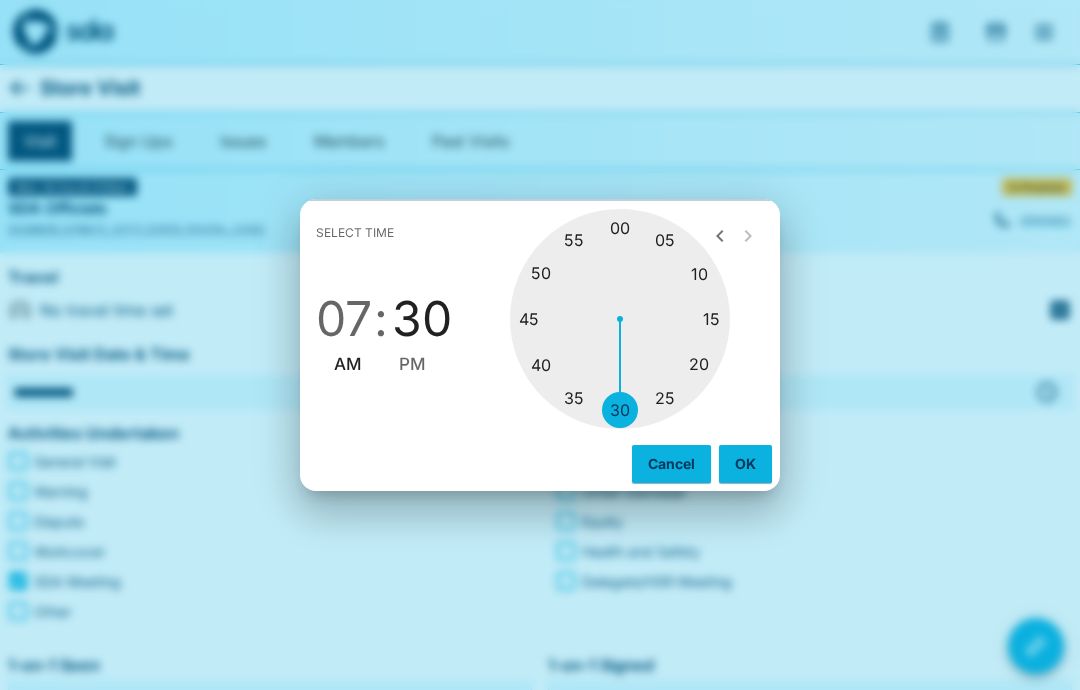 click on "OK" at bounding box center [745, 464] 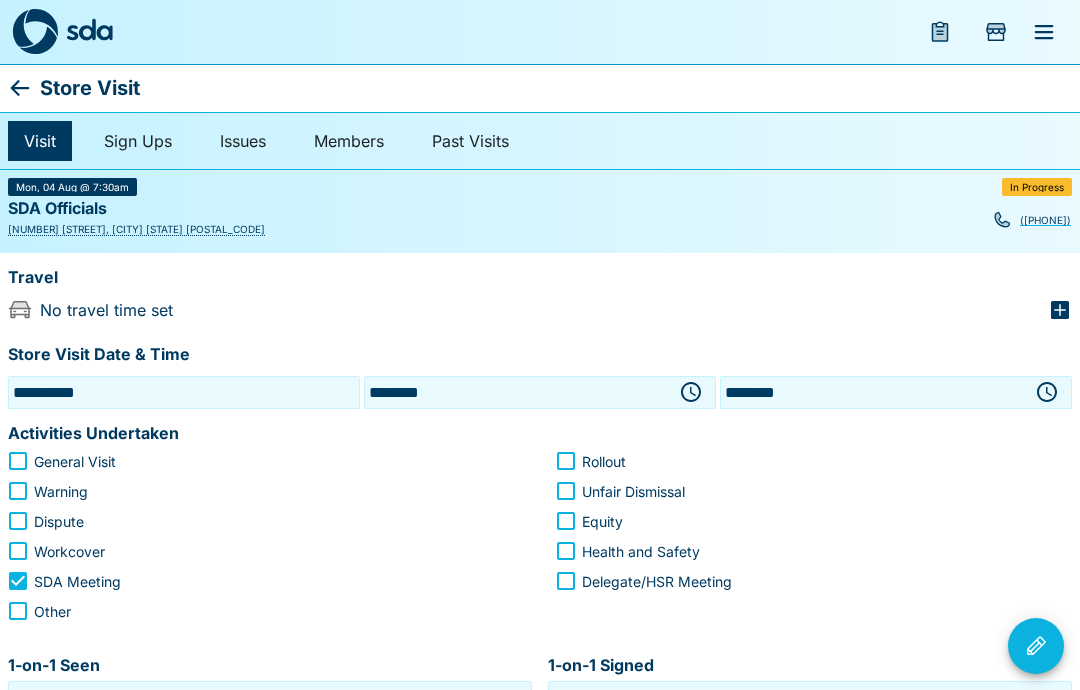 click 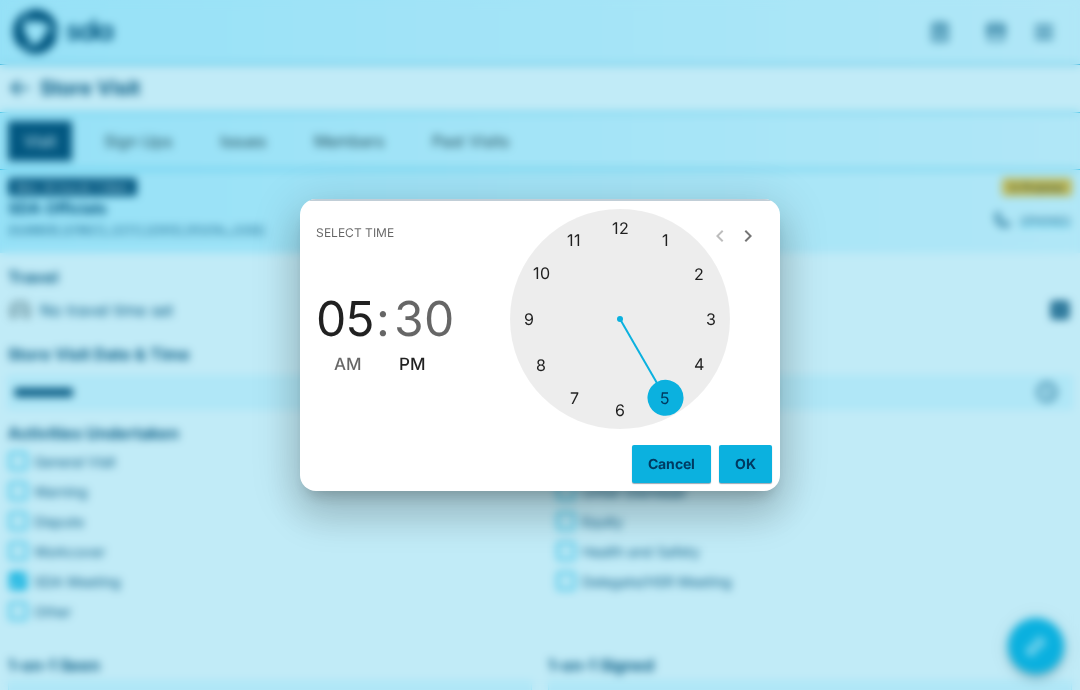 type on "********" 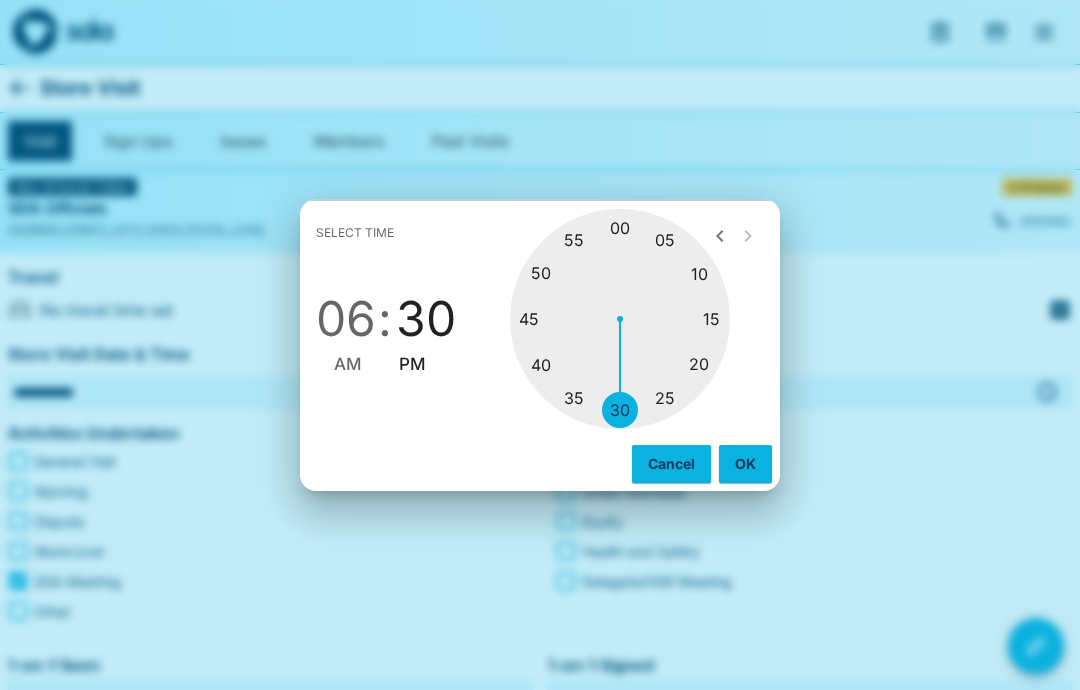click on "OK" at bounding box center (745, 464) 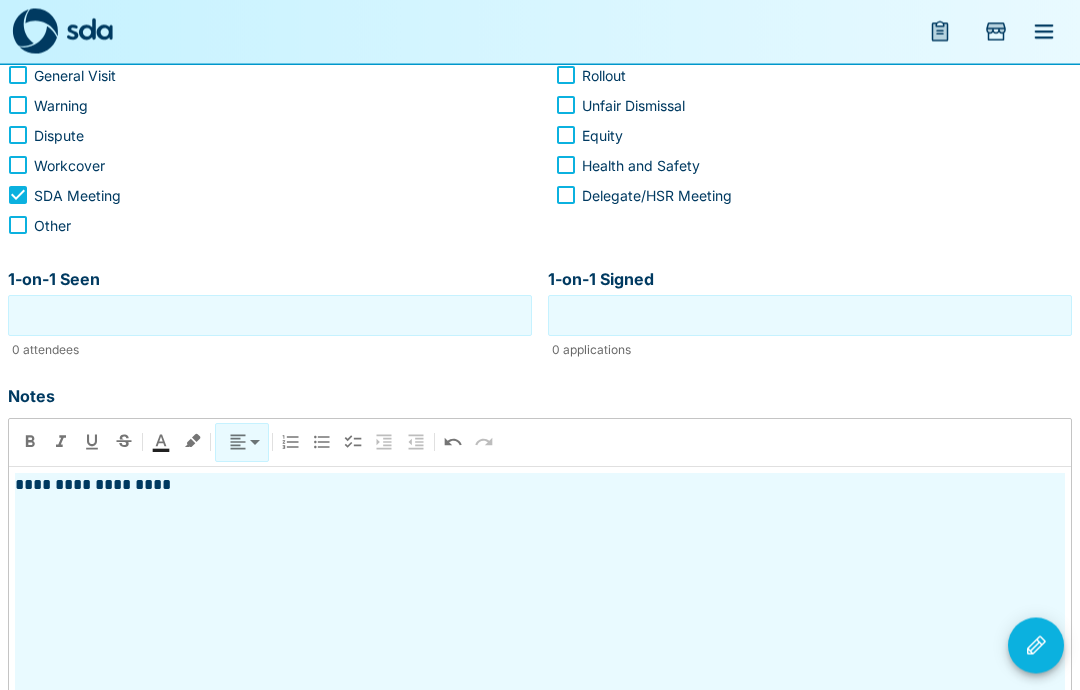 scroll, scrollTop: 389, scrollLeft: 0, axis: vertical 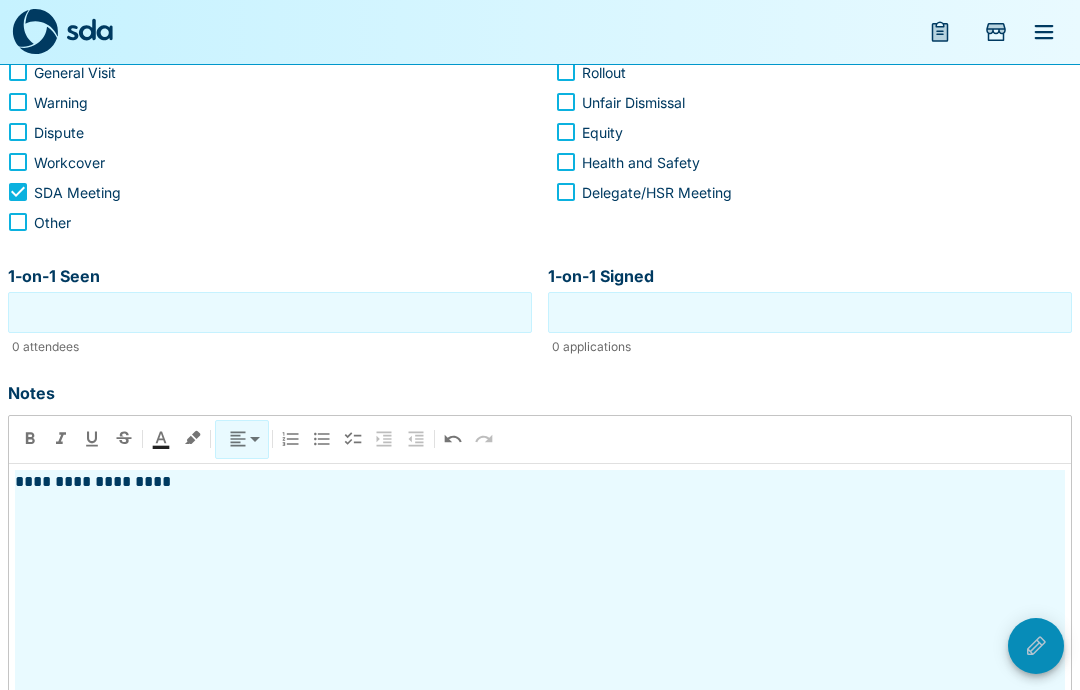 click 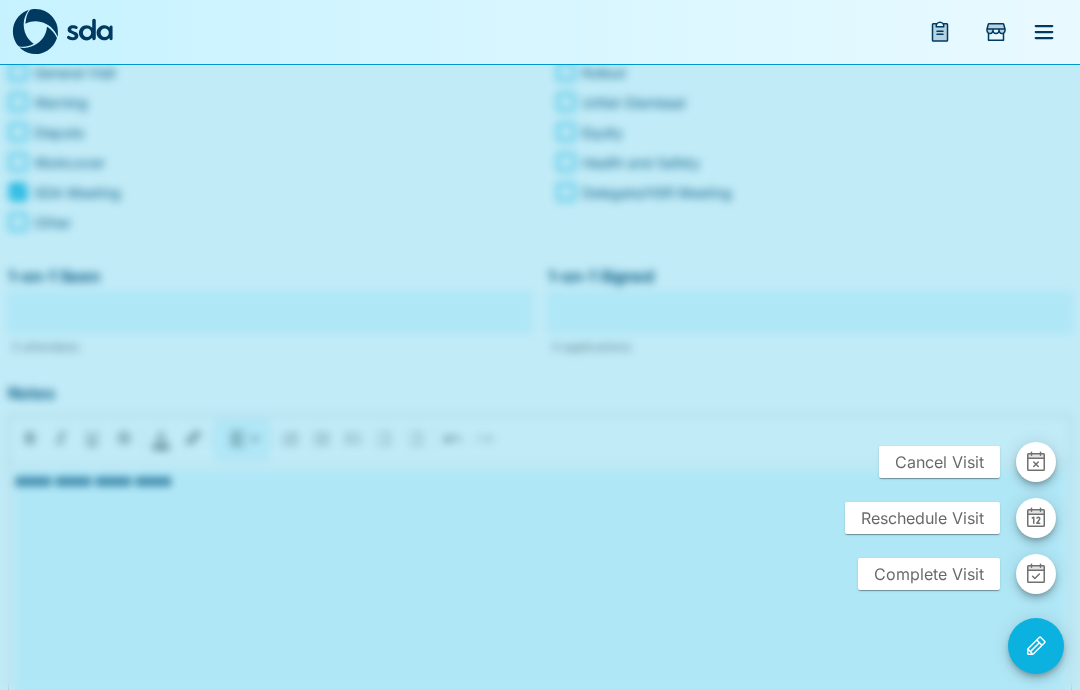 click on "Complete Visit" at bounding box center [929, 574] 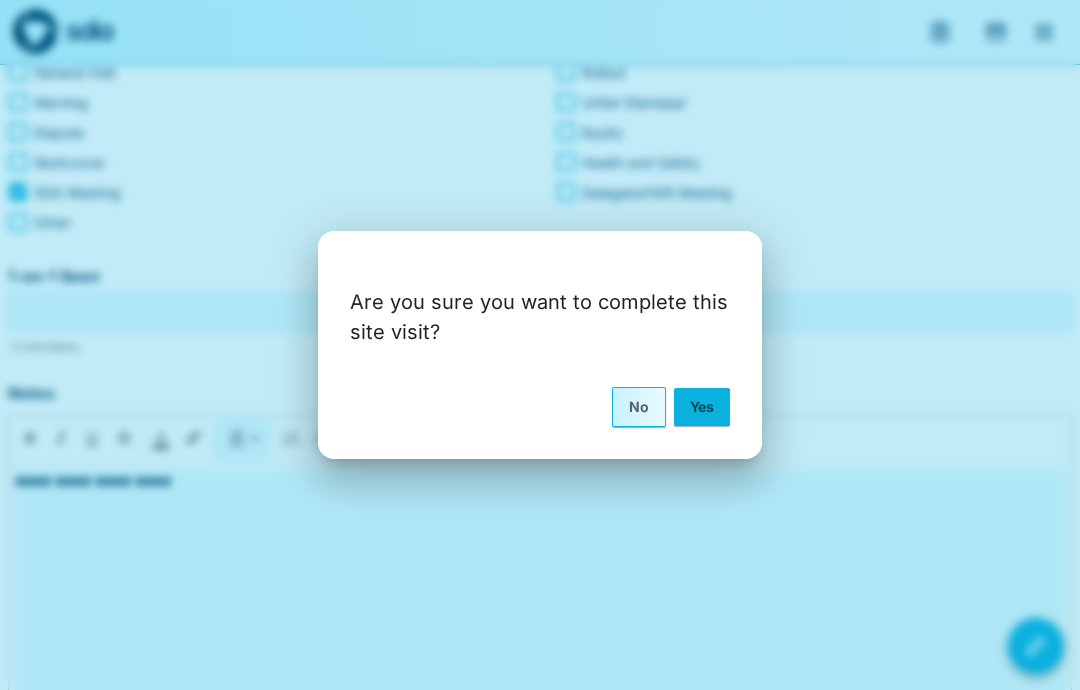 click on "Yes" at bounding box center [702, 407] 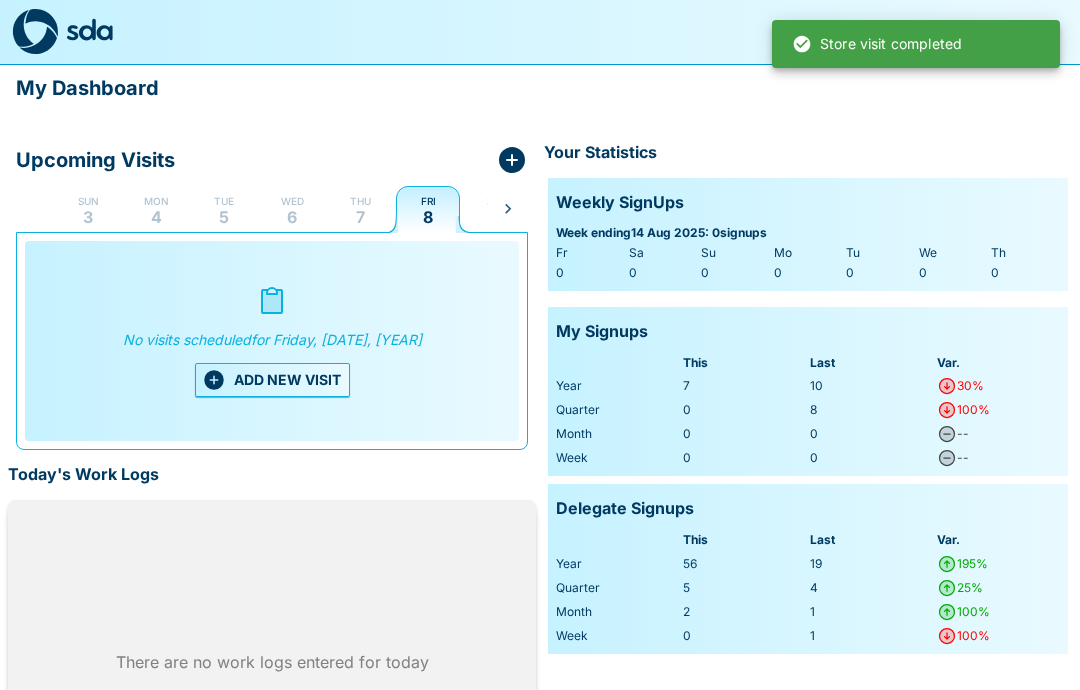 click on "Mon 4" at bounding box center [156, 209] 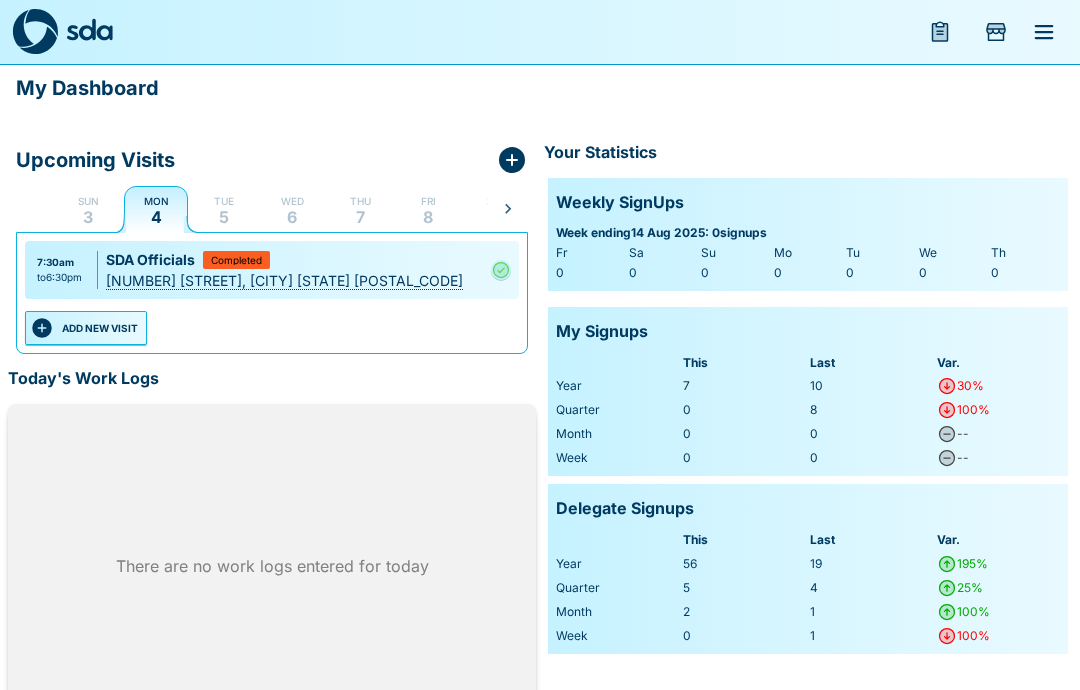 click on "Tue 5" at bounding box center [224, 209] 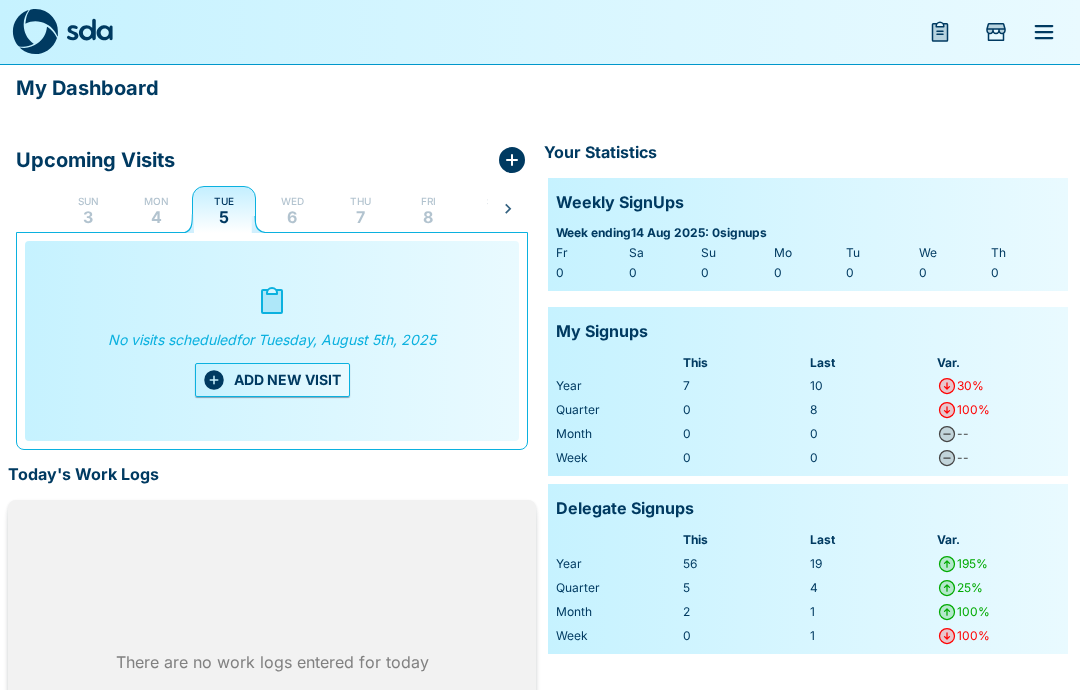 click on "ADD NEW VISIT" at bounding box center (272, 380) 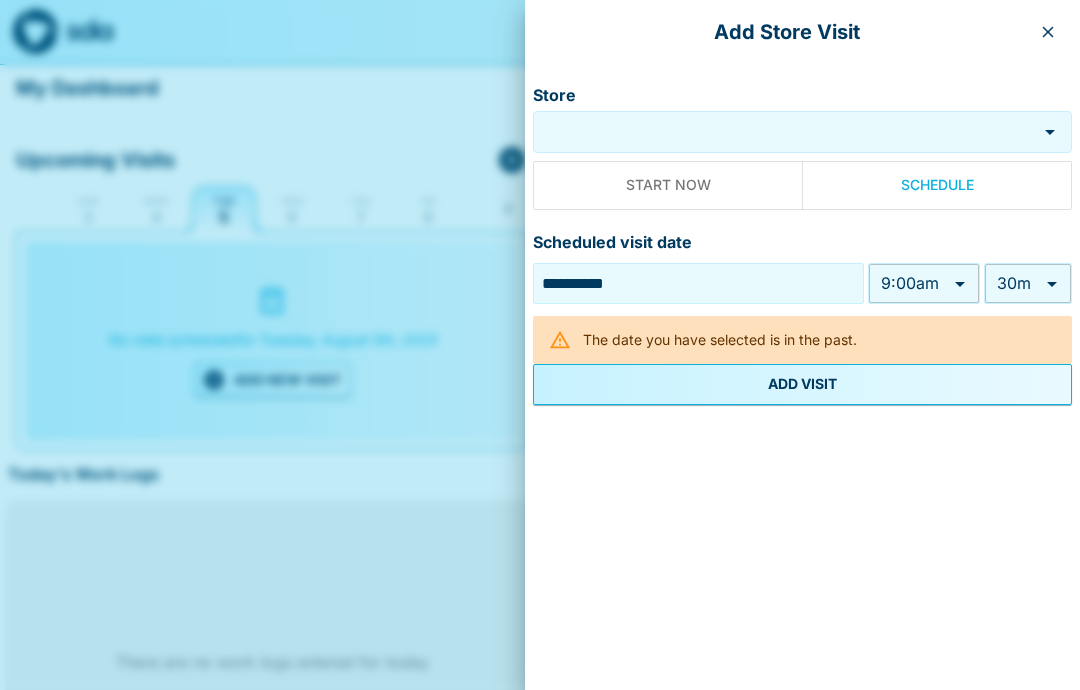 type on "**********" 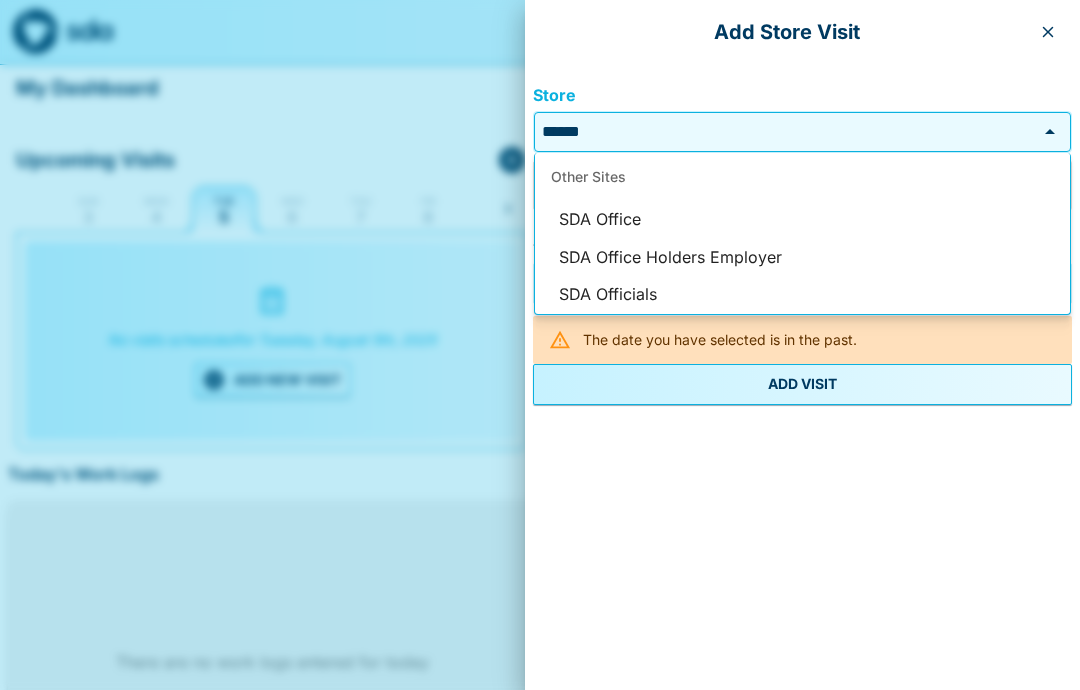 click on "SDA Officials" at bounding box center (802, 295) 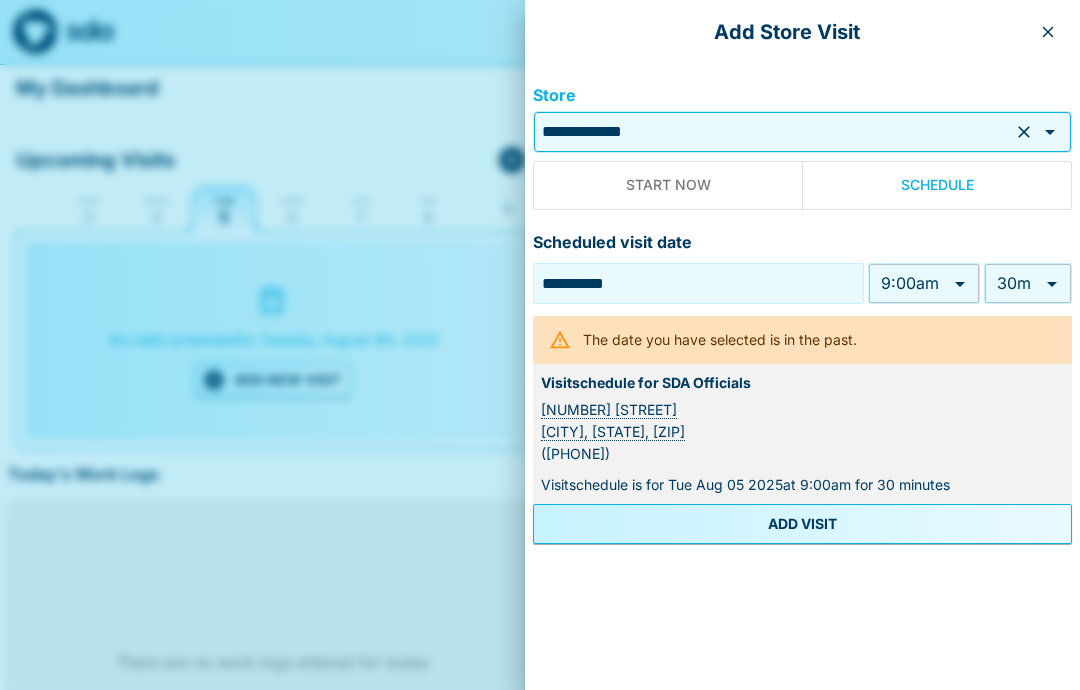 click on "**********" at bounding box center [540, 422] 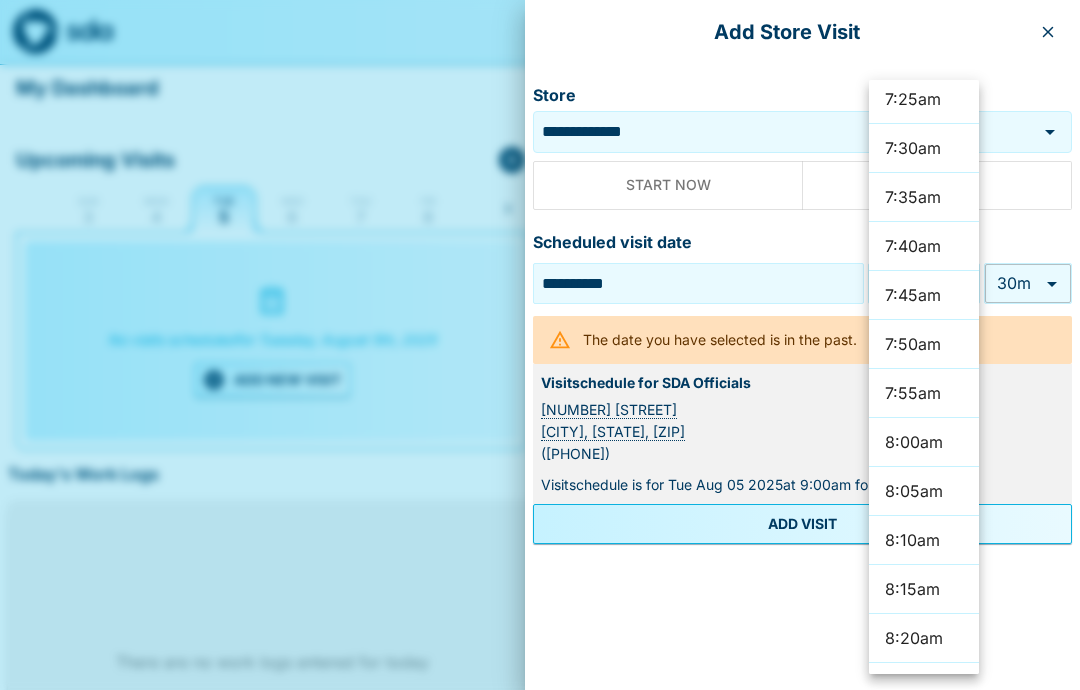 scroll, scrollTop: 4367, scrollLeft: 0, axis: vertical 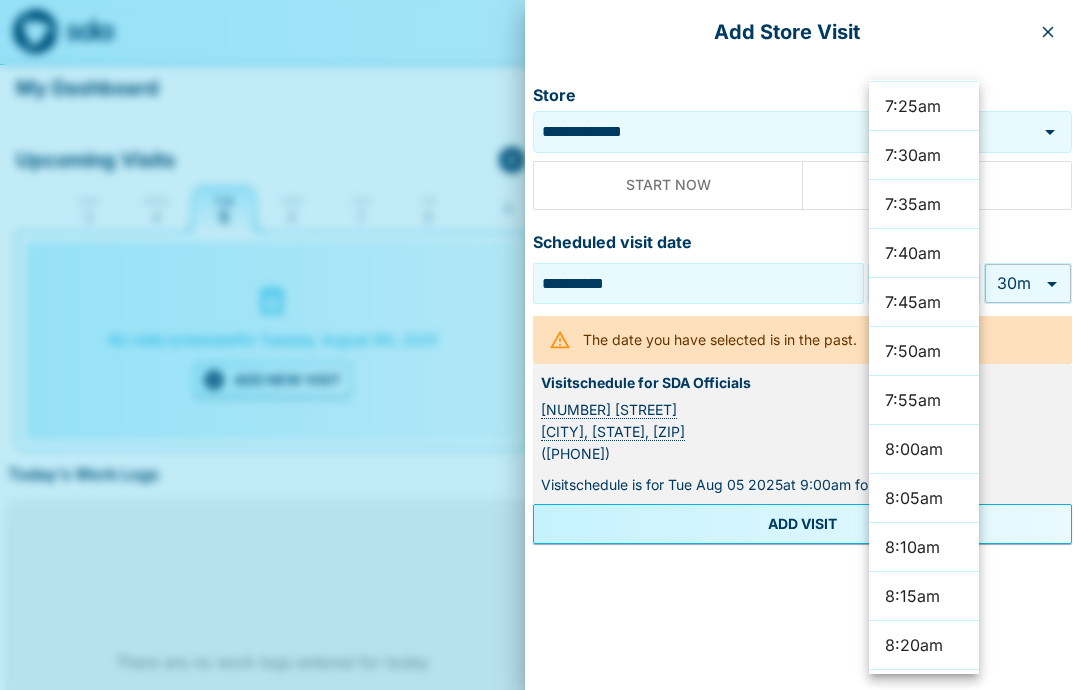 click on "7:30am" at bounding box center (924, 155) 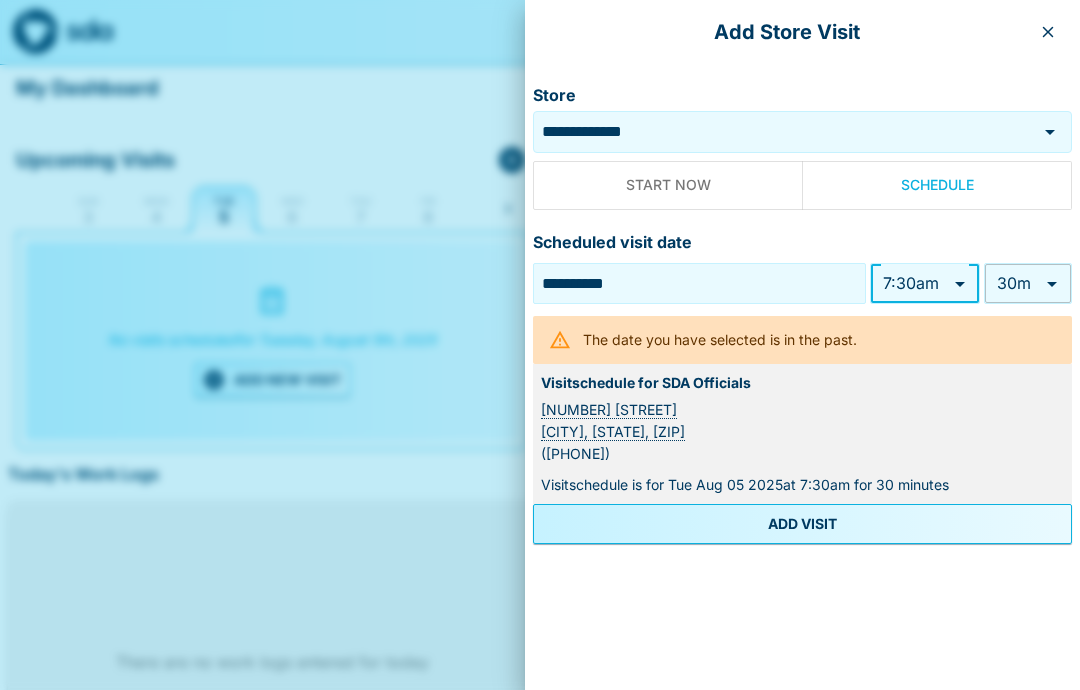 click on "ADD VISIT" at bounding box center [802, 524] 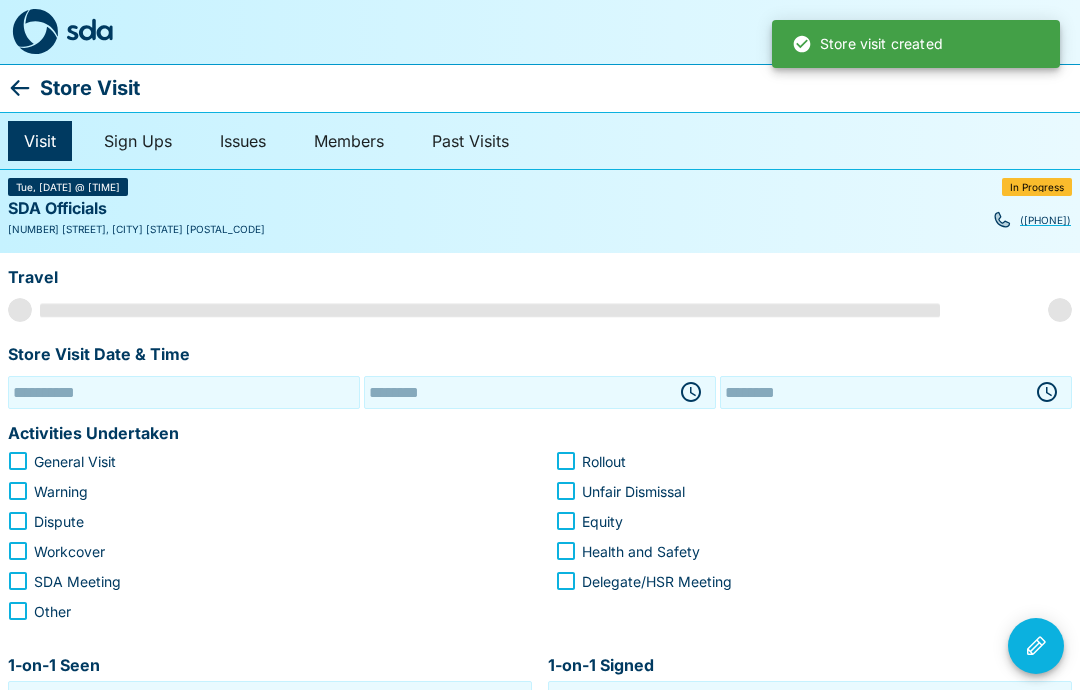 type on "**********" 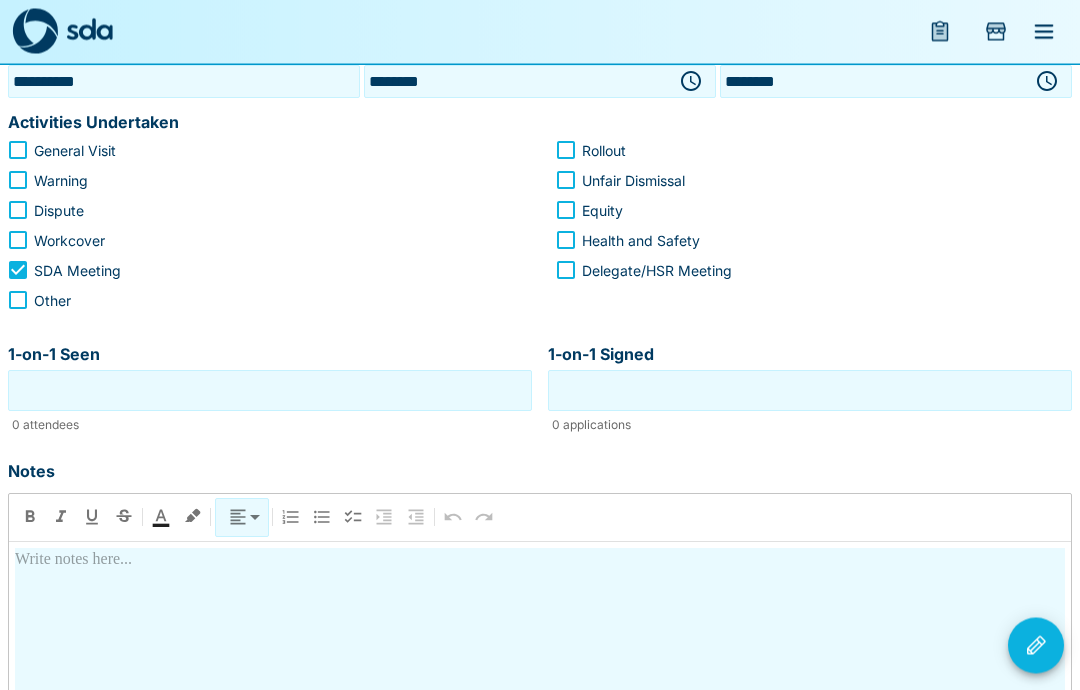 scroll, scrollTop: 318, scrollLeft: 0, axis: vertical 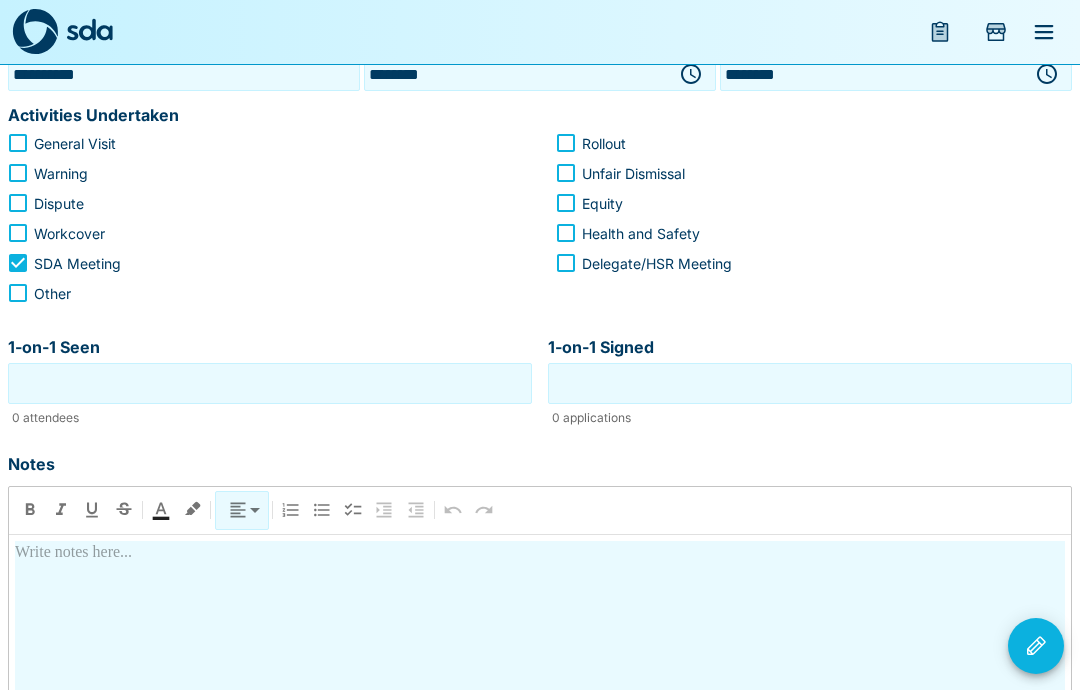 click at bounding box center (540, 713) 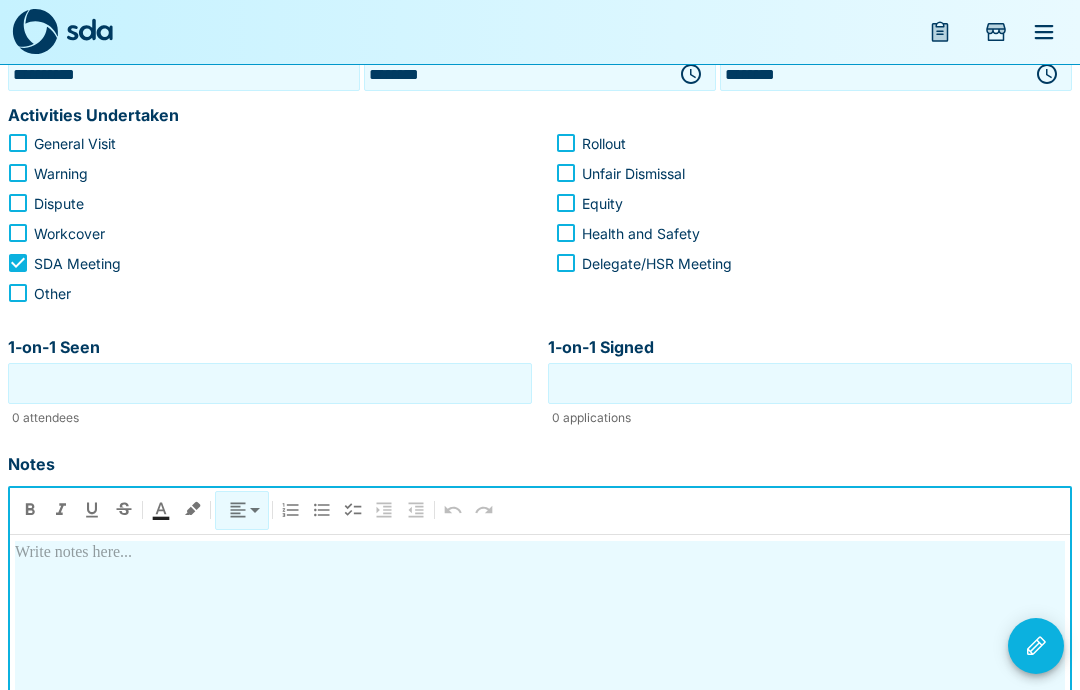 type 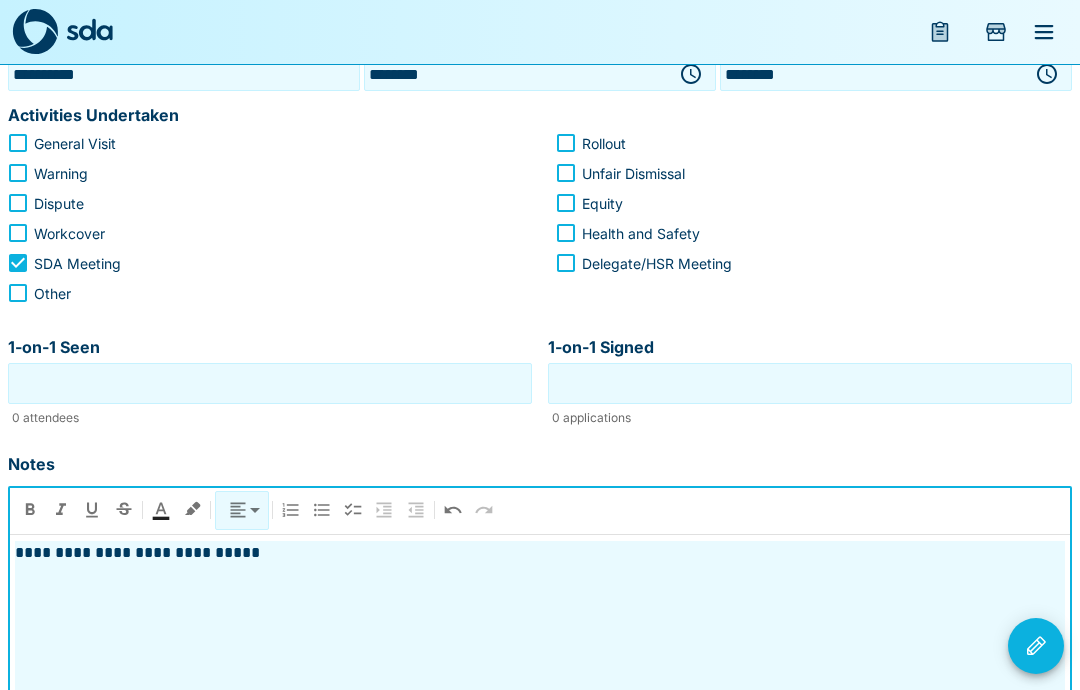click on "**********" at bounding box center [540, 713] 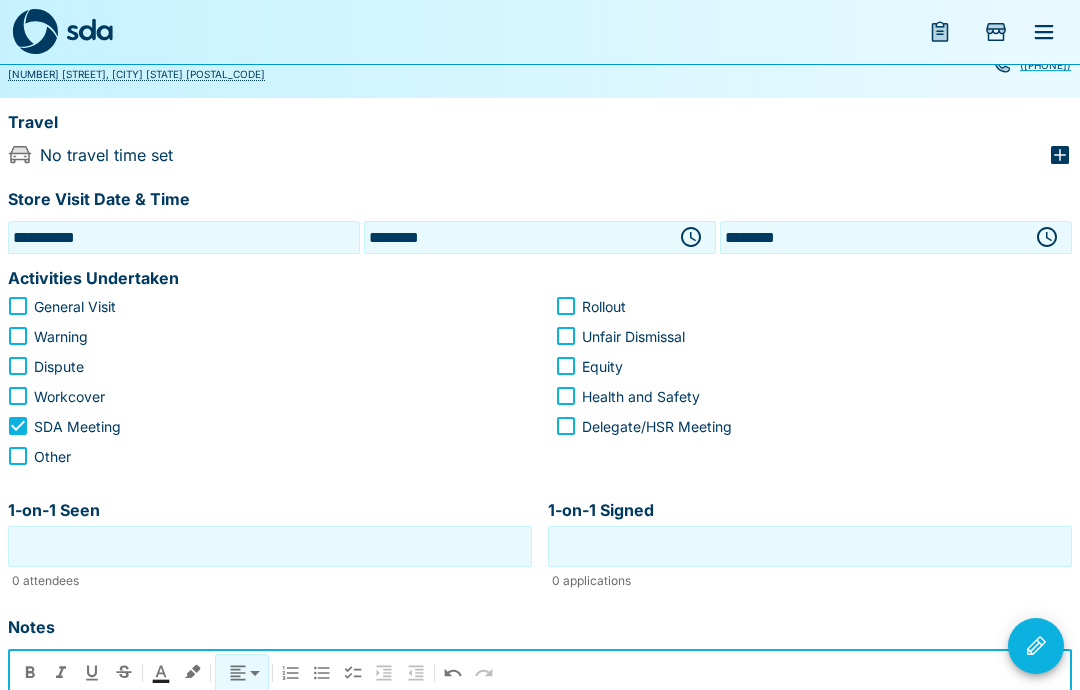 scroll, scrollTop: 153, scrollLeft: 0, axis: vertical 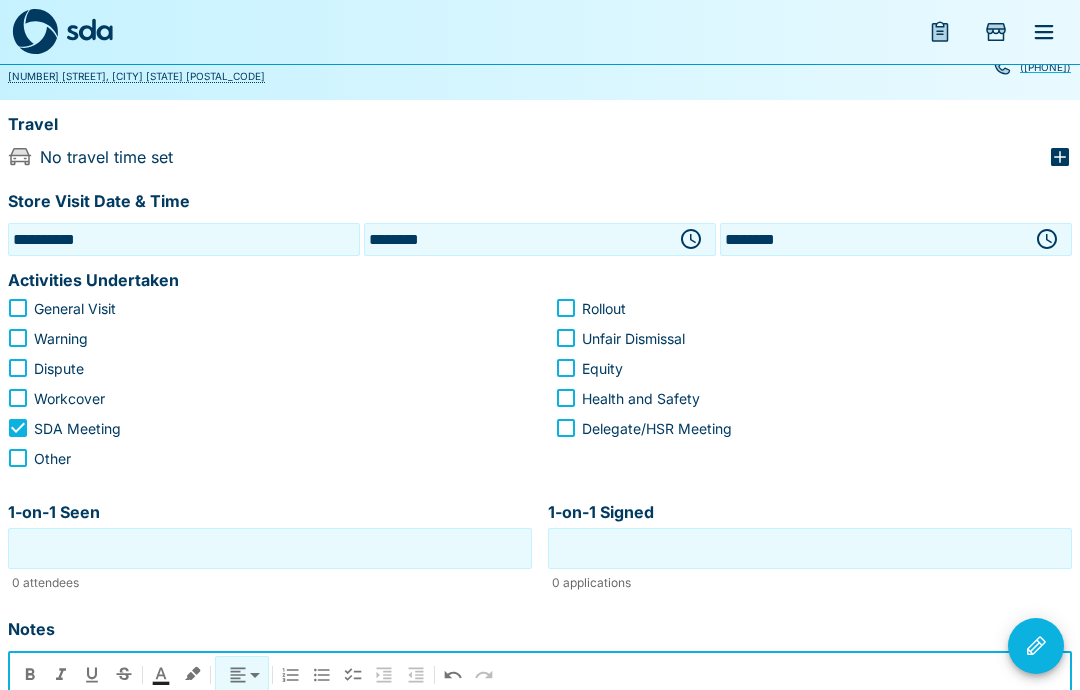 click 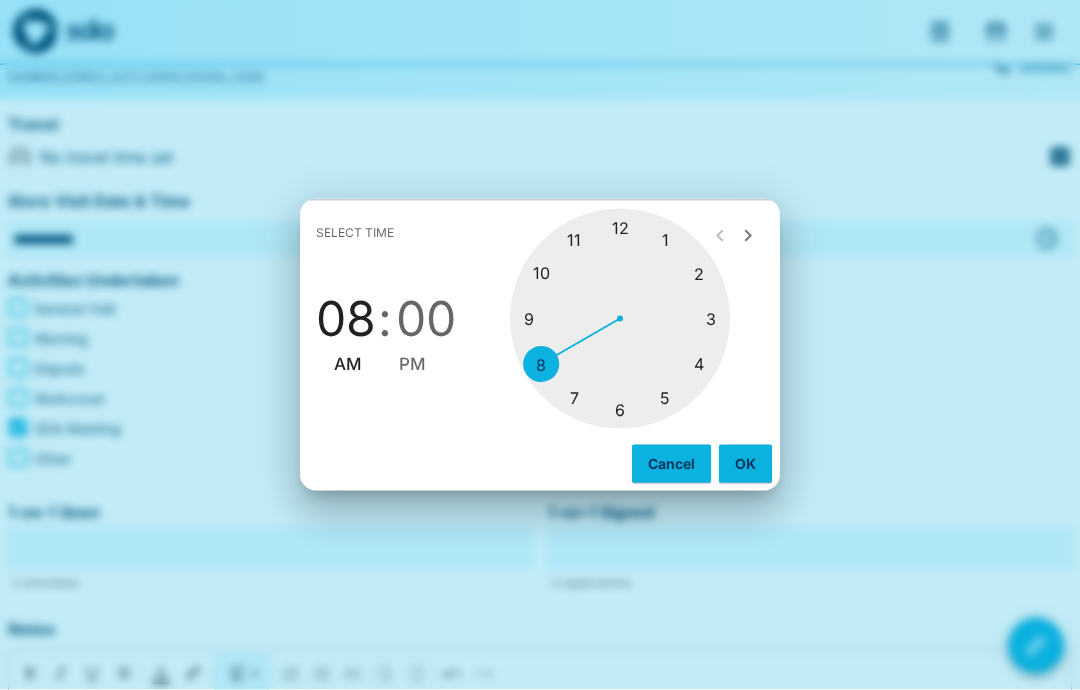 scroll, scrollTop: 154, scrollLeft: 0, axis: vertical 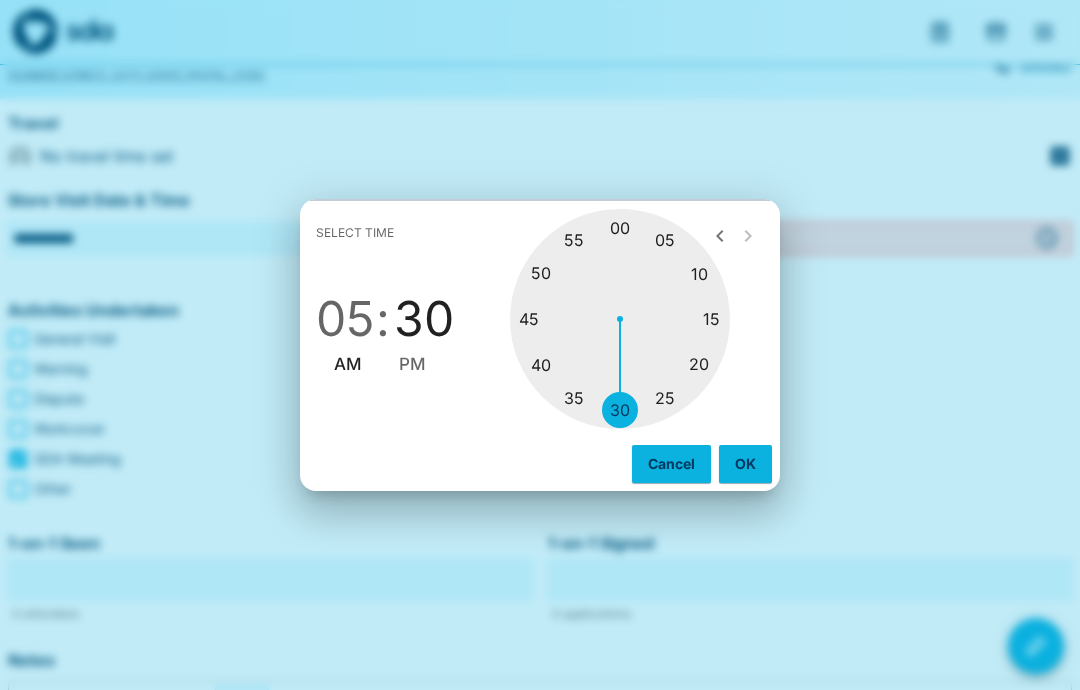 click on "05" at bounding box center [345, 319] 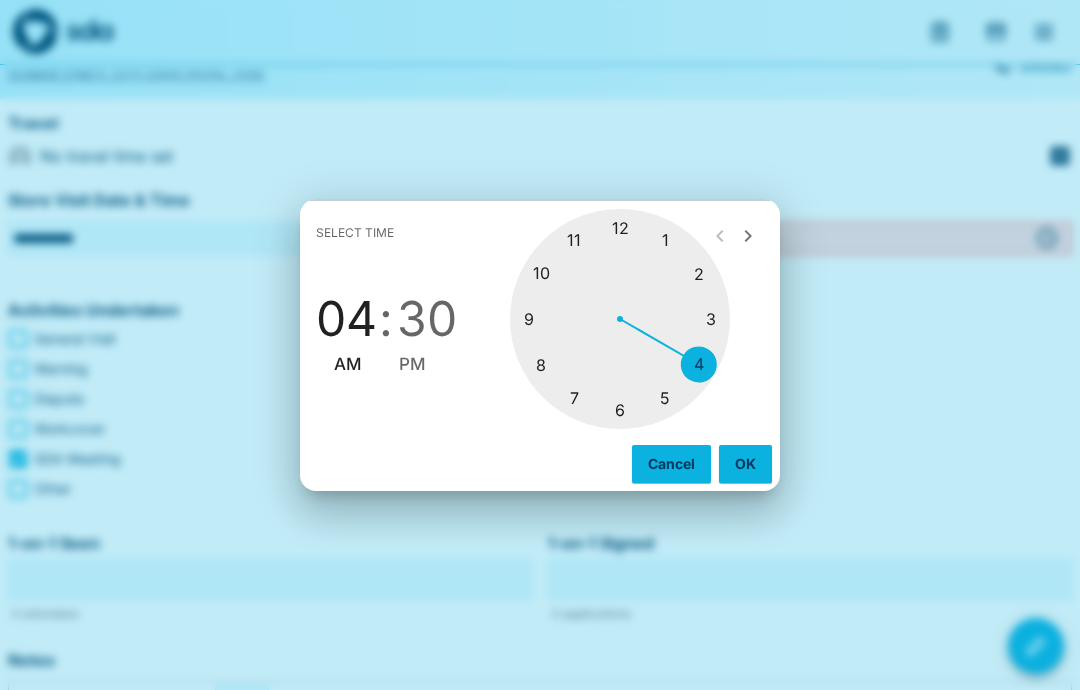 click at bounding box center [620, 319] 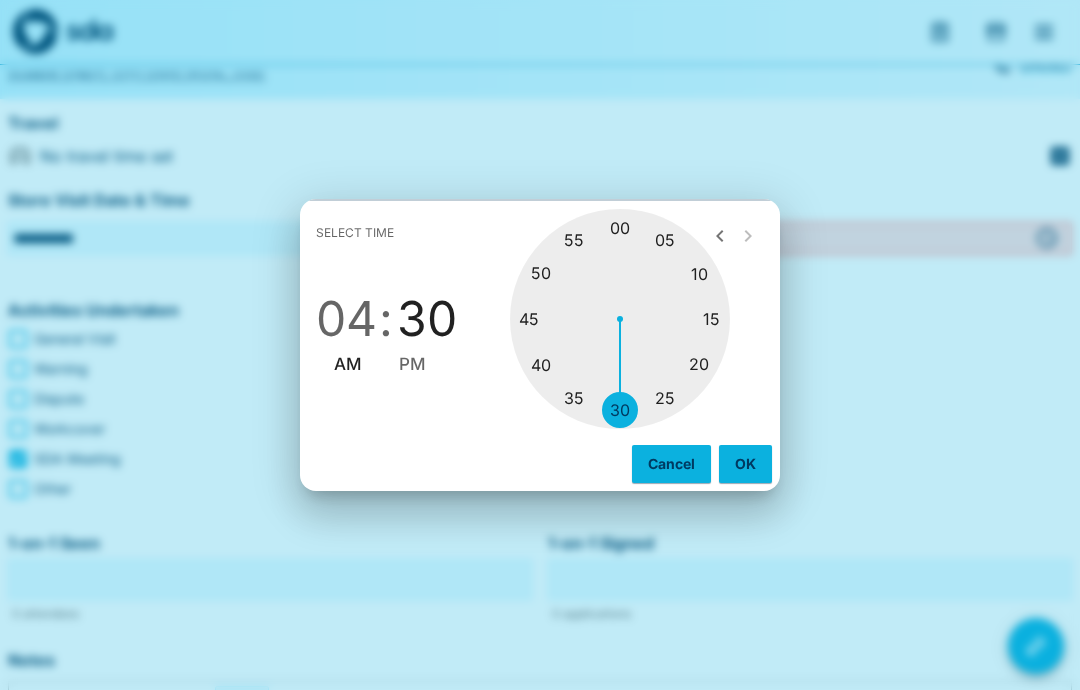click on "PM" at bounding box center (412, 364) 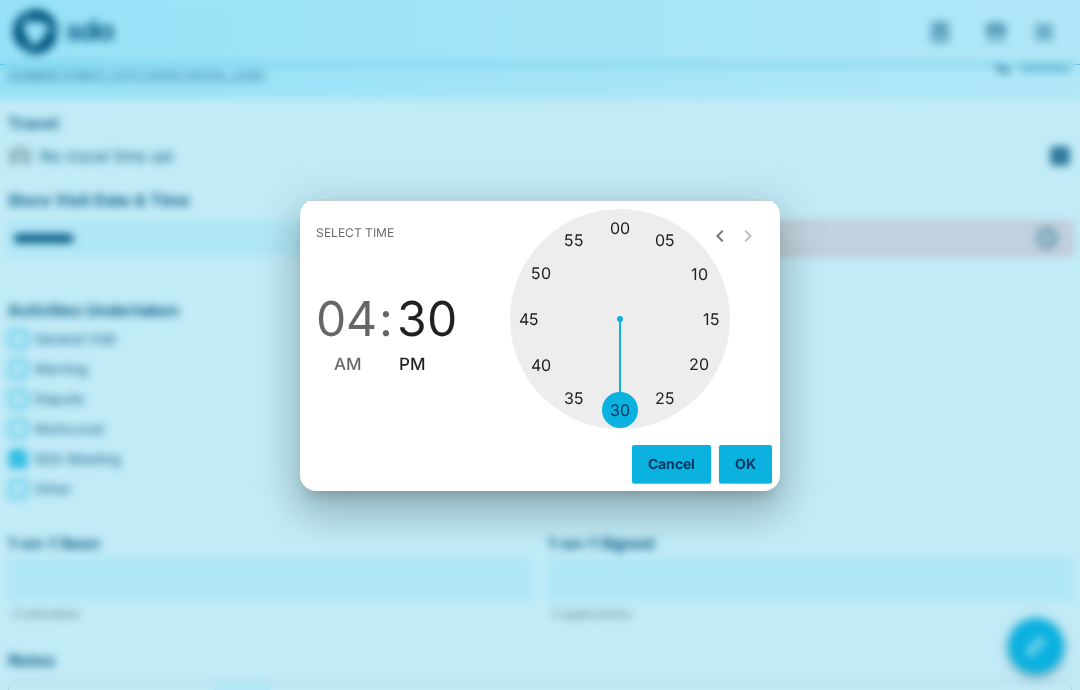 type on "********" 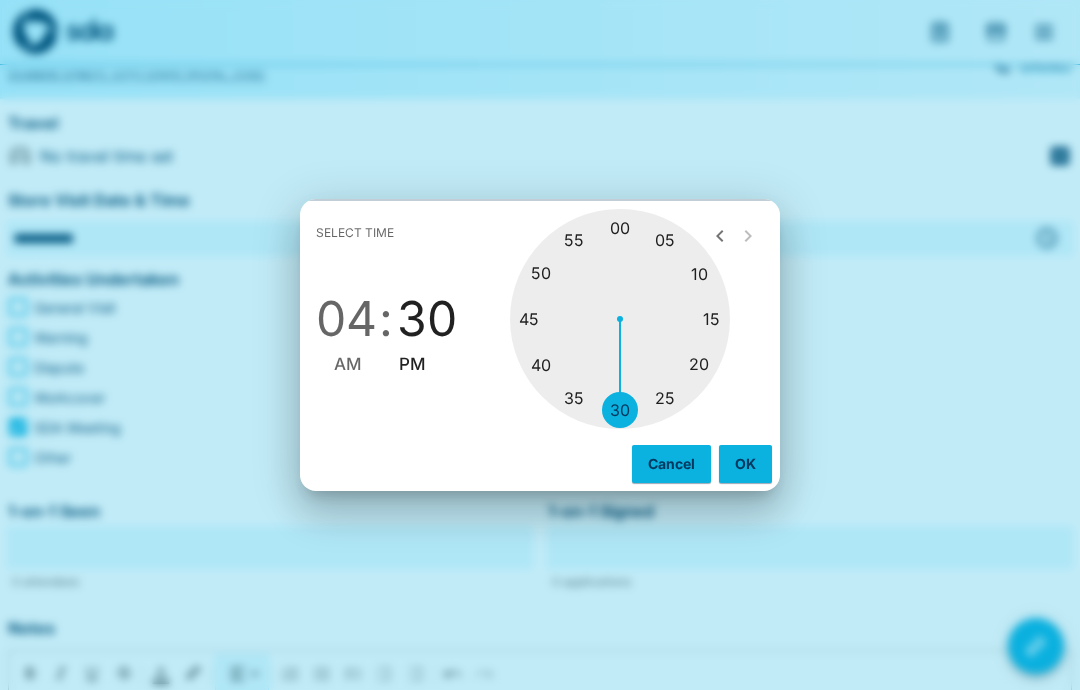 click on "OK" at bounding box center (745, 464) 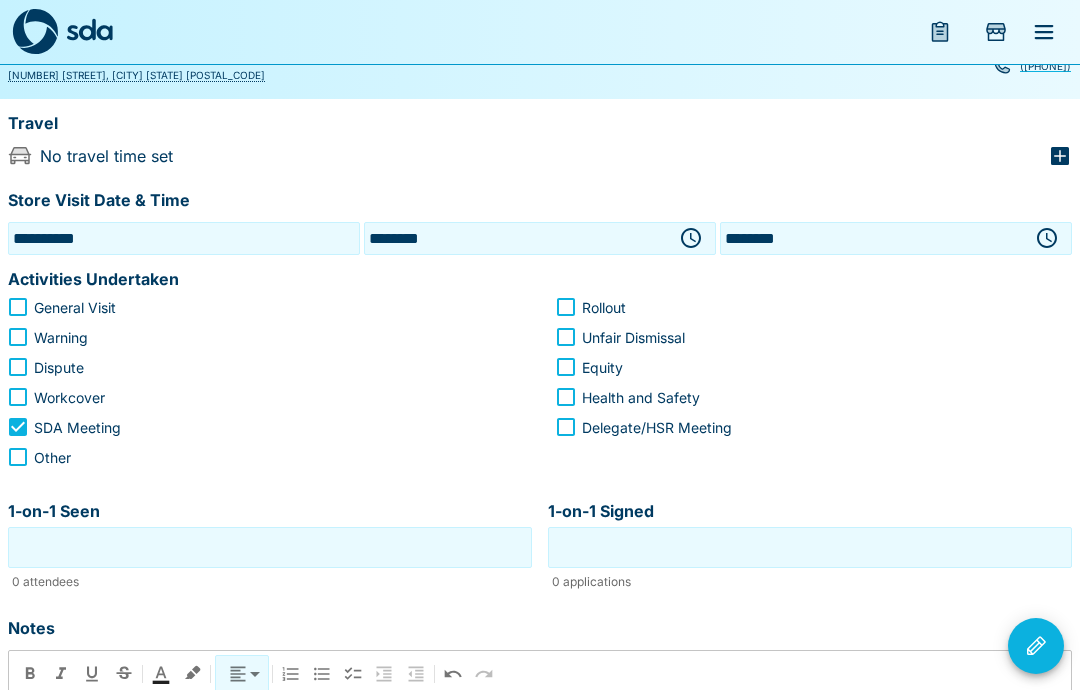 click 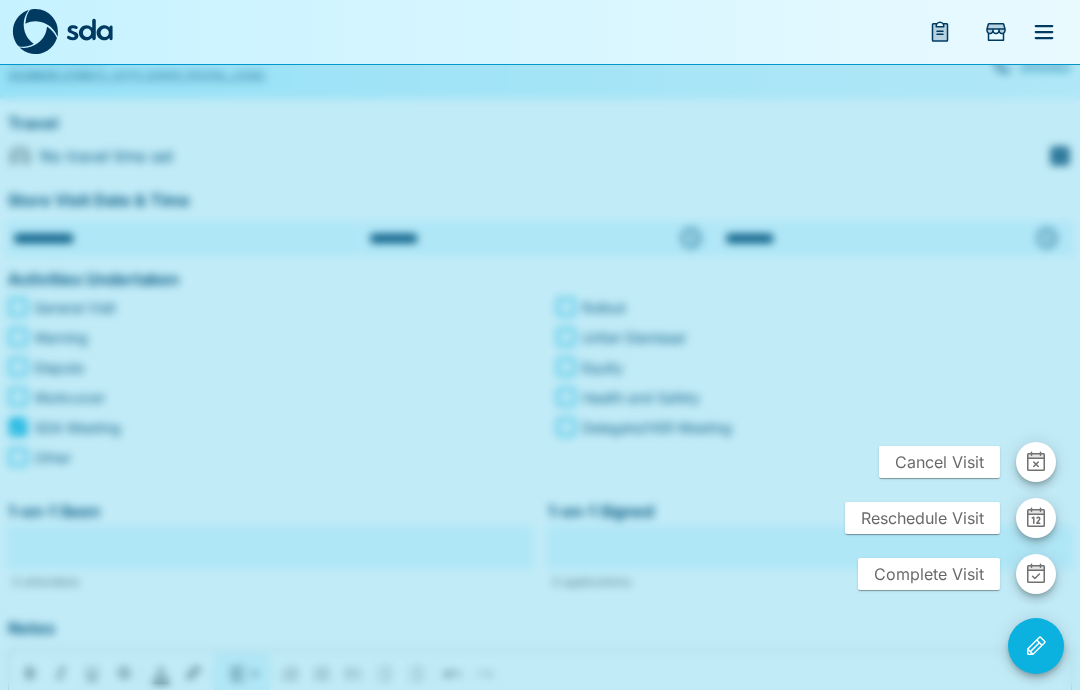 click on "Complete Visit" at bounding box center (929, 574) 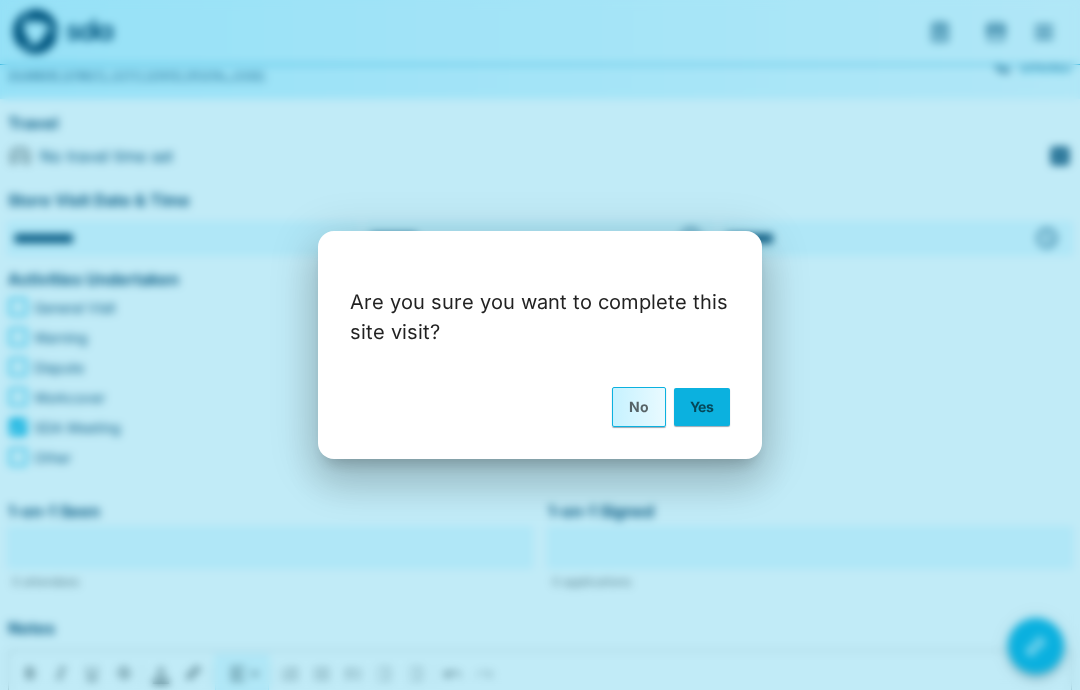 click on "Yes" at bounding box center [702, 407] 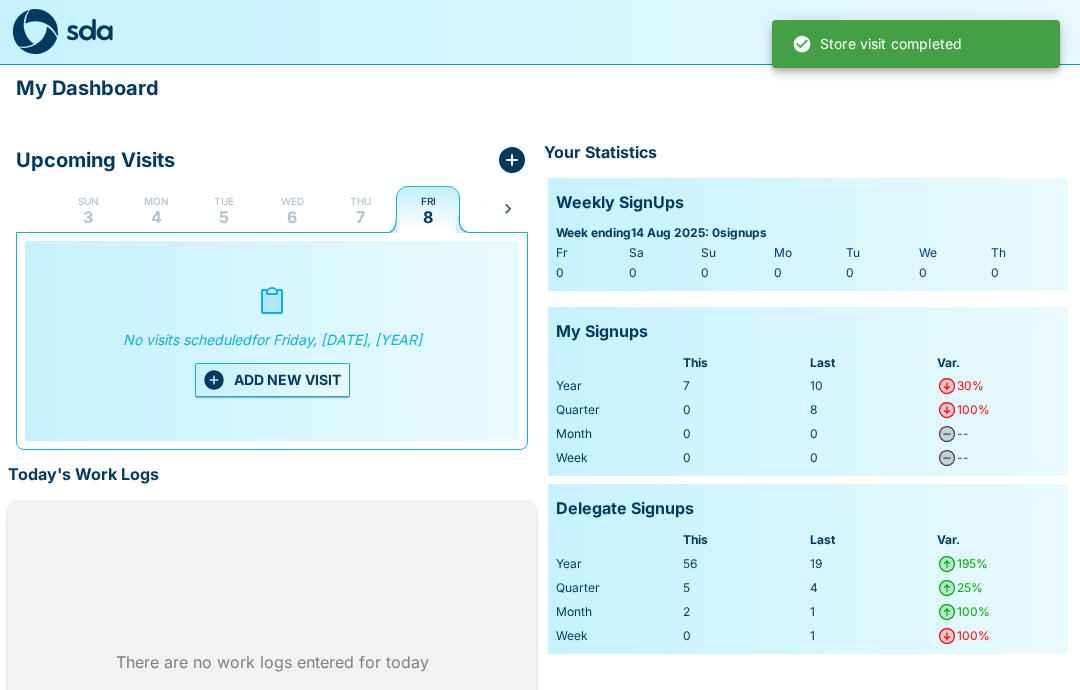 click on "5" at bounding box center (224, 217) 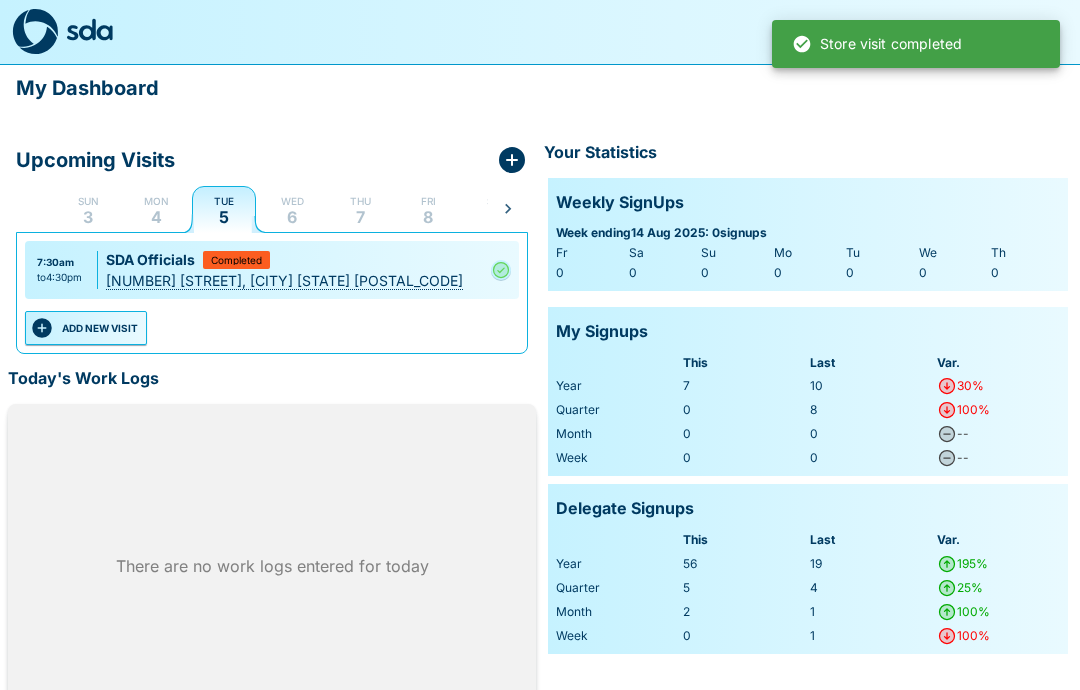 click on "ADD NEW VISIT" at bounding box center (86, 328) 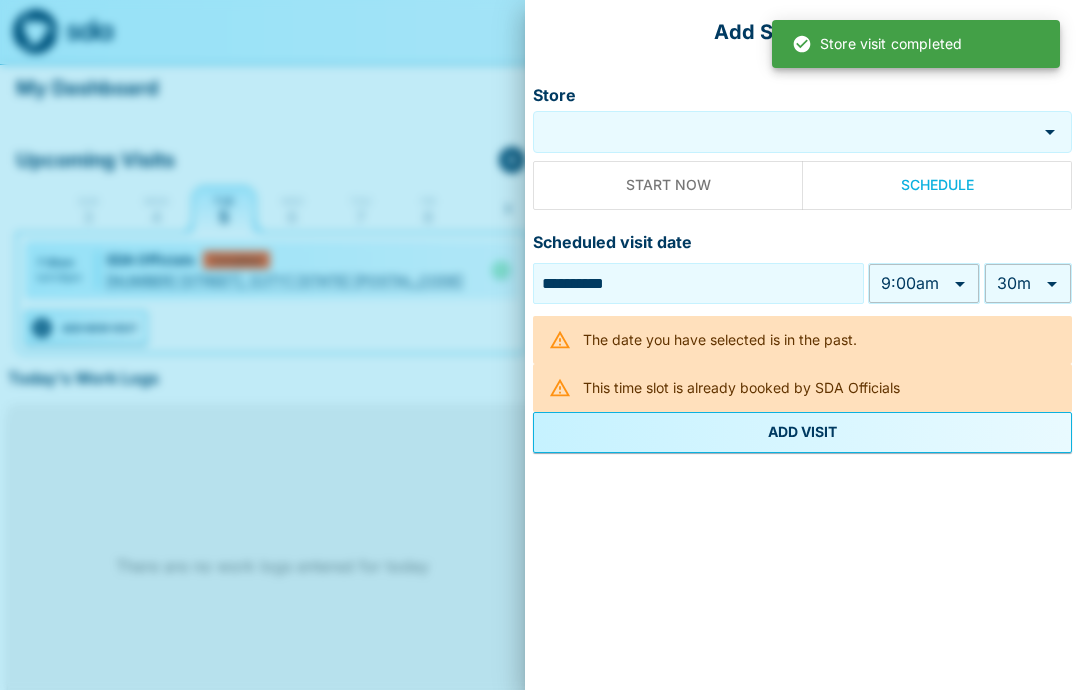 click on "Store" at bounding box center [785, 132] 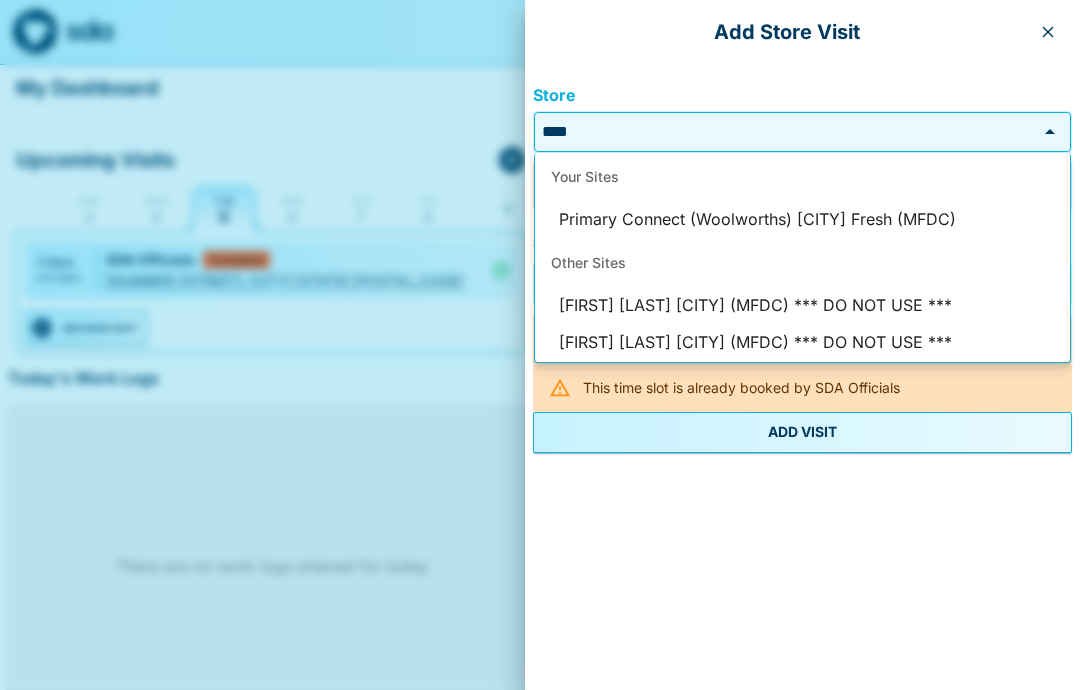 click on "Primary Connect (Woolworths) [CITY] Fresh (MFDC)" at bounding box center [802, 220] 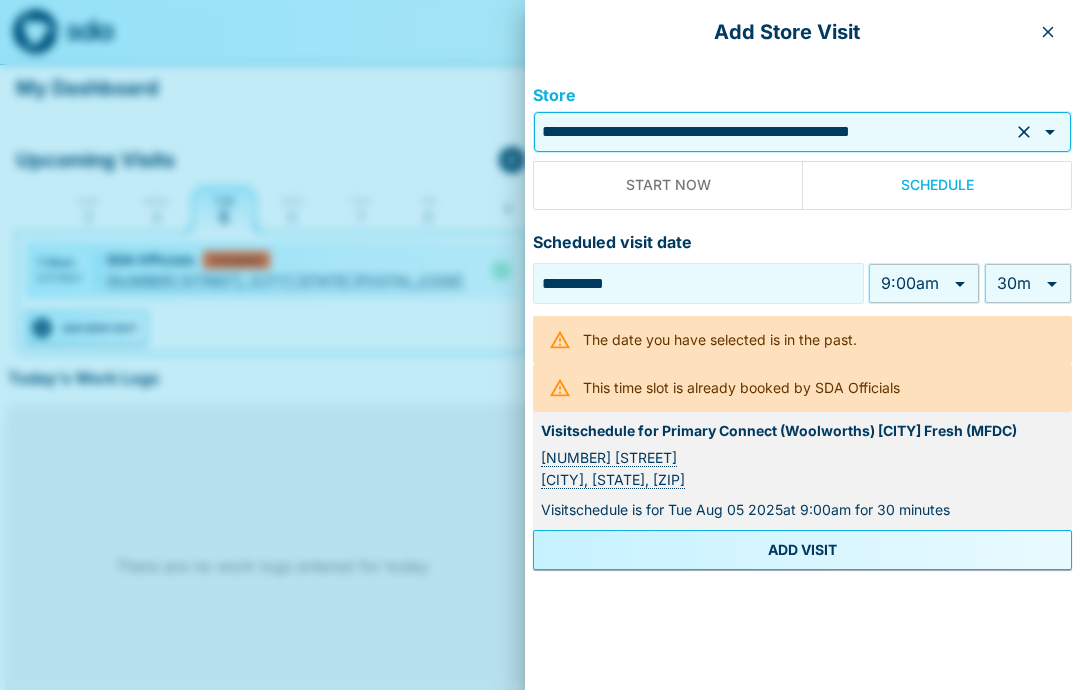 click on "**********" at bounding box center (540, 374) 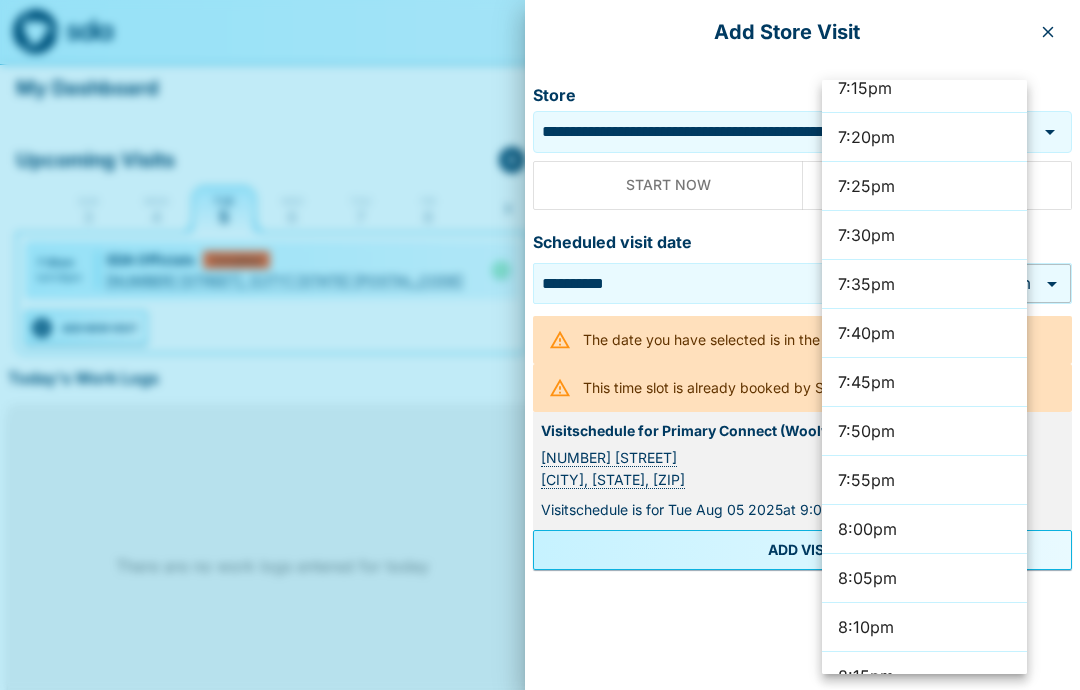 scroll, scrollTop: 11341, scrollLeft: 0, axis: vertical 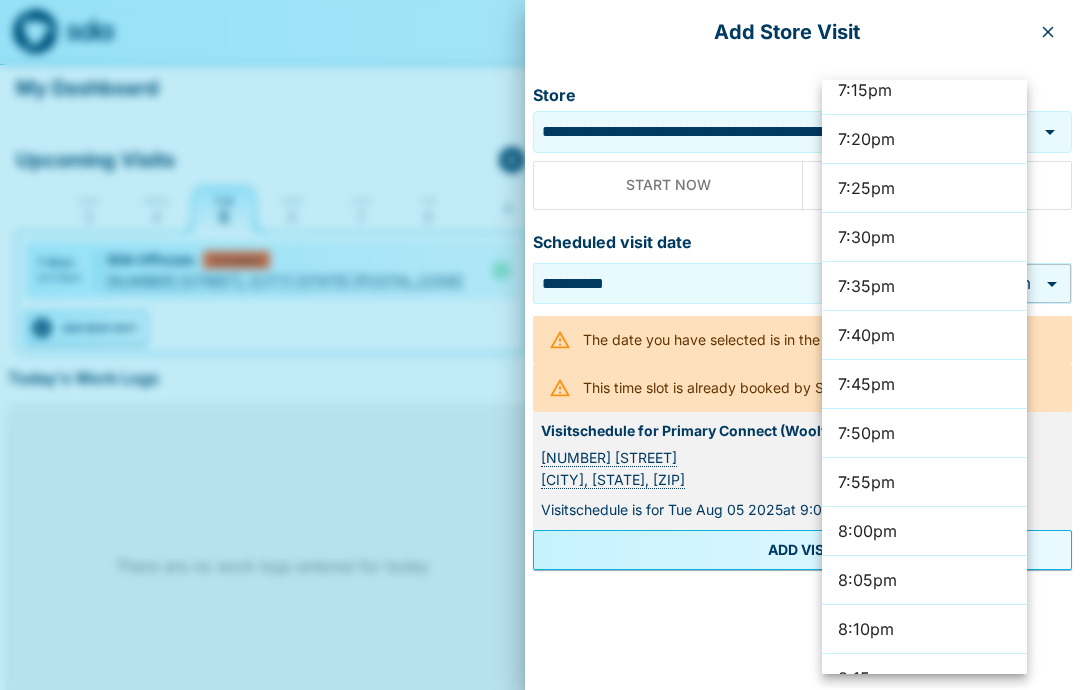 click on "7:30pm" at bounding box center [924, 237] 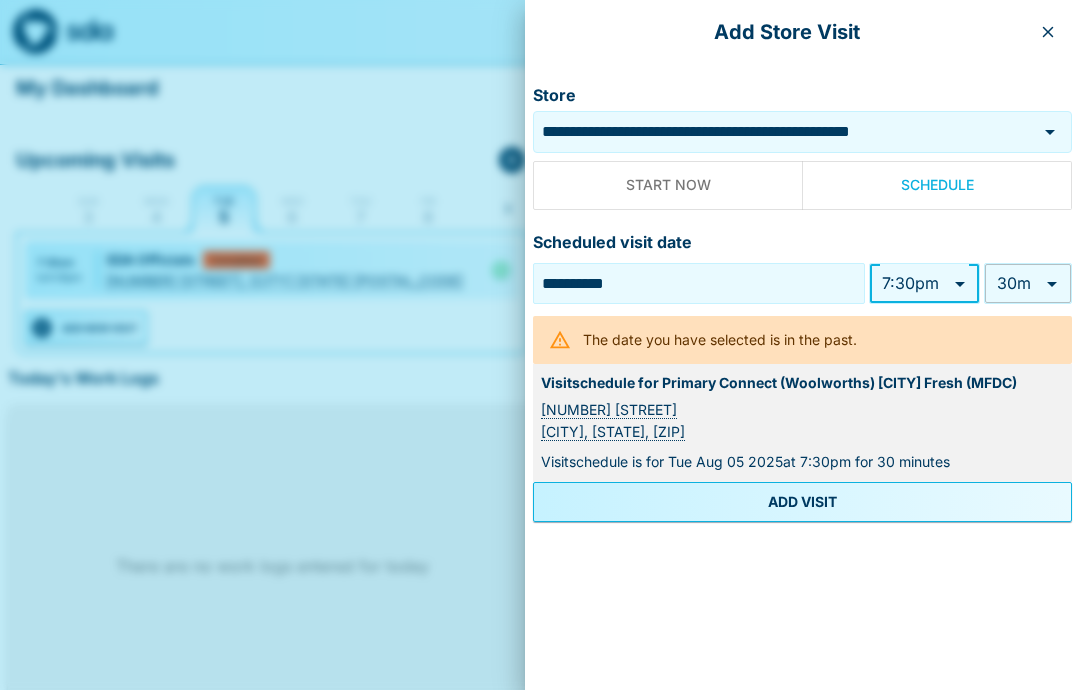 click on "ADD VISIT" at bounding box center [802, 502] 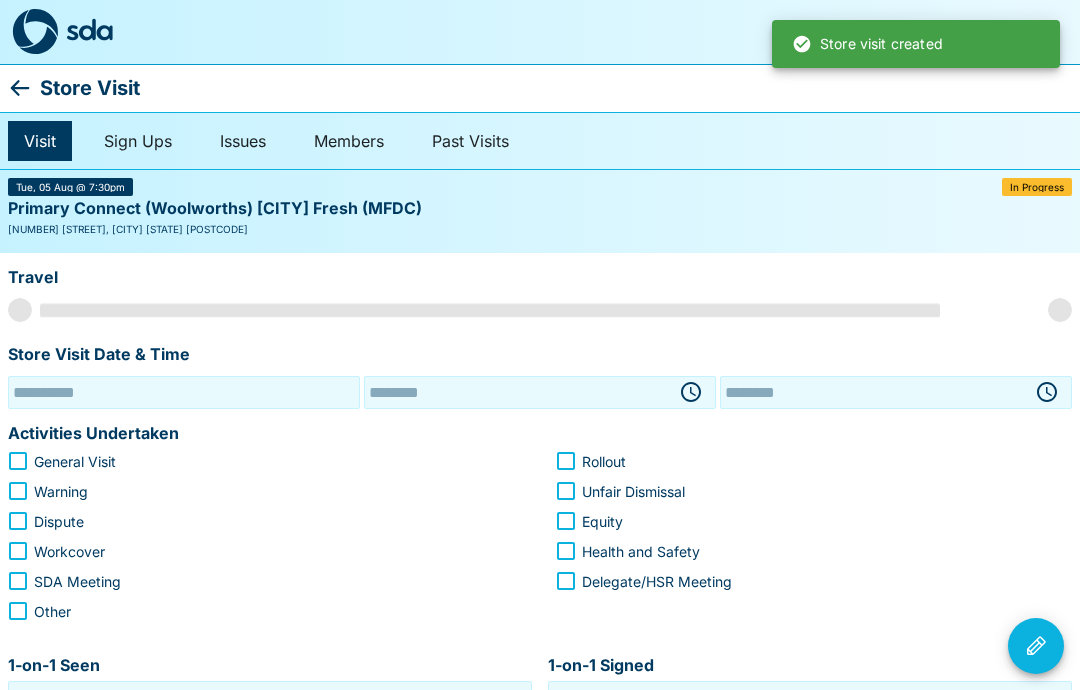 type on "**********" 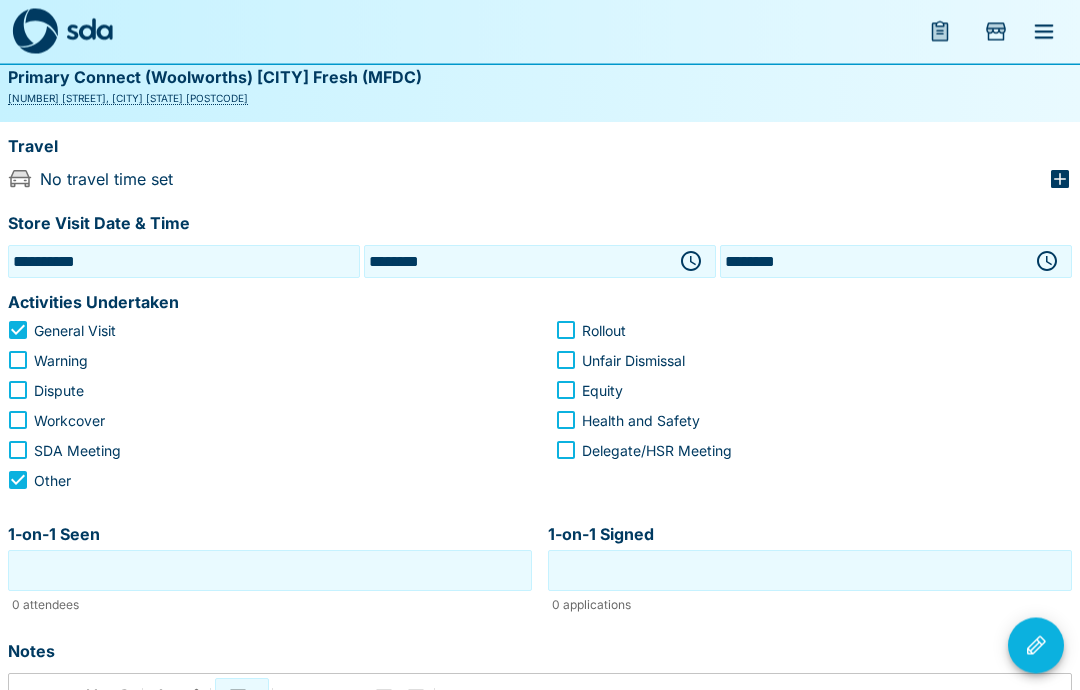 scroll, scrollTop: 131, scrollLeft: 0, axis: vertical 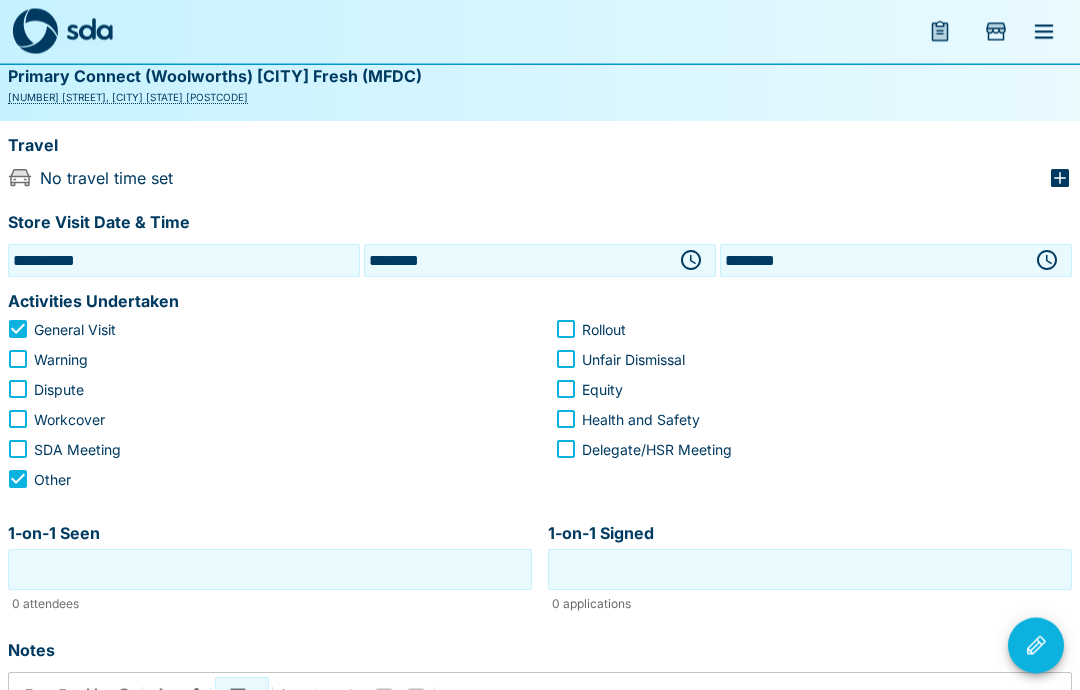 click on "1-on-1 Signed" at bounding box center (810, 570) 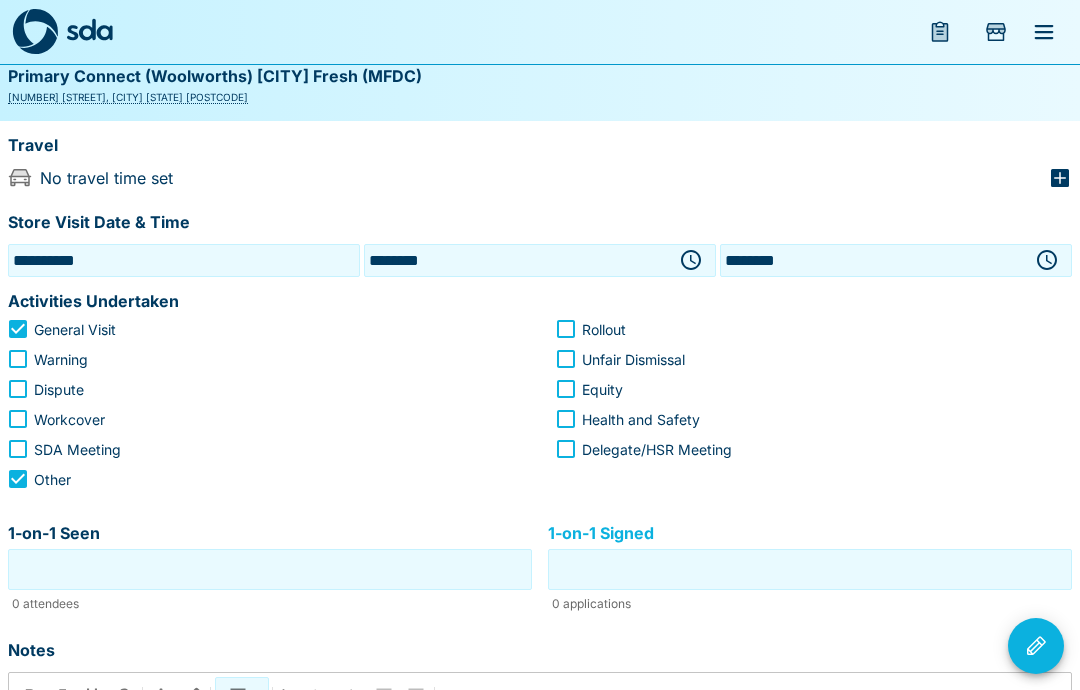 scroll, scrollTop: 131, scrollLeft: 0, axis: vertical 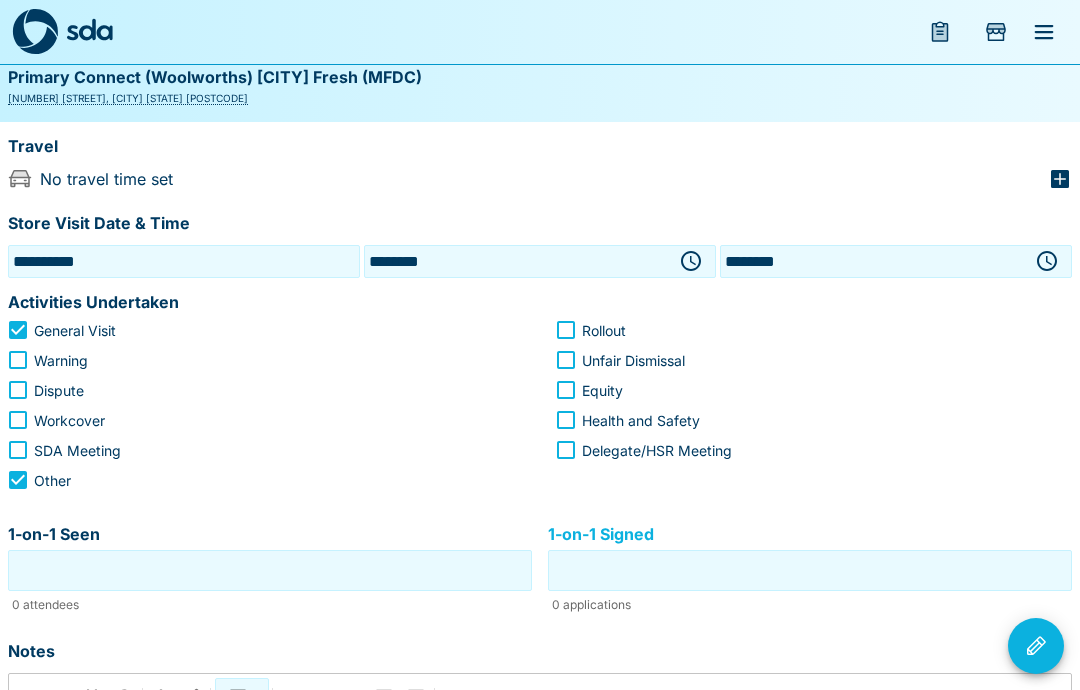 type on "*" 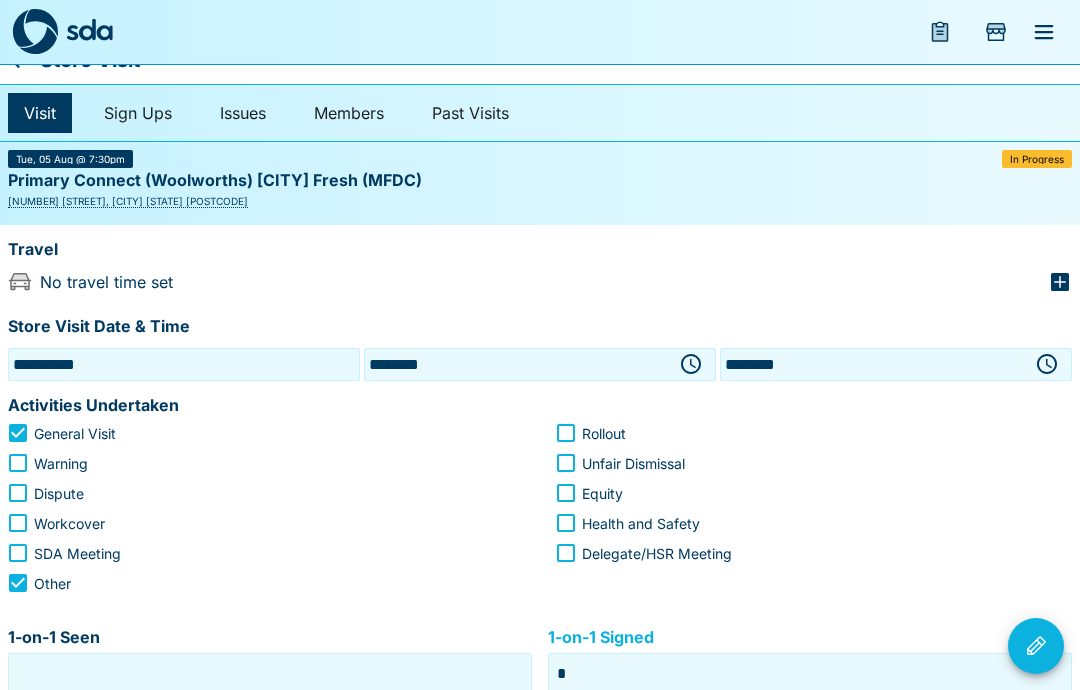 scroll, scrollTop: 23, scrollLeft: 0, axis: vertical 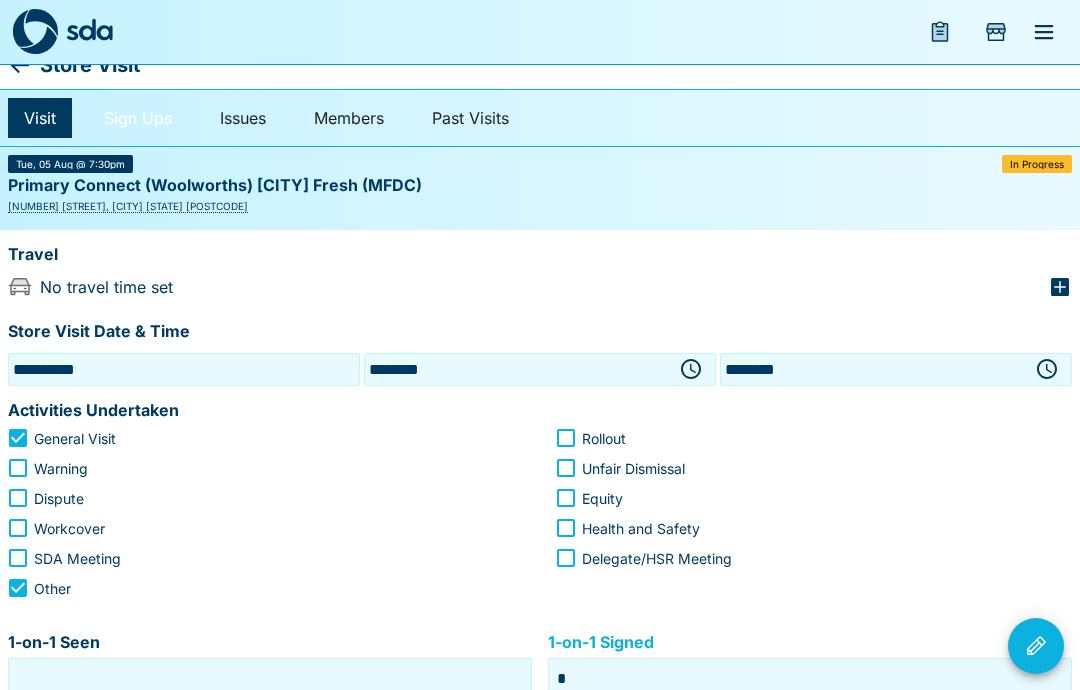 click on "Sign Ups" at bounding box center (138, 118) 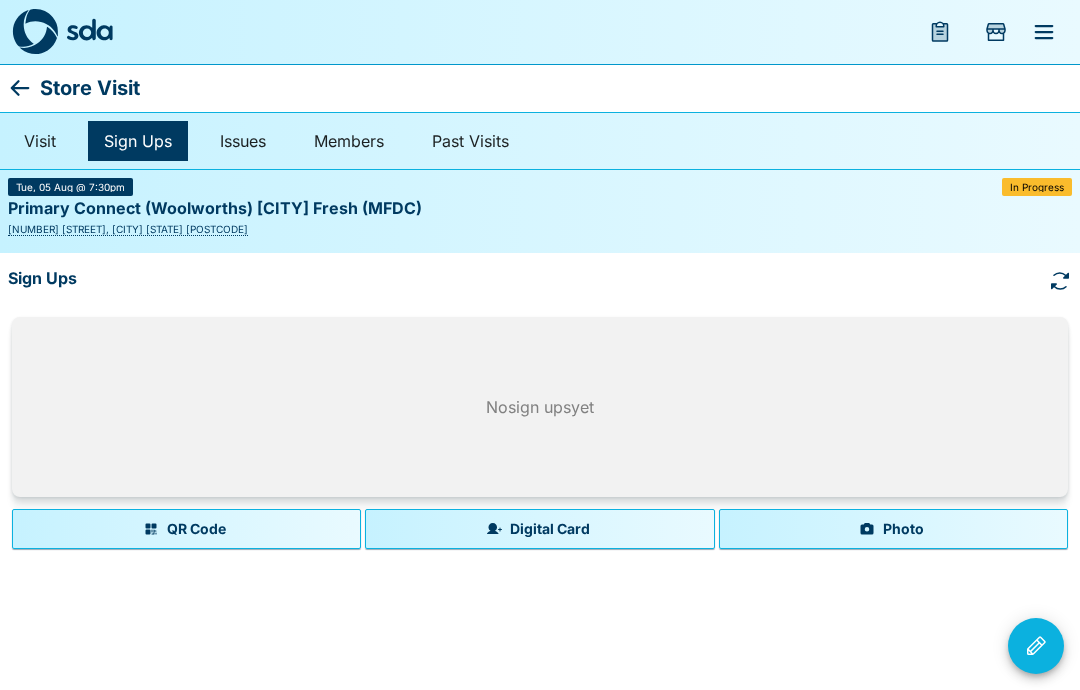 scroll, scrollTop: 0, scrollLeft: 0, axis: both 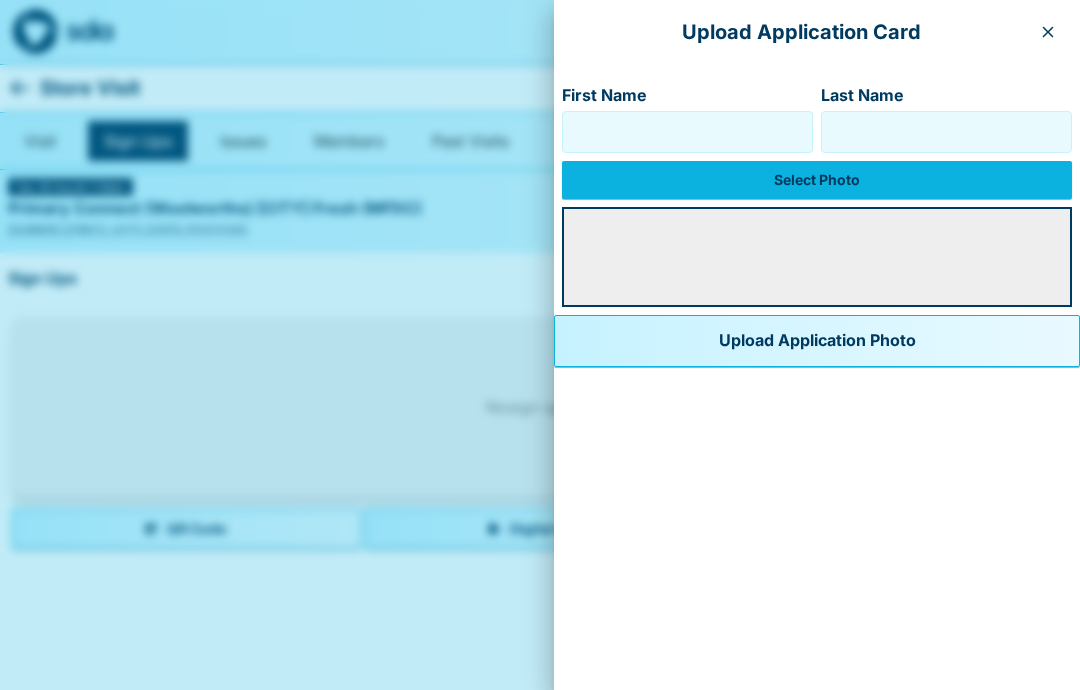 click on "Select Photo" at bounding box center [817, 180] 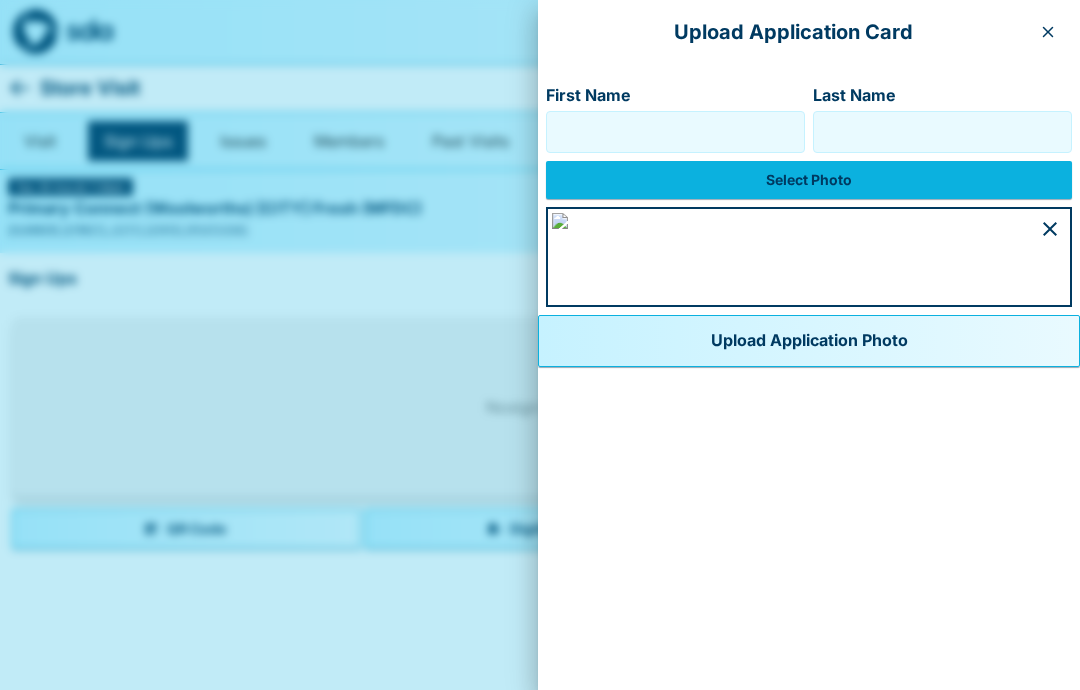click on "First Name" at bounding box center [675, 132] 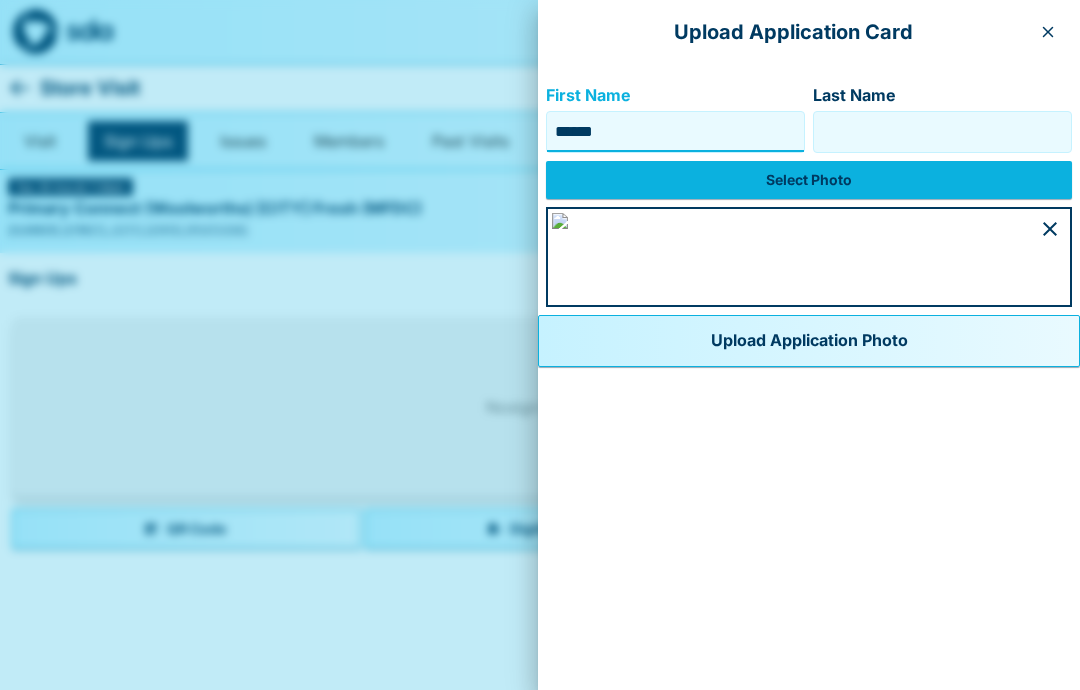 type on "******" 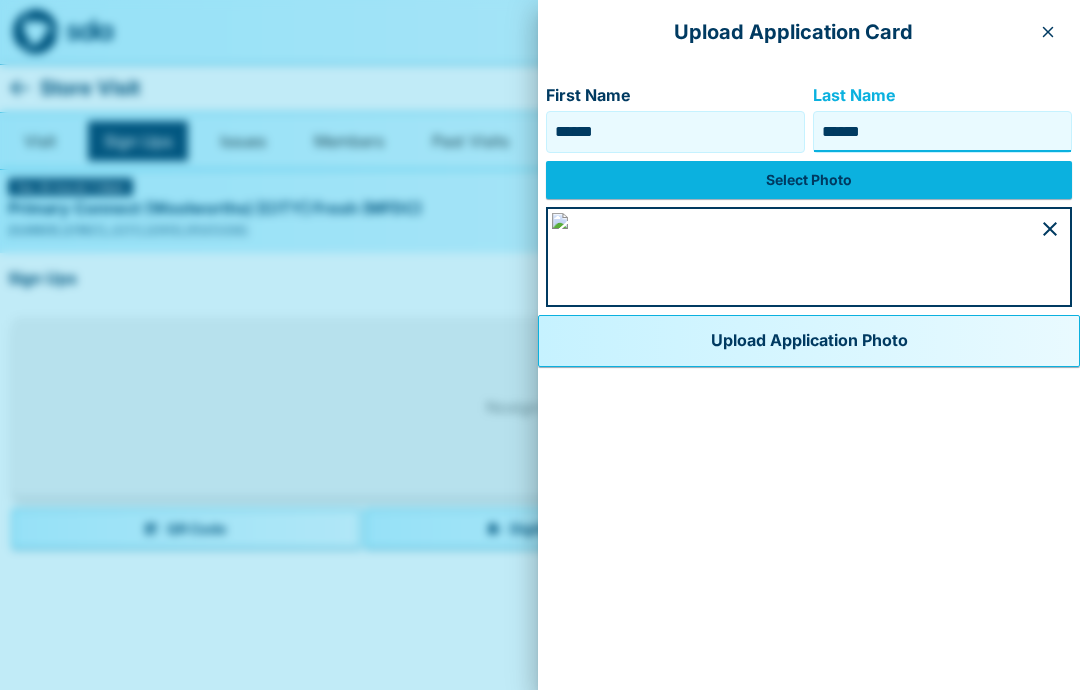 scroll, scrollTop: 1104, scrollLeft: 0, axis: vertical 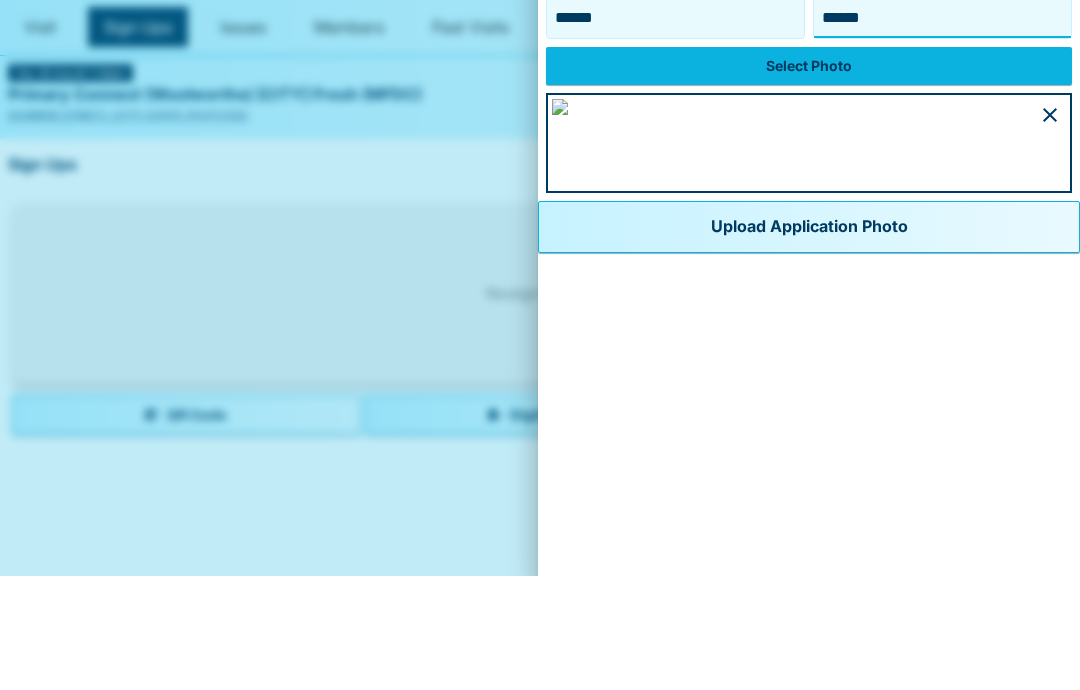 type on "******" 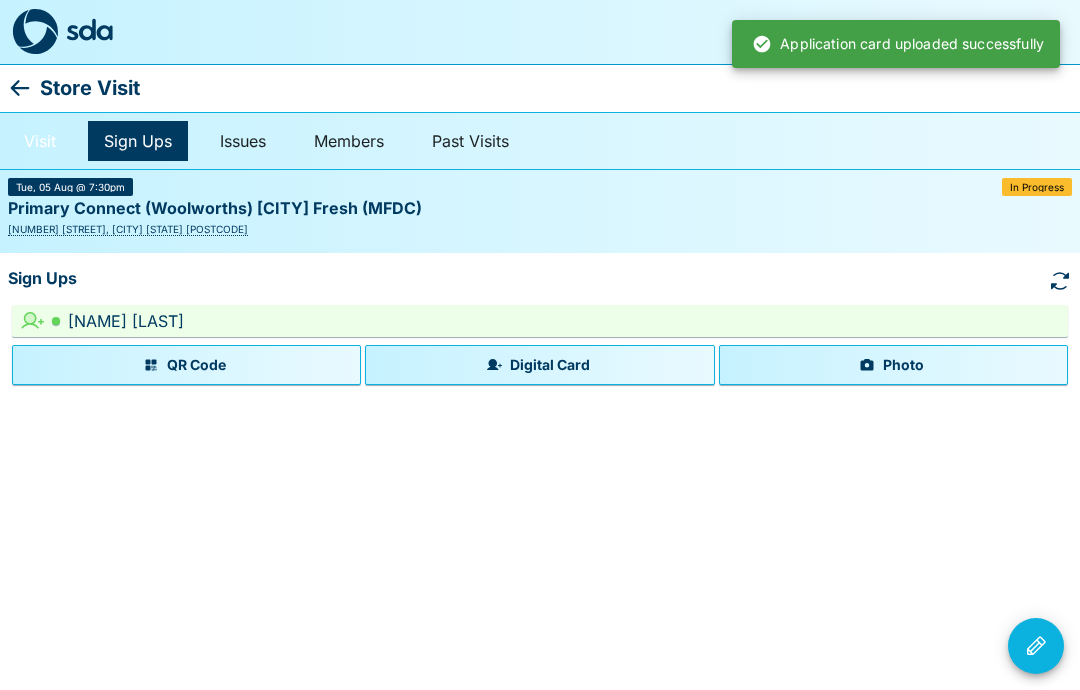 click on "Visit" at bounding box center (40, 141) 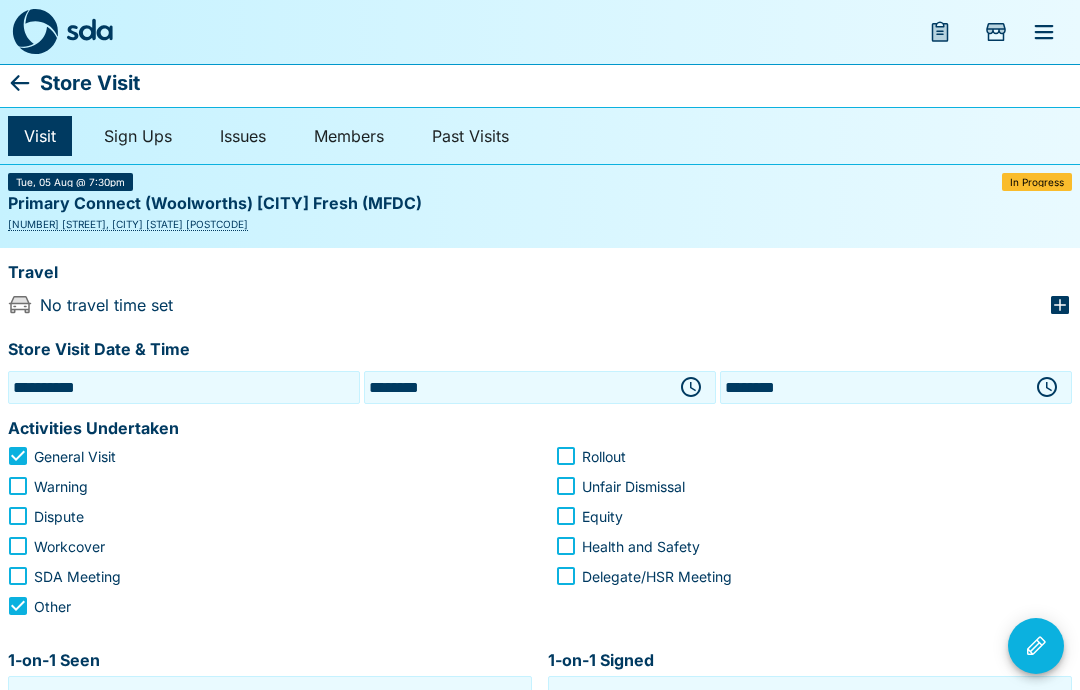 scroll, scrollTop: 17, scrollLeft: 0, axis: vertical 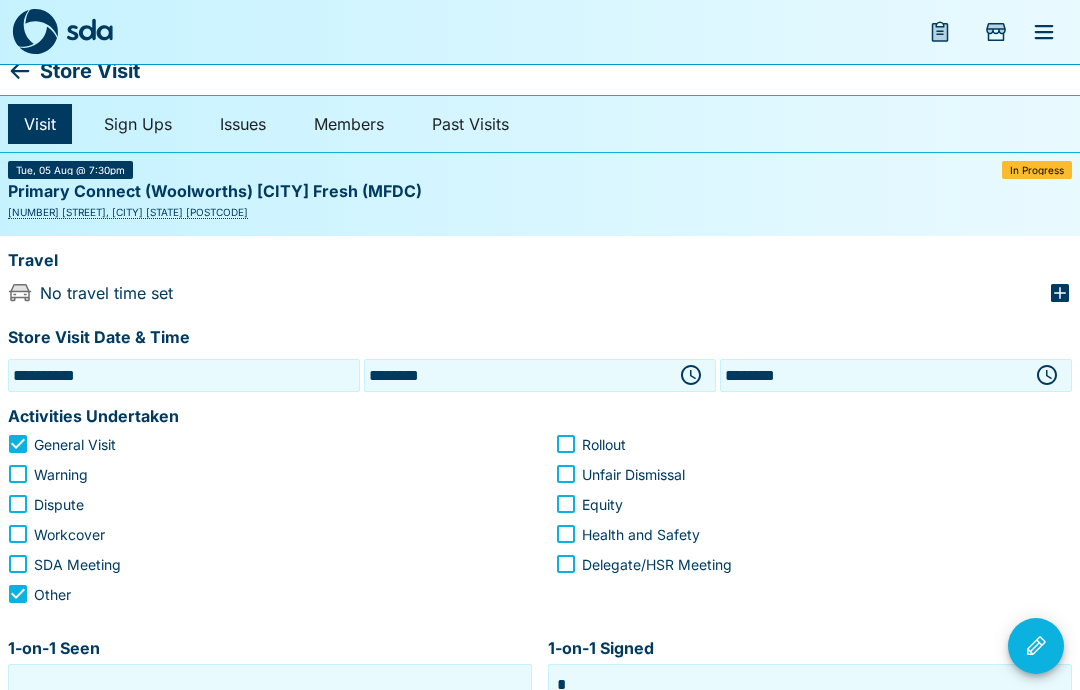 click 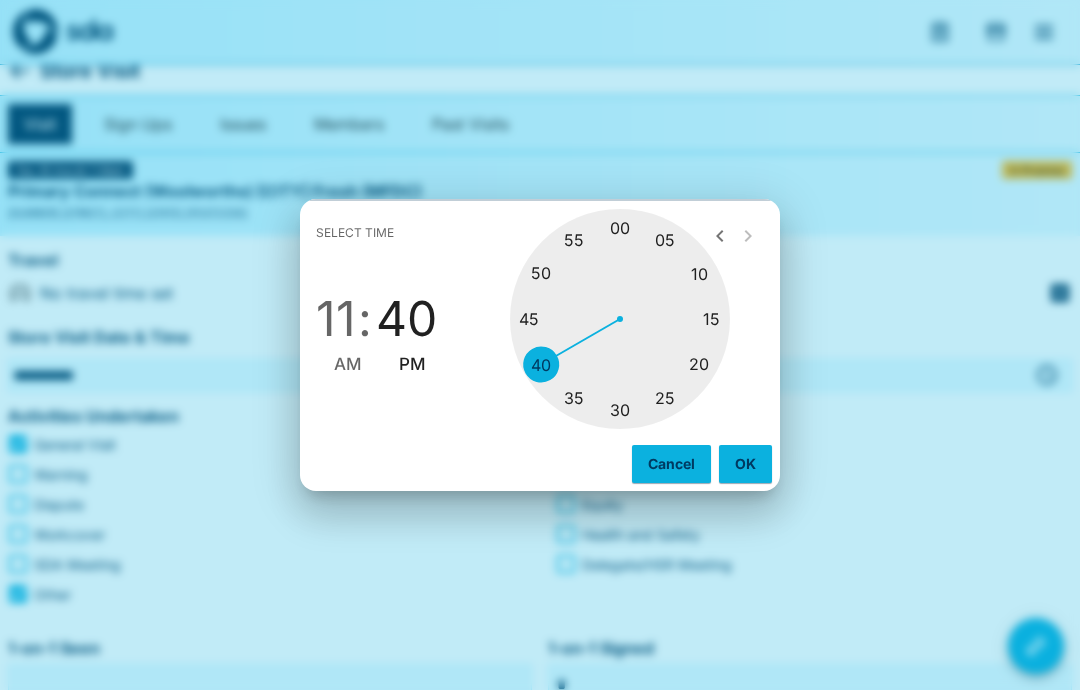 type on "********" 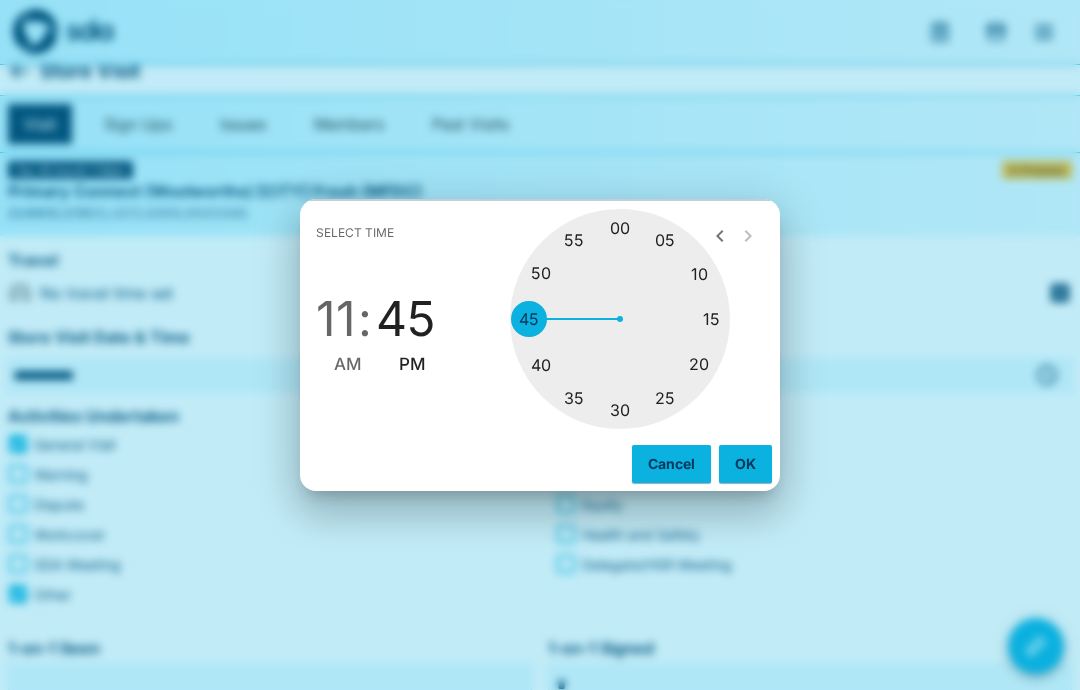 click on "OK" at bounding box center [745, 464] 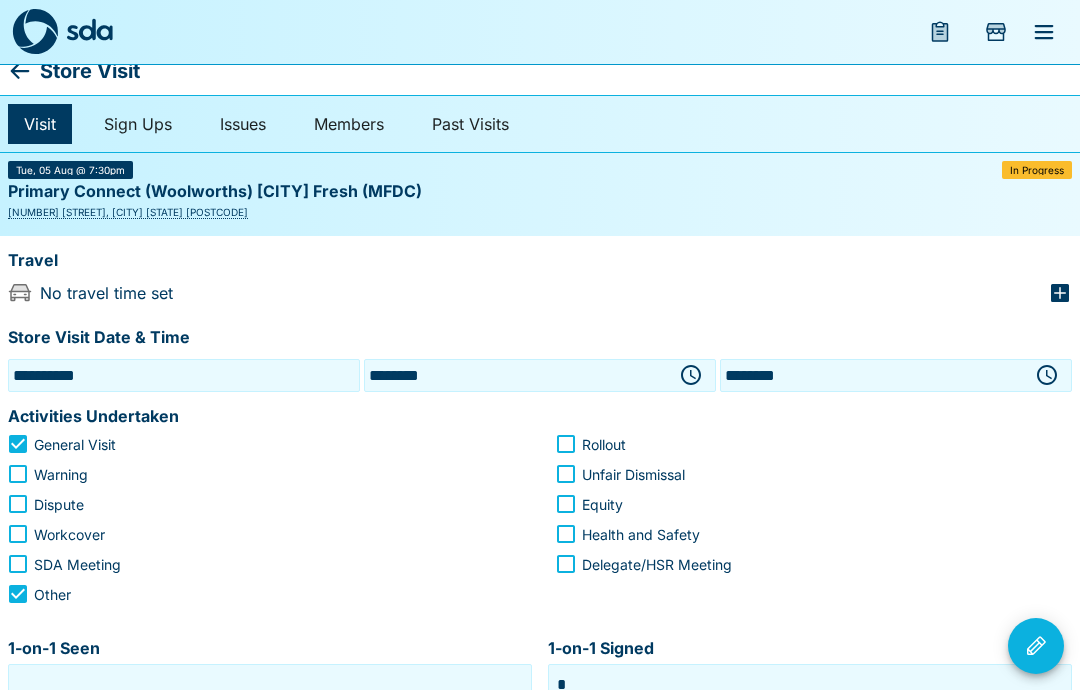 click 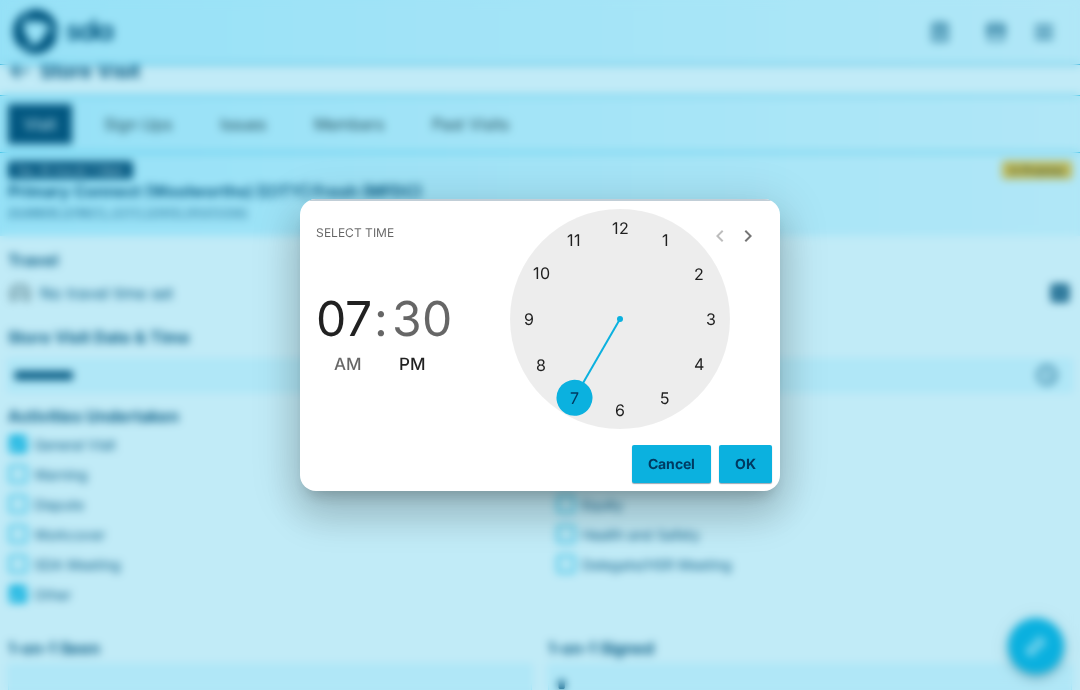 click on "30" at bounding box center [422, 319] 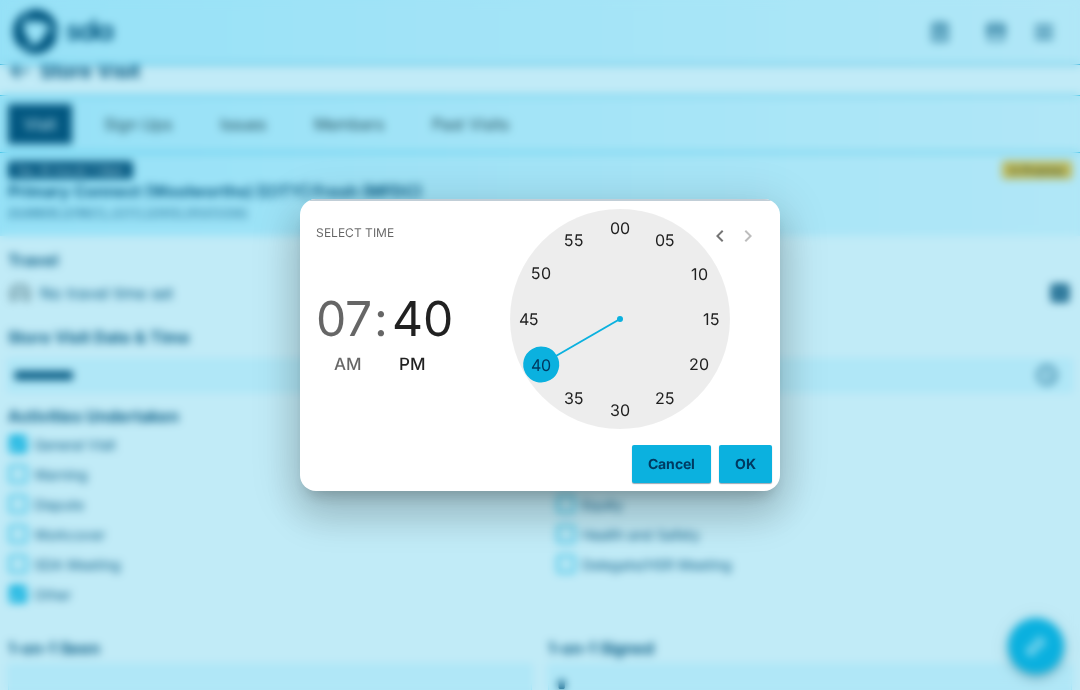 type on "********" 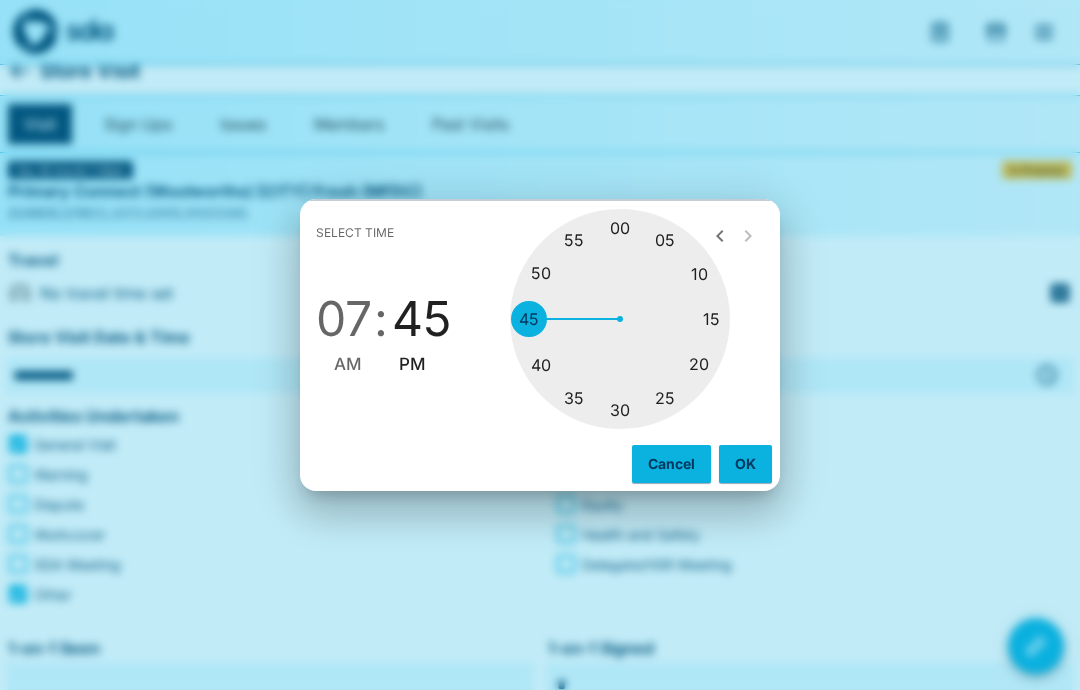 click on "OK" at bounding box center [745, 464] 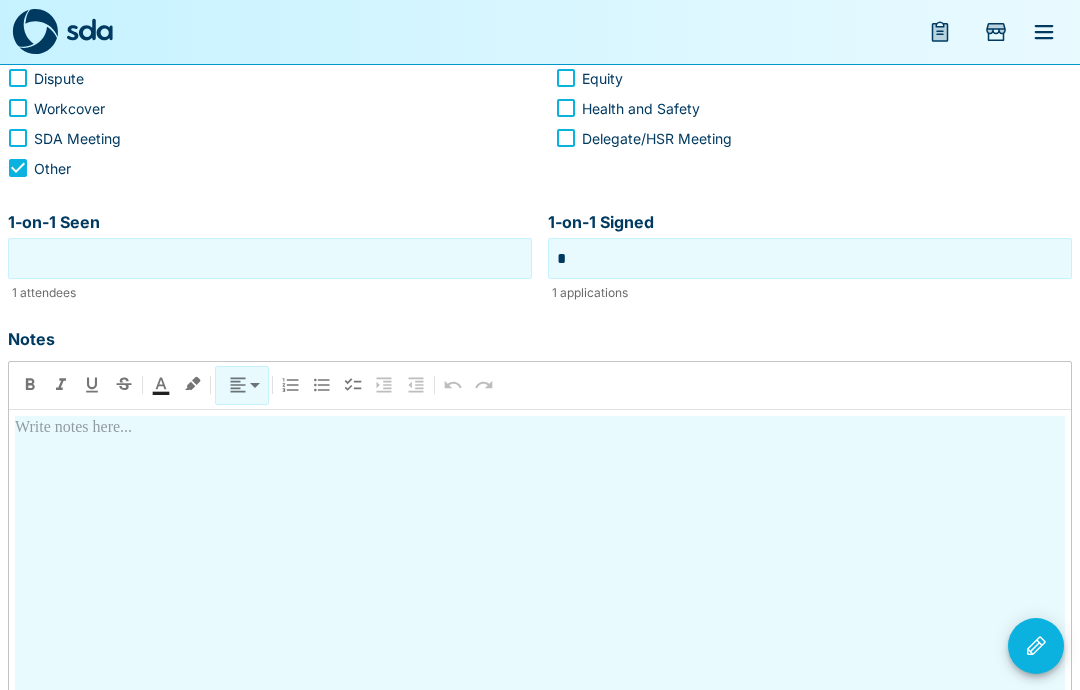 scroll, scrollTop: 434, scrollLeft: 0, axis: vertical 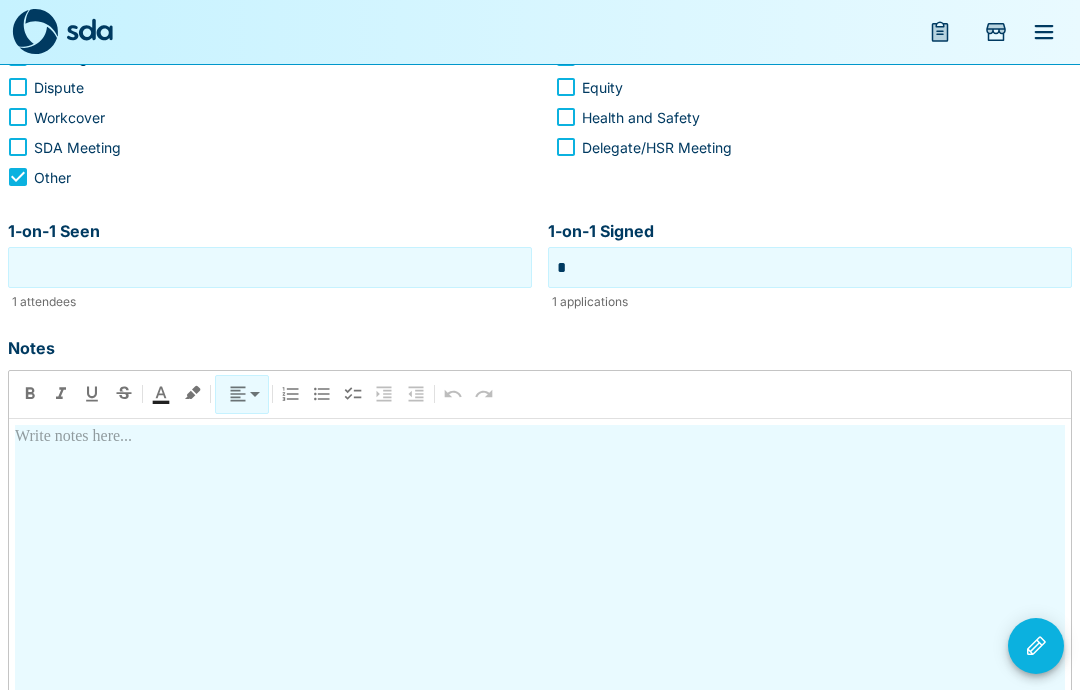 click at bounding box center (540, 597) 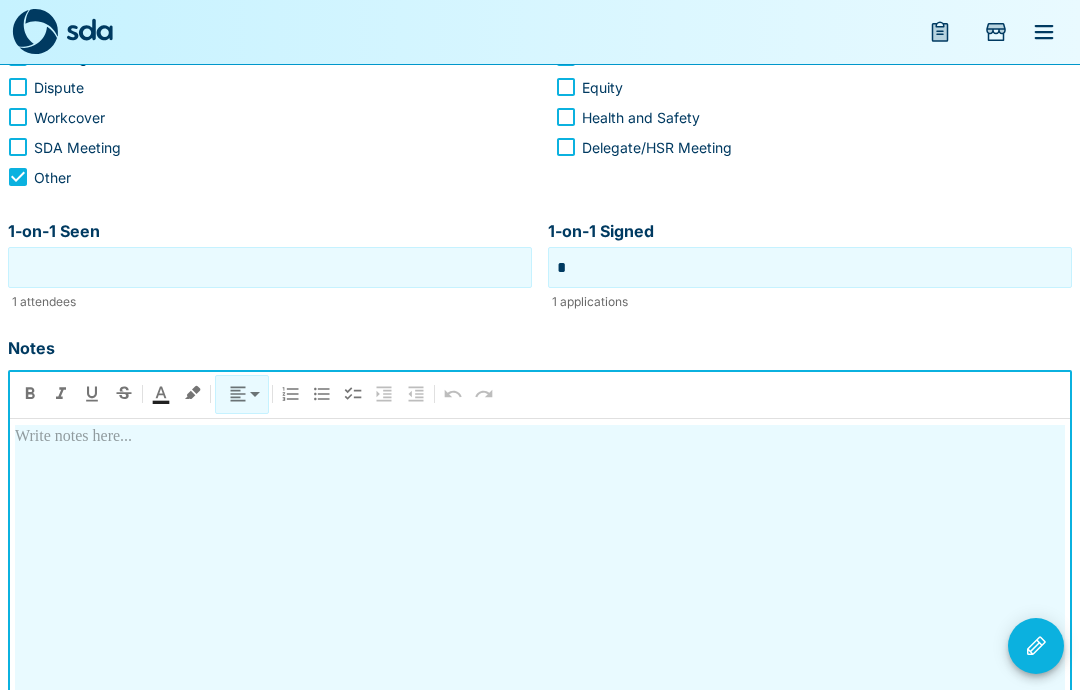 type 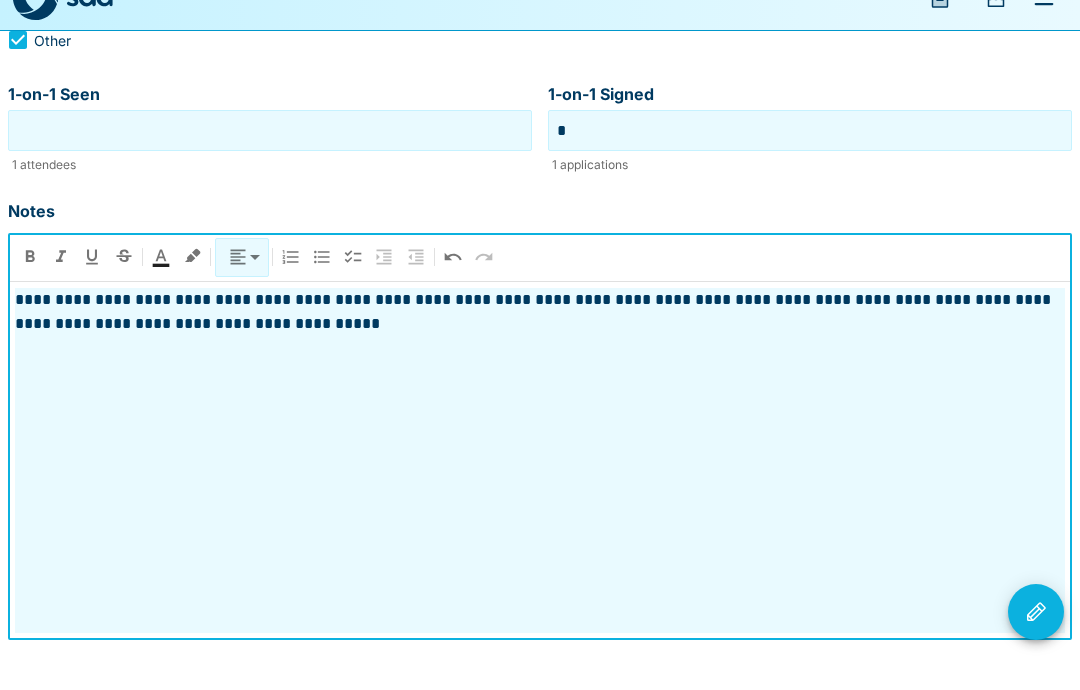scroll, scrollTop: 573, scrollLeft: 0, axis: vertical 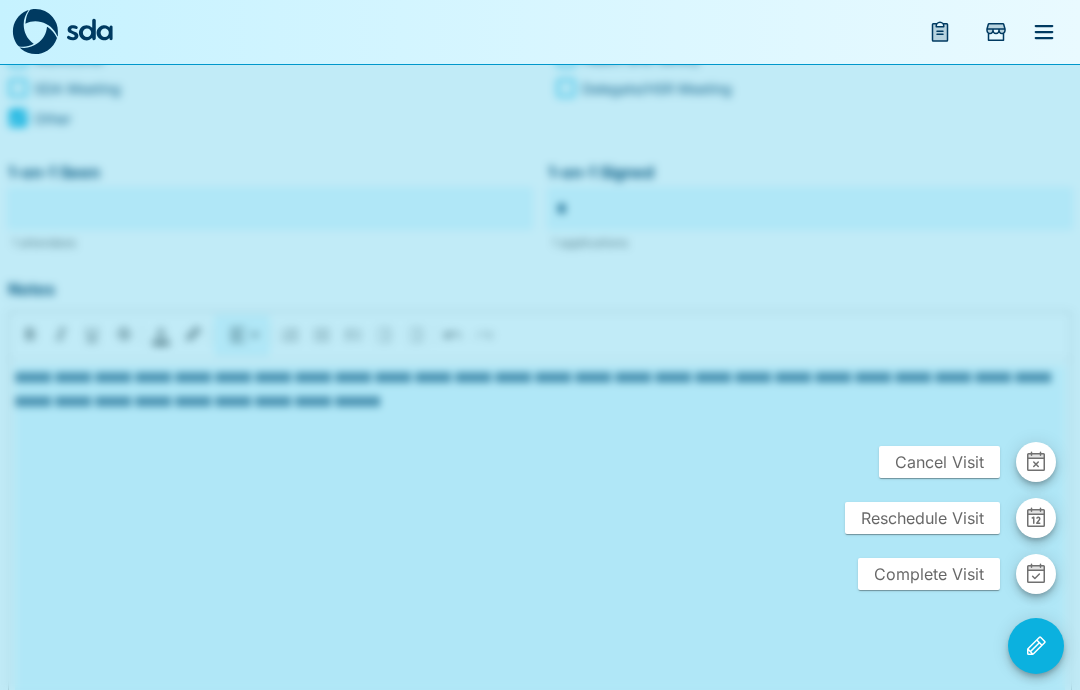 click on "Complete Visit" at bounding box center [929, 574] 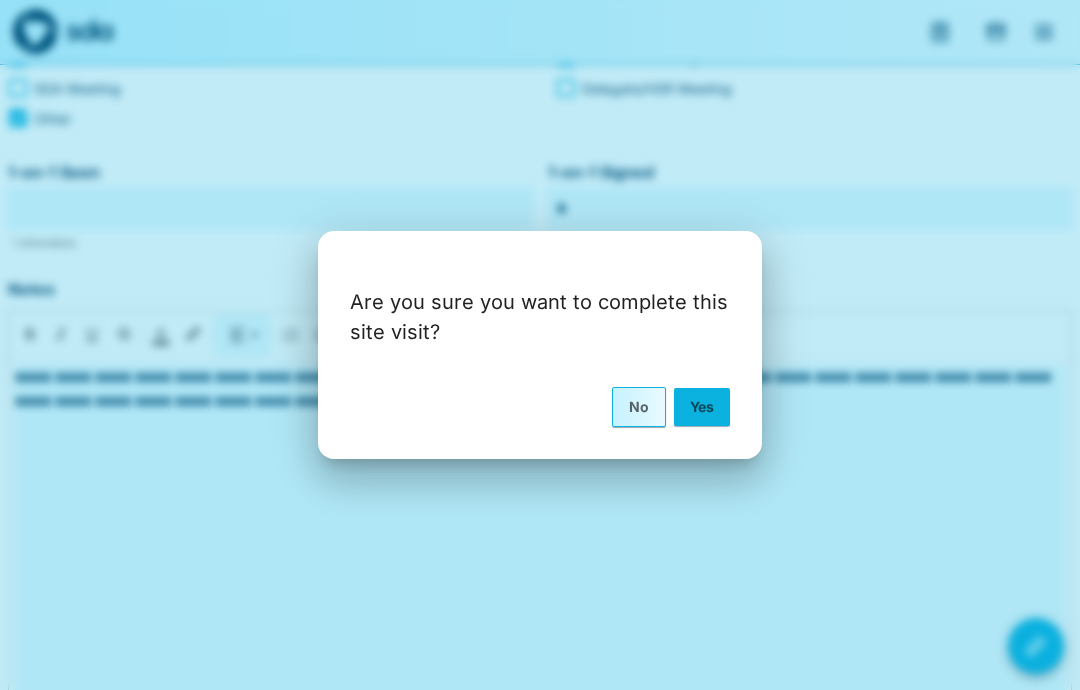 click on "Yes" at bounding box center [702, 407] 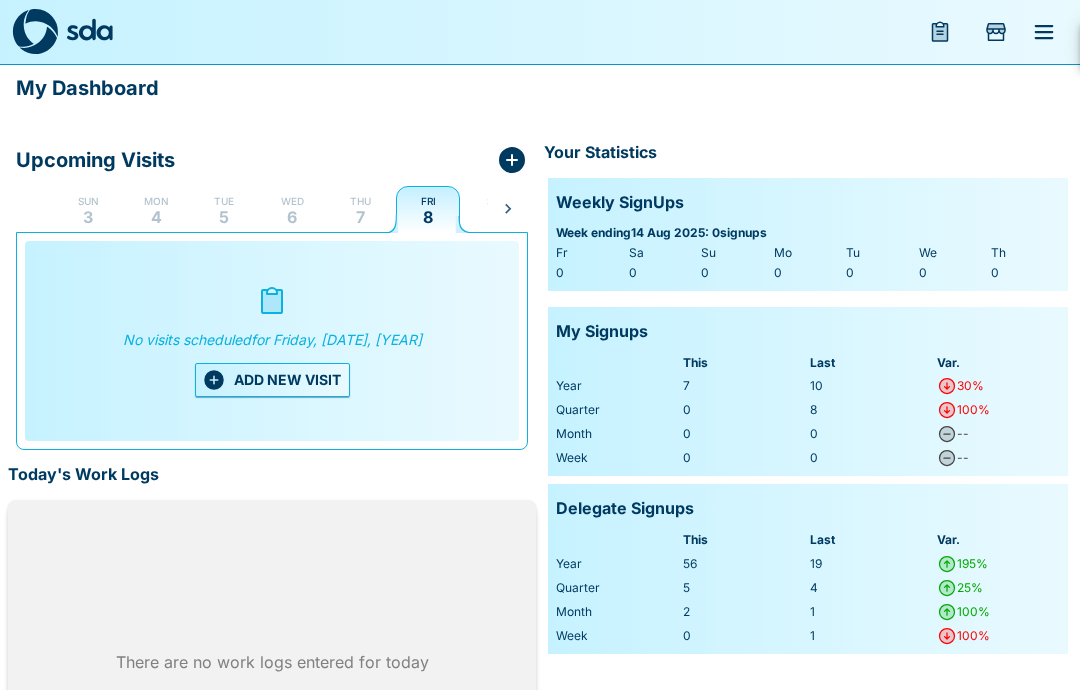 click on "Wed 6" at bounding box center (292, 209) 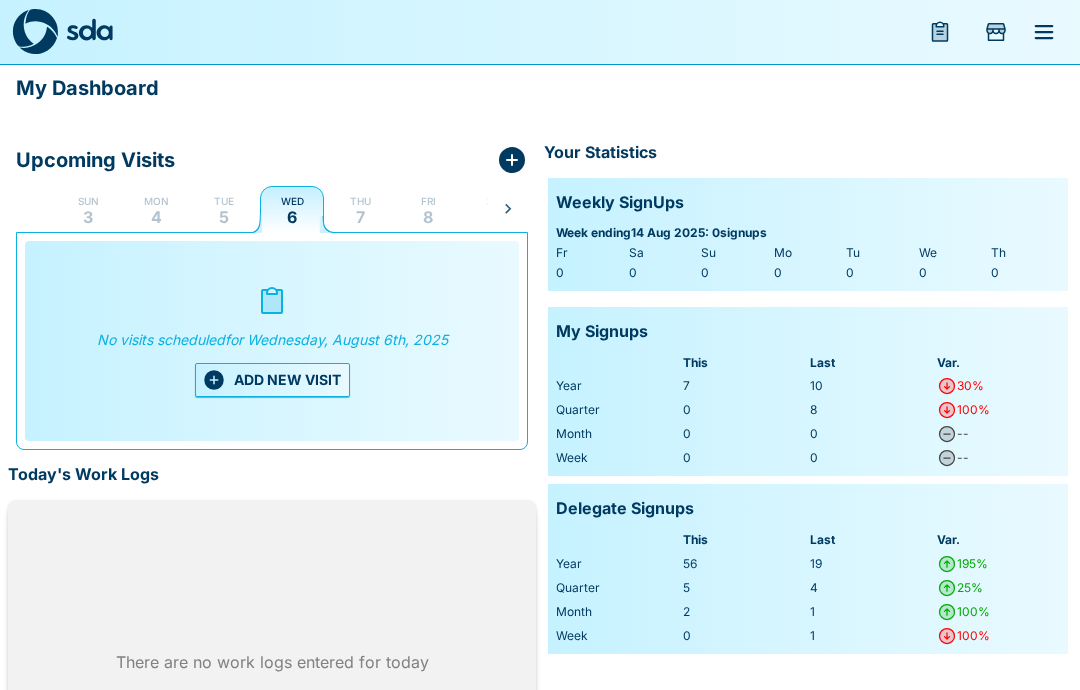 click on "ADD NEW VISIT" at bounding box center (272, 380) 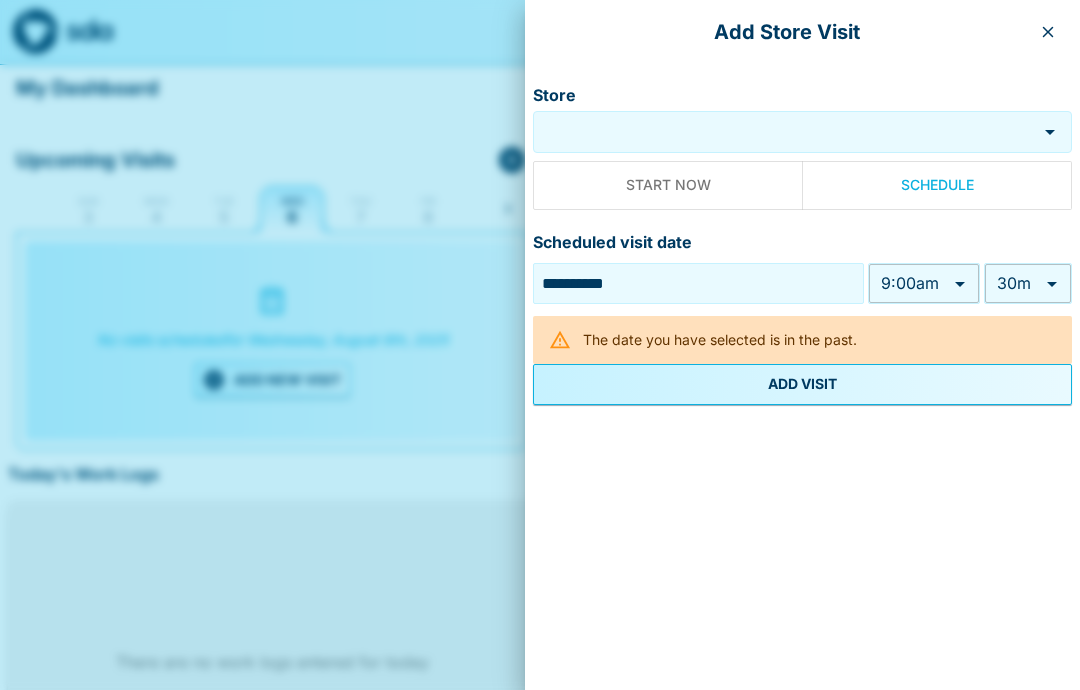click on "Store" at bounding box center [785, 132] 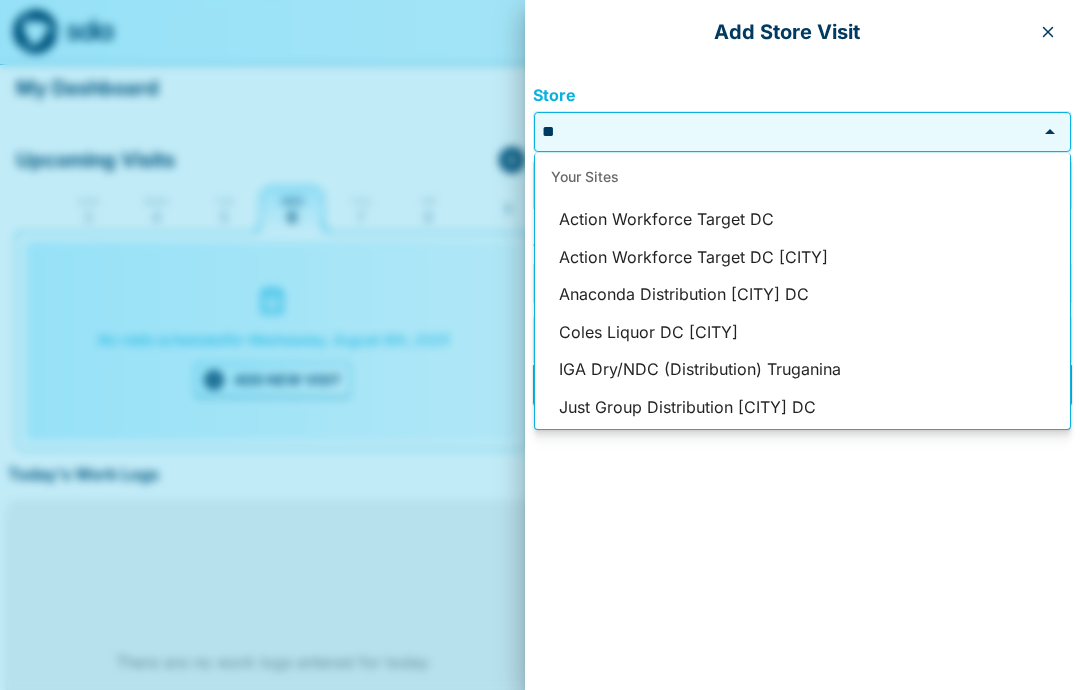 type on "*" 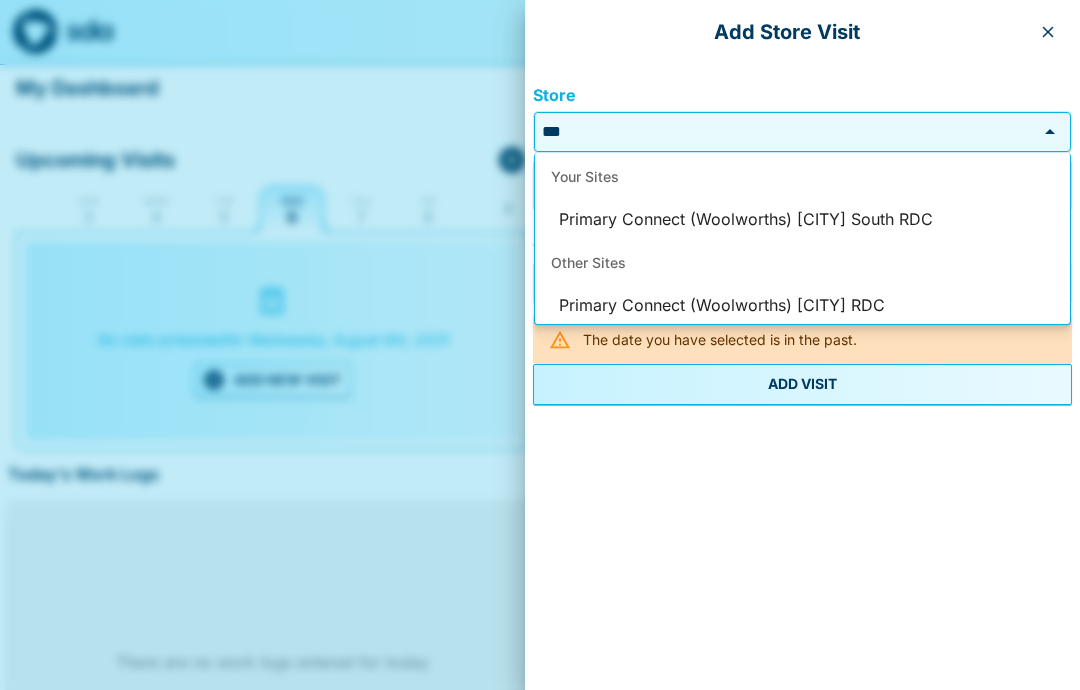 click on "Primary Connect (Woolworths) [CITY] South RDC" at bounding box center (802, 220) 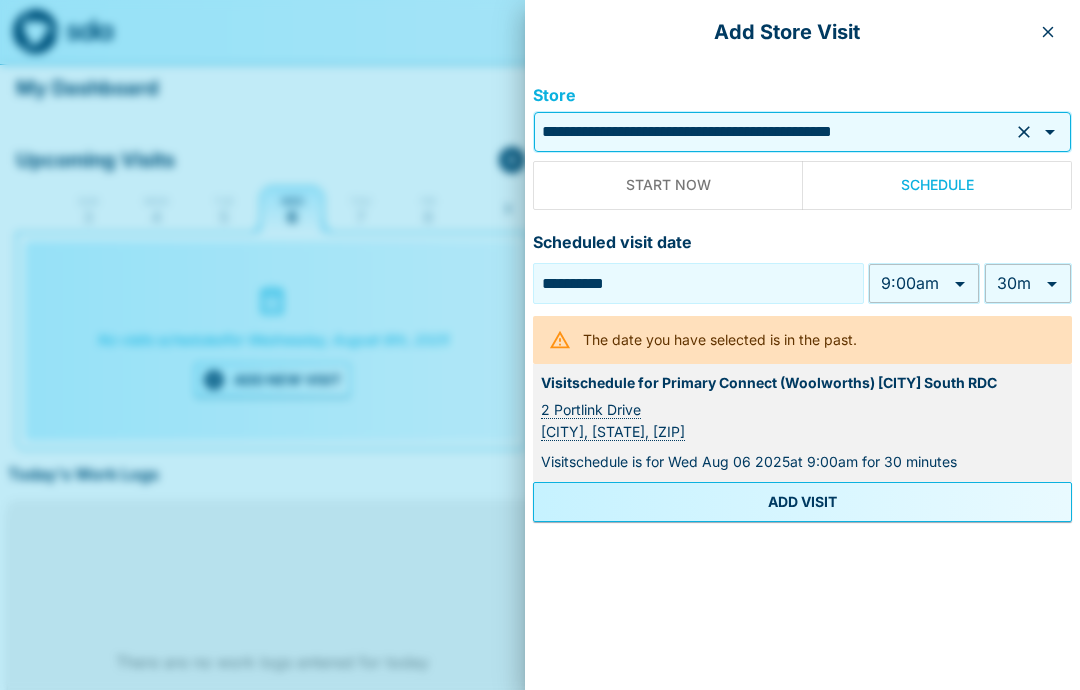 click on "**********" at bounding box center [540, 422] 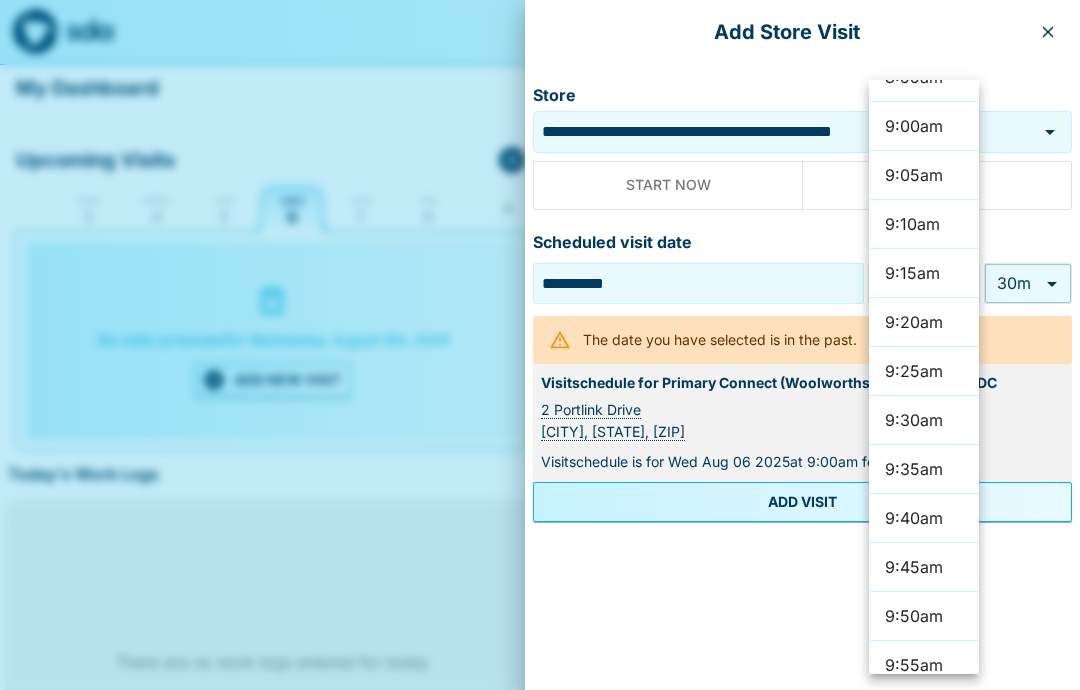 scroll, scrollTop: 5282, scrollLeft: 0, axis: vertical 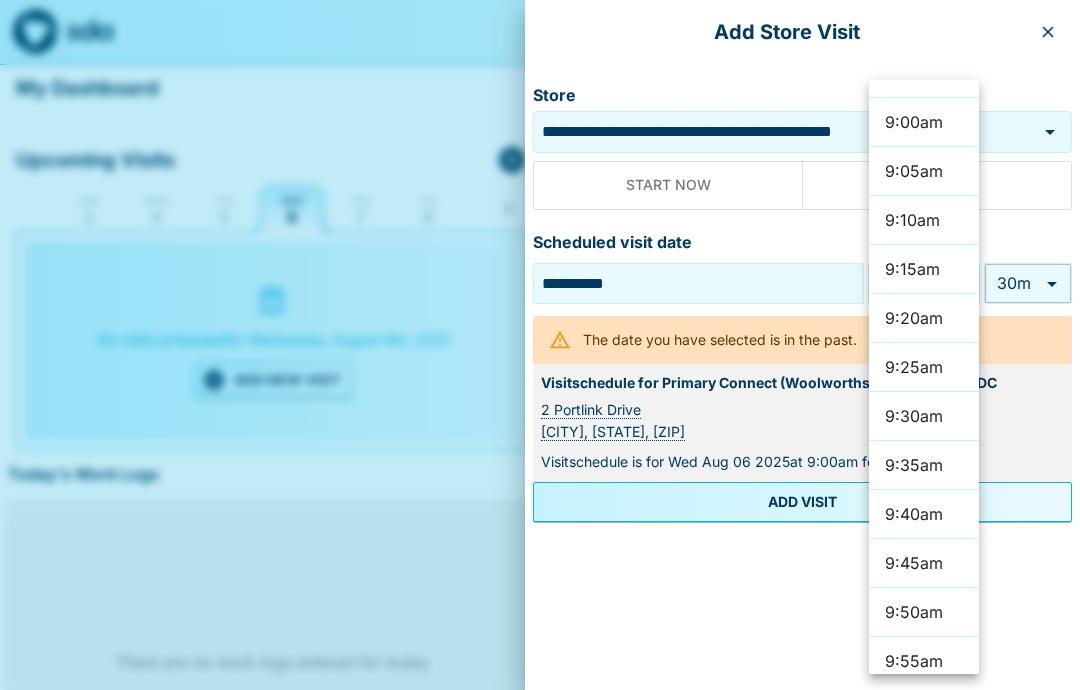 click on "9:30am" at bounding box center (924, 416) 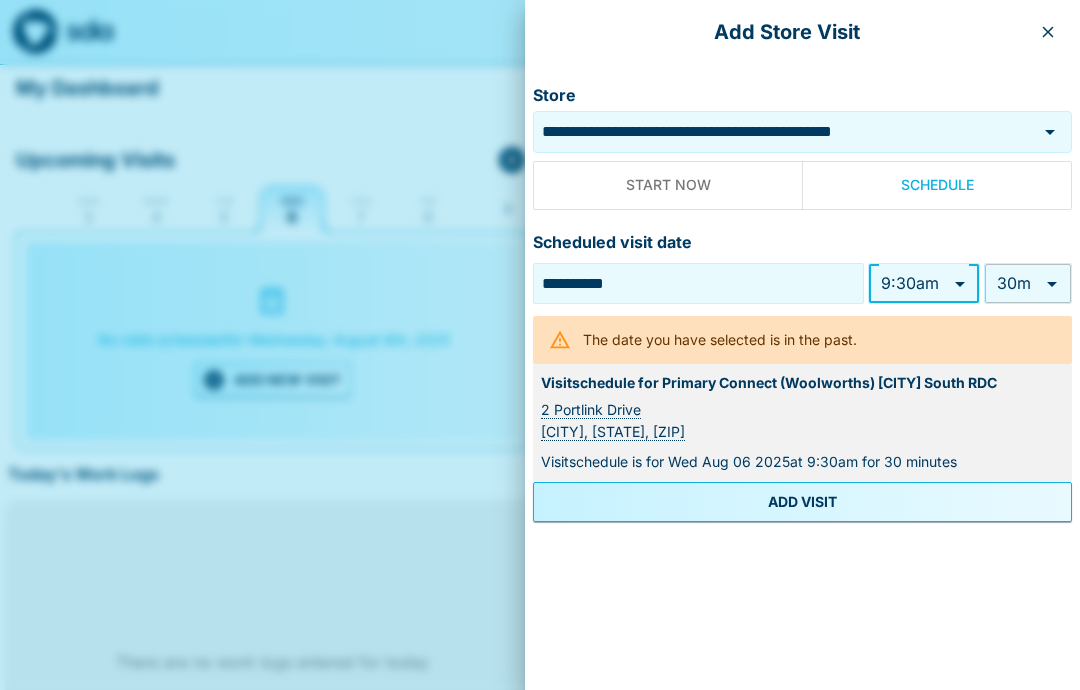 type on "******" 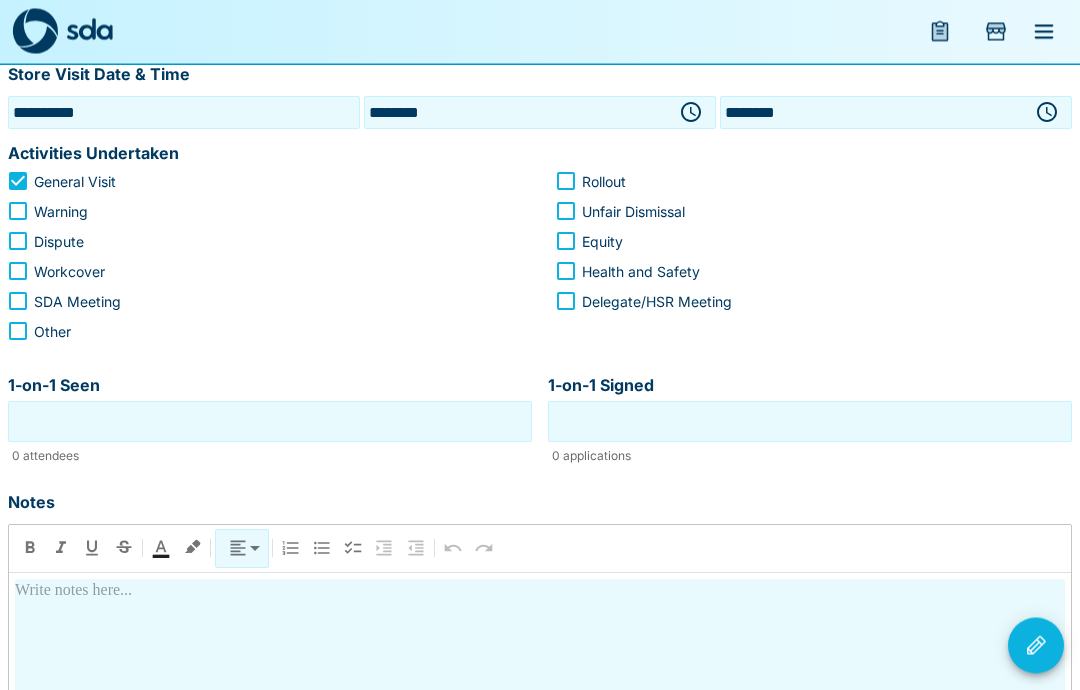 scroll, scrollTop: 280, scrollLeft: 0, axis: vertical 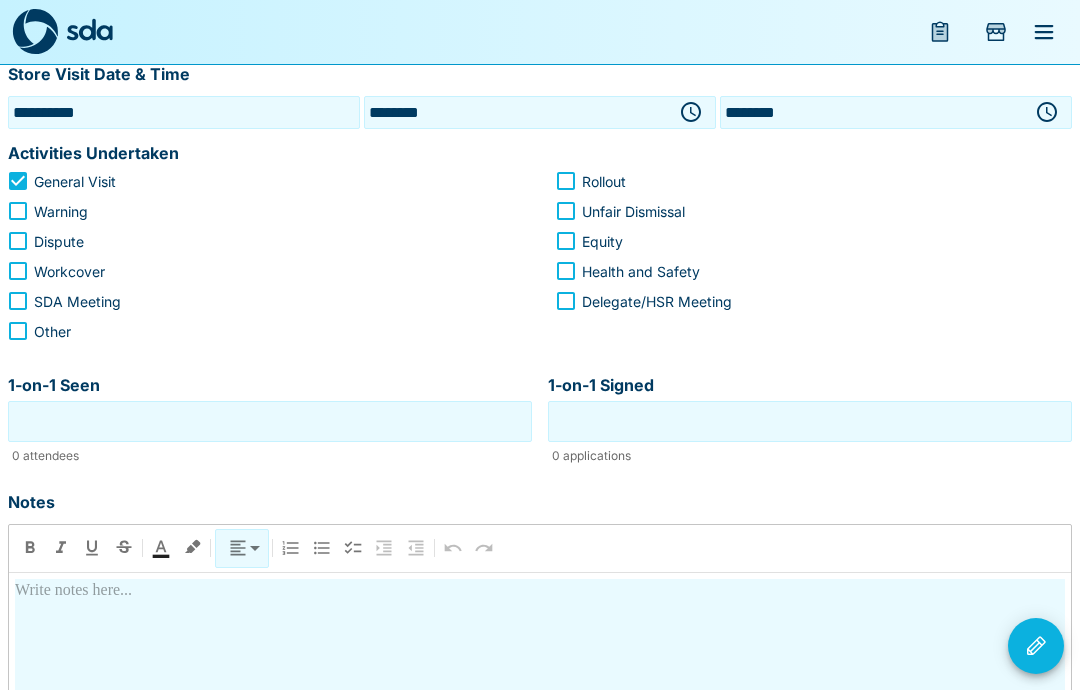 click at bounding box center (540, 751) 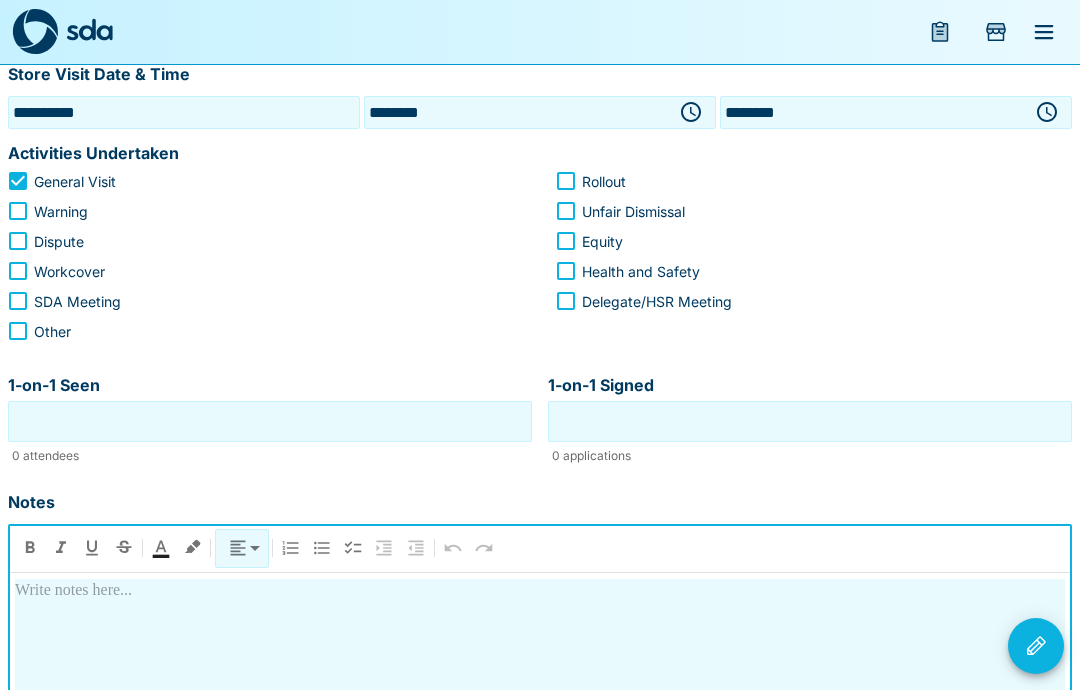 type 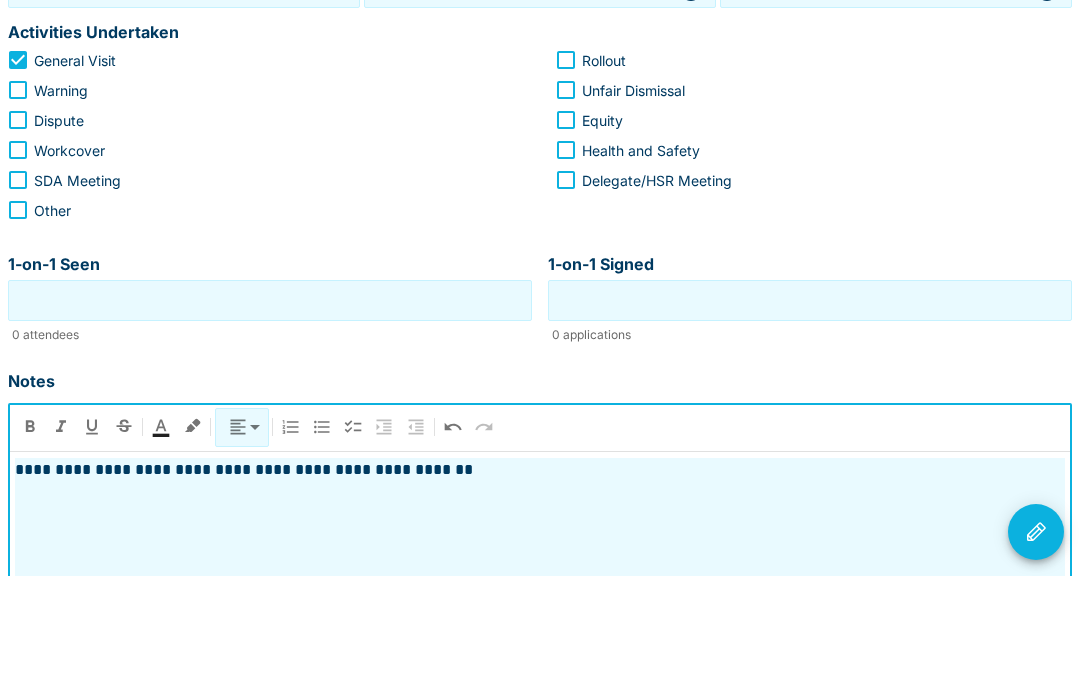 scroll, scrollTop: 288, scrollLeft: 0, axis: vertical 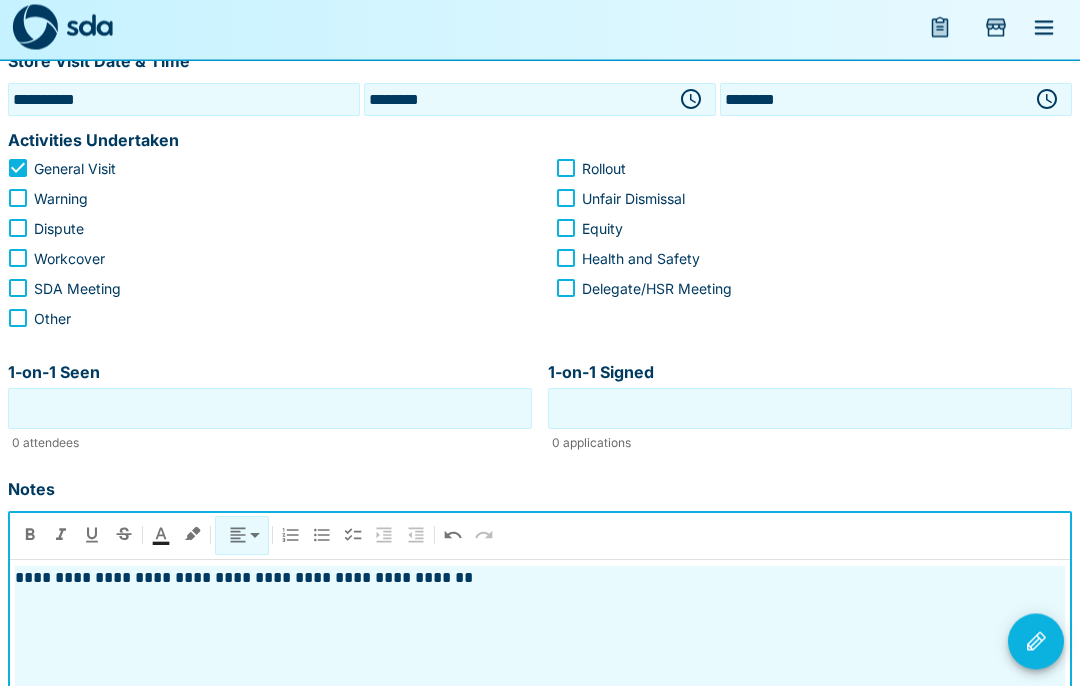 click 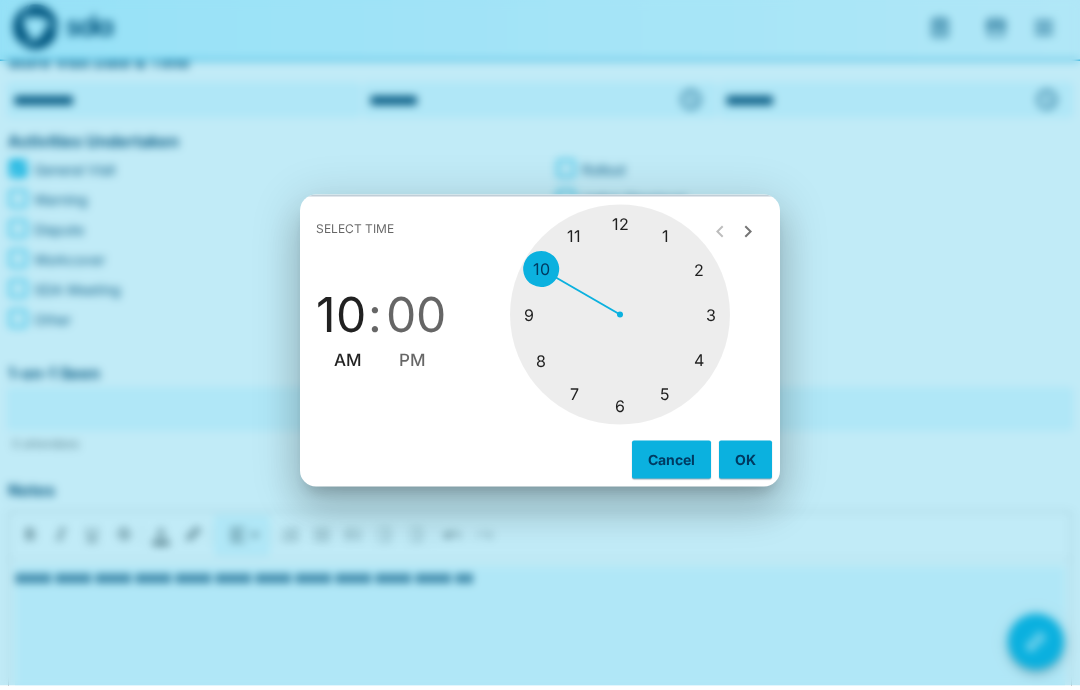 scroll, scrollTop: 293, scrollLeft: 0, axis: vertical 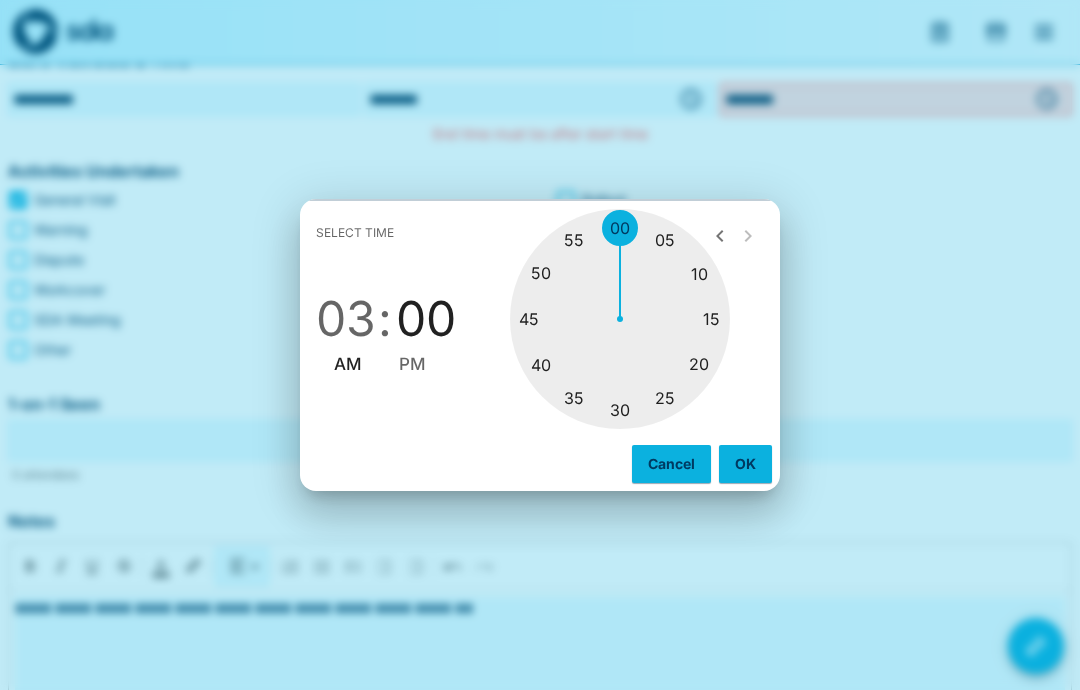 click on "PM" at bounding box center [412, 364] 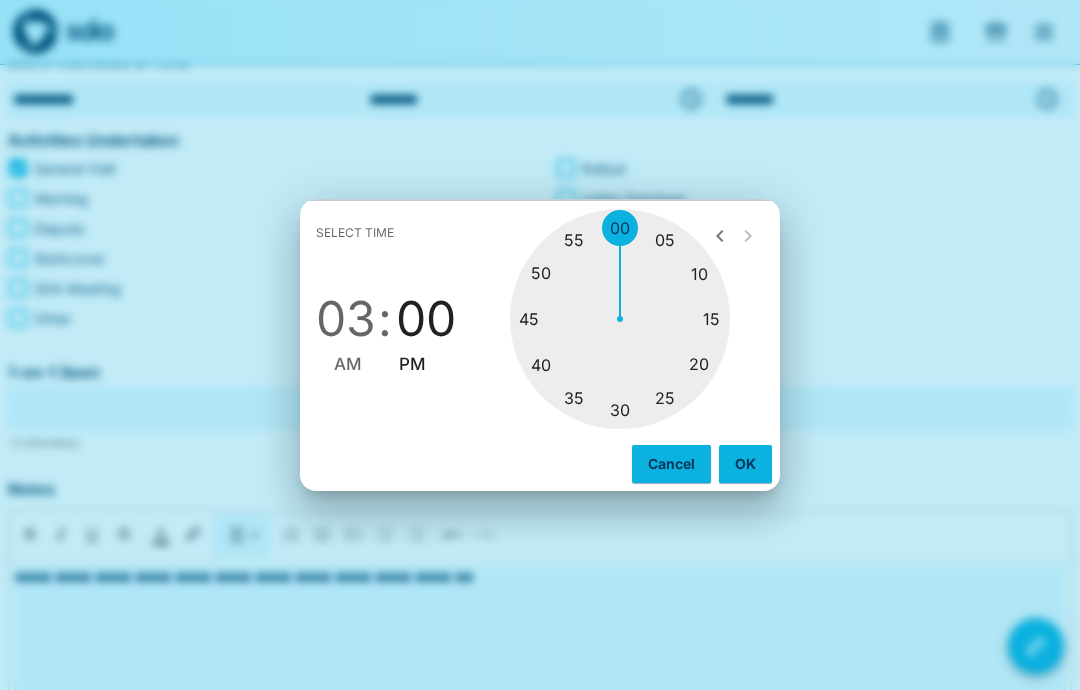 click on "OK" at bounding box center [745, 464] 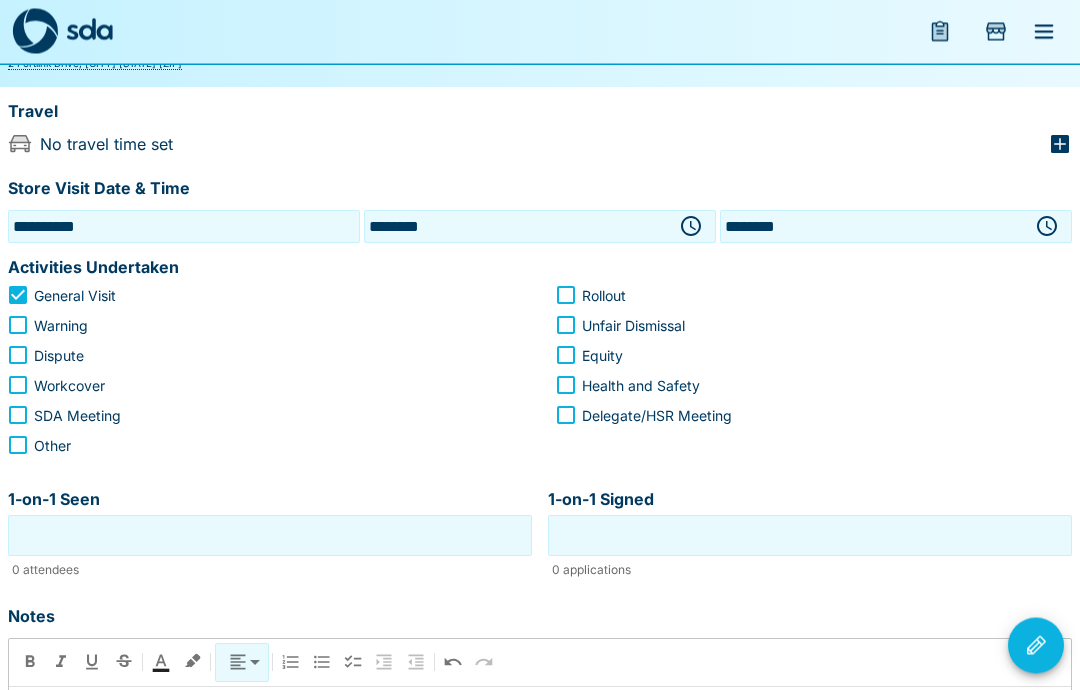 scroll, scrollTop: 166, scrollLeft: 0, axis: vertical 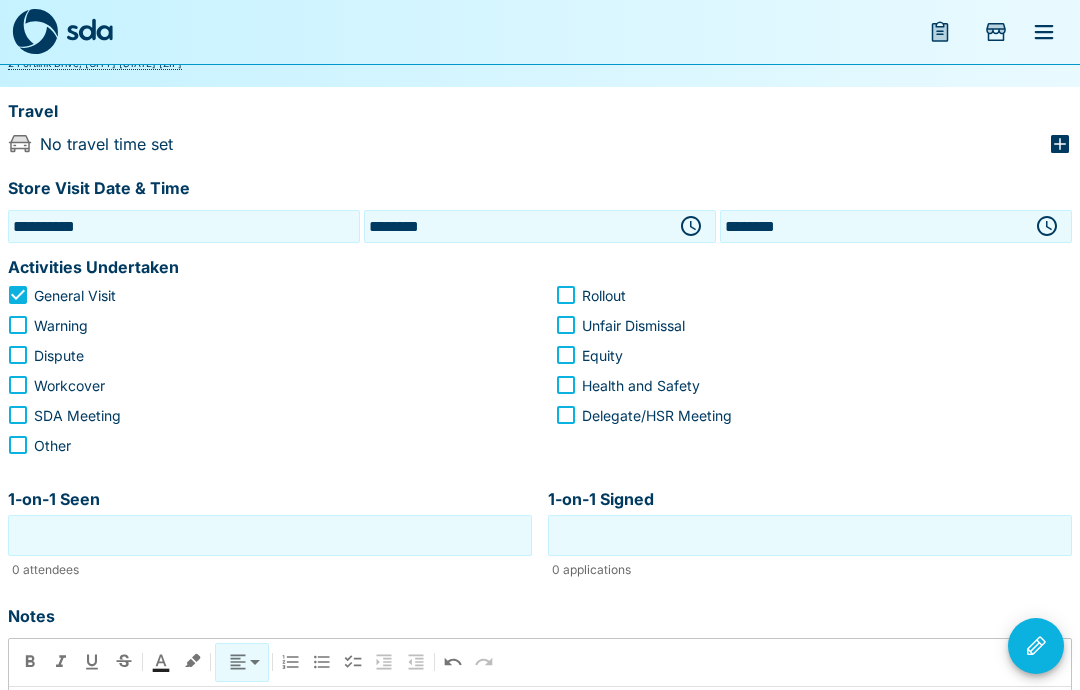 click 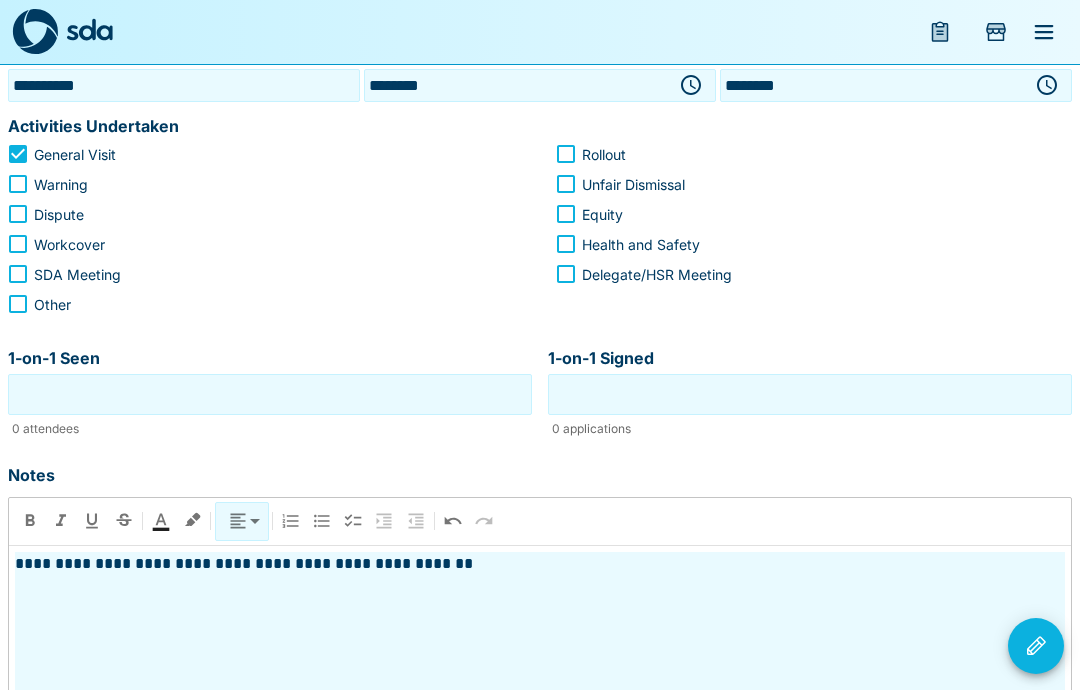 scroll, scrollTop: 309, scrollLeft: 0, axis: vertical 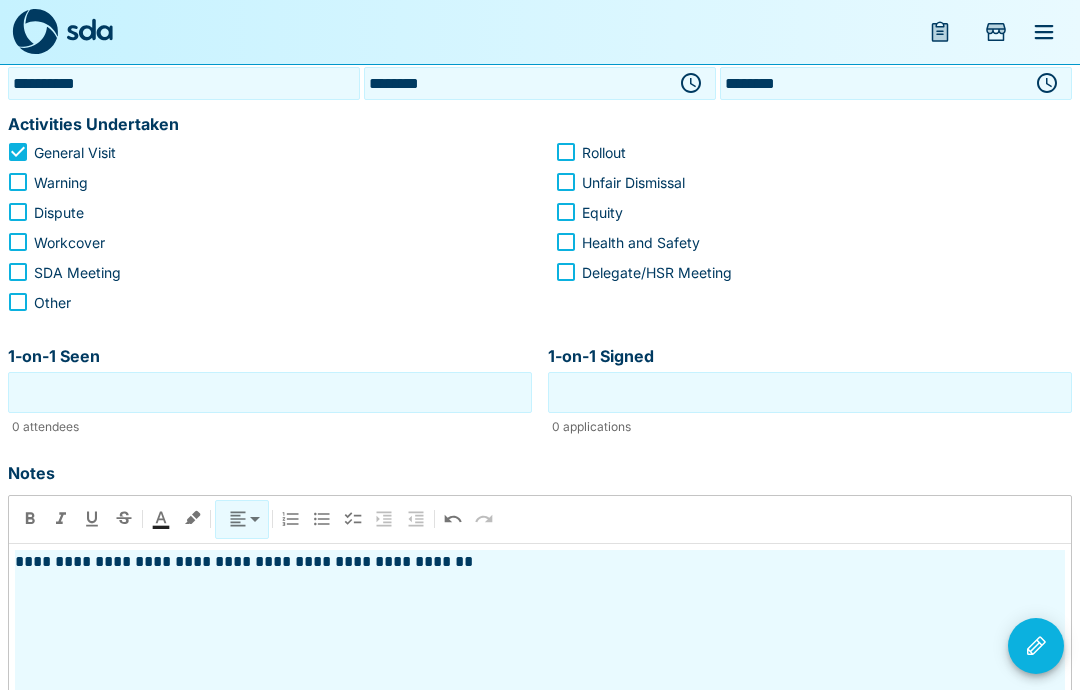 click on "**********" at bounding box center (540, 562) 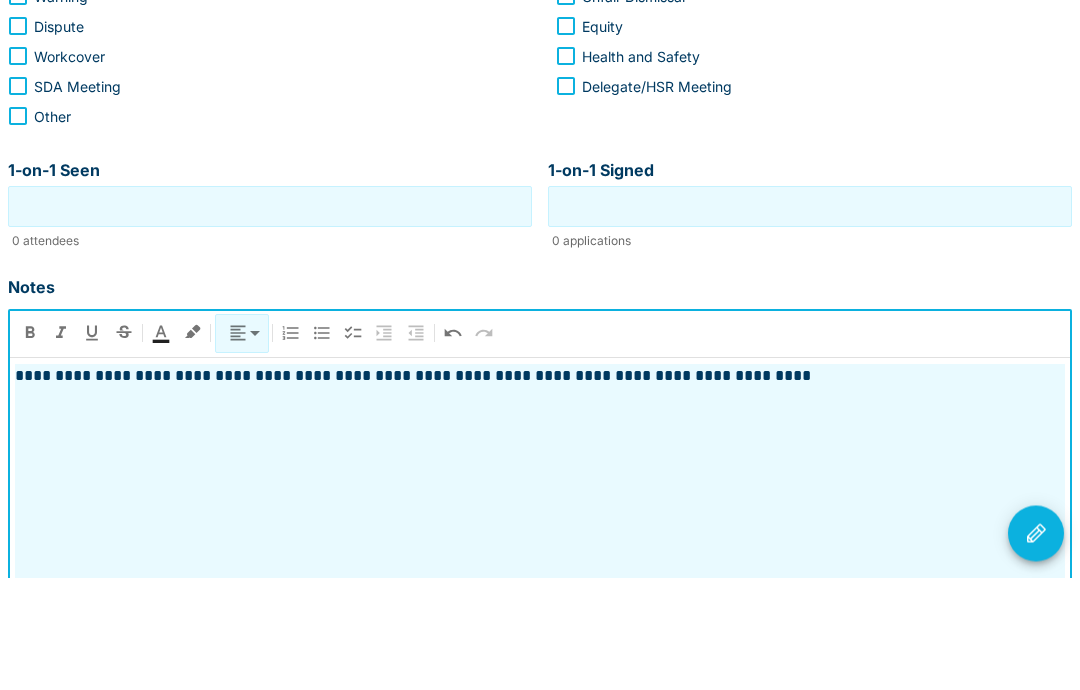 scroll, scrollTop: 573, scrollLeft: 0, axis: vertical 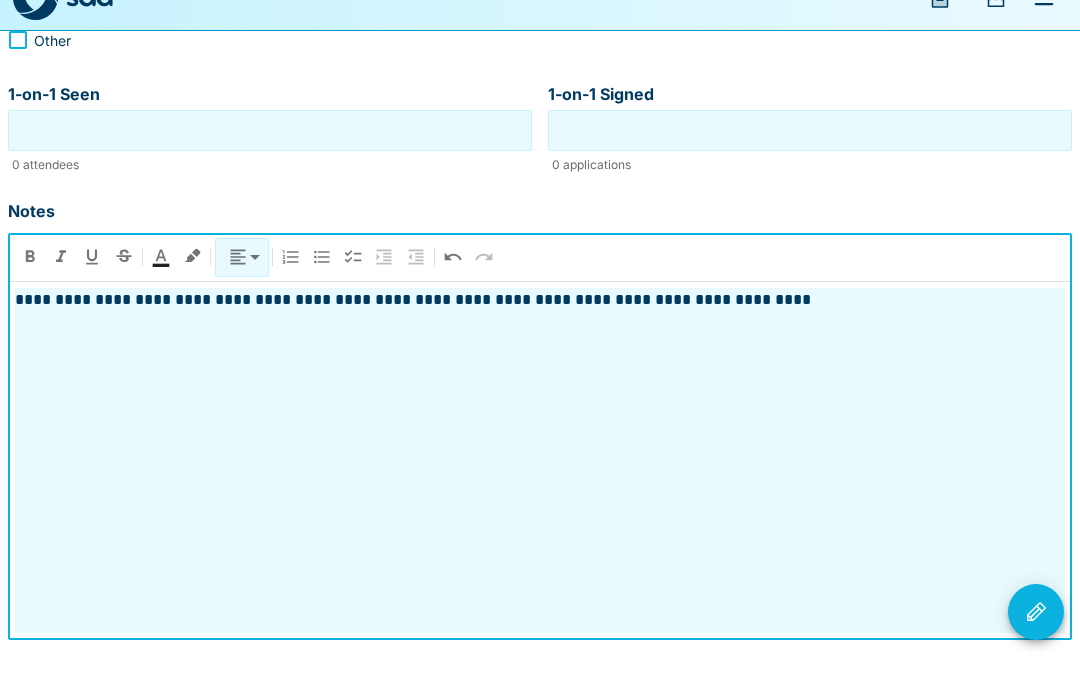 click 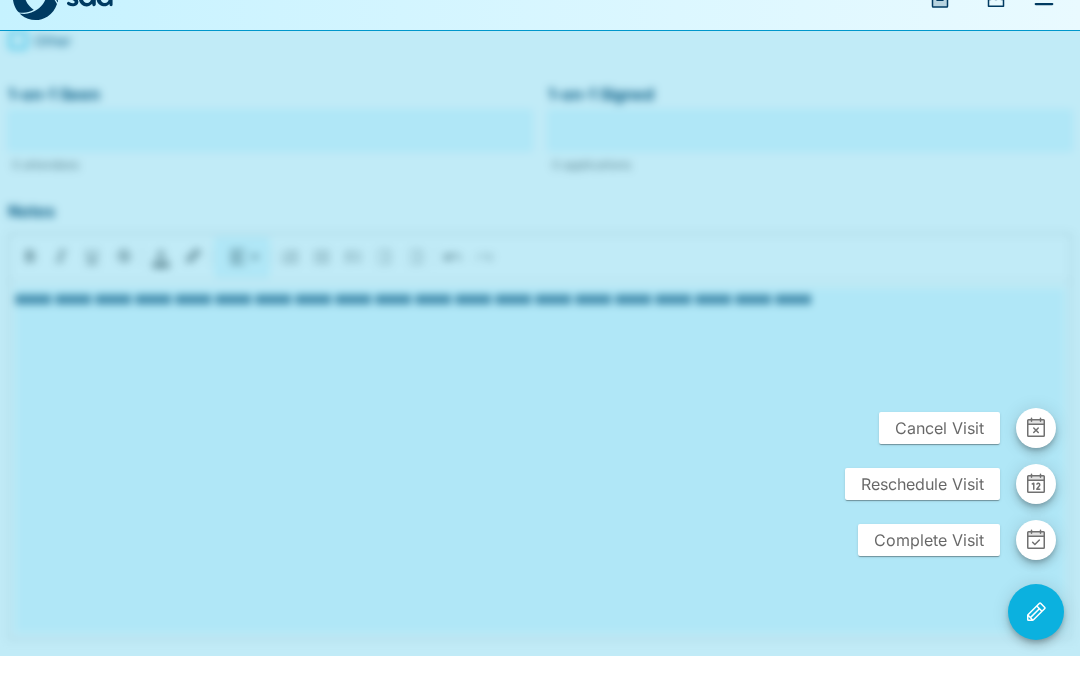 scroll, scrollTop: 493, scrollLeft: 0, axis: vertical 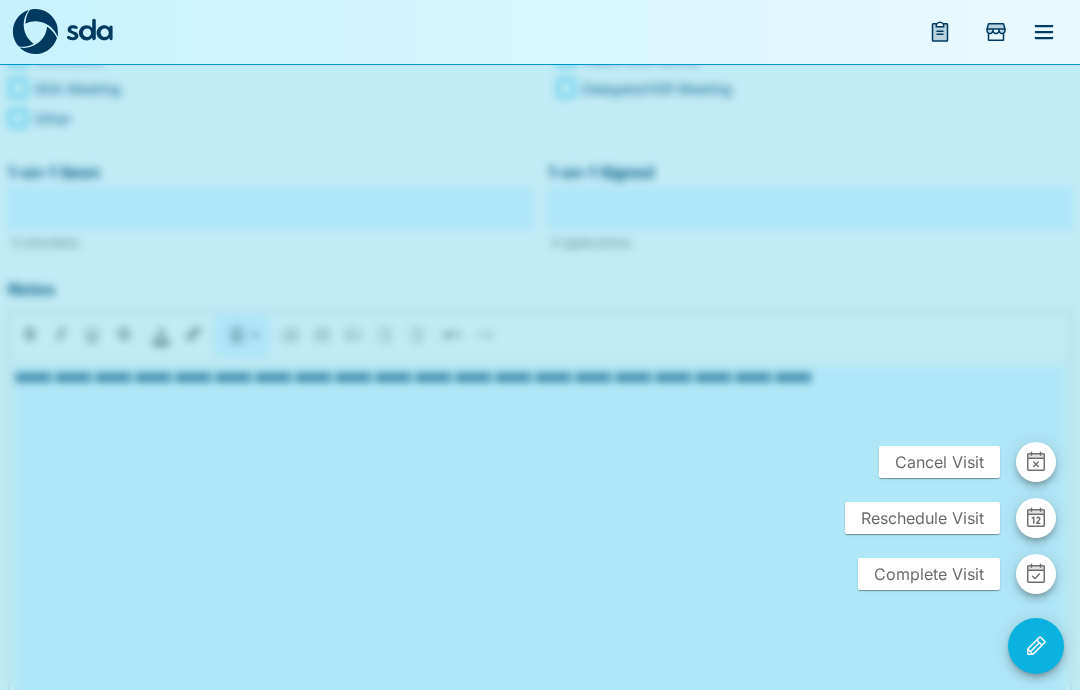 click on "Complete Visit" at bounding box center (929, 574) 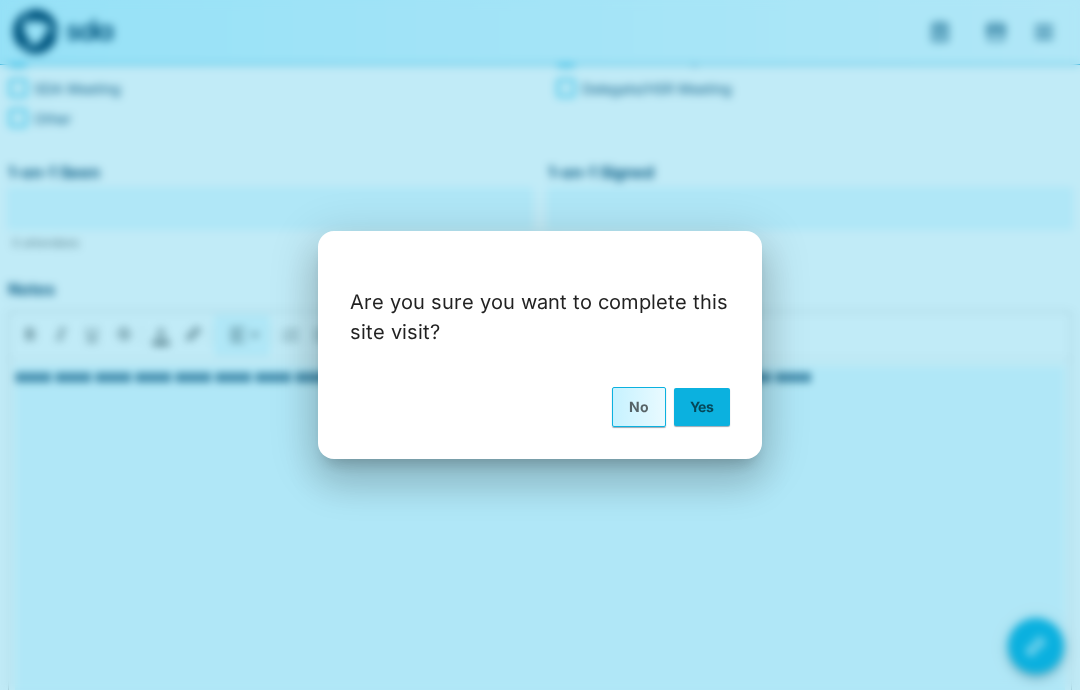 click on "Yes" at bounding box center [702, 407] 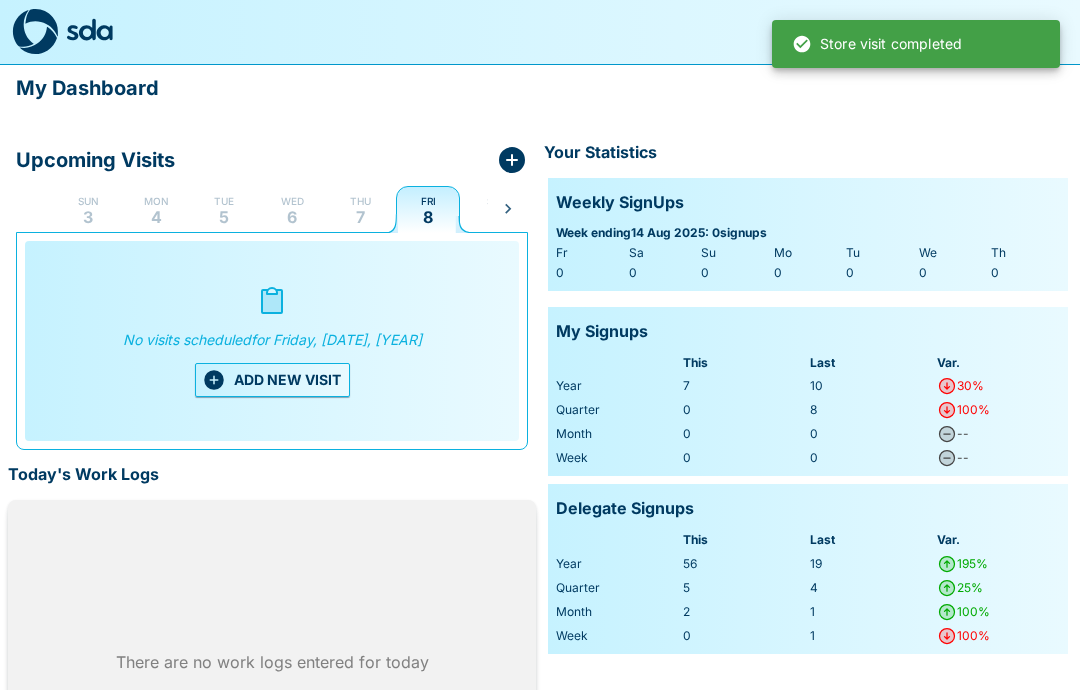 click on "Thu 7" at bounding box center [360, 209] 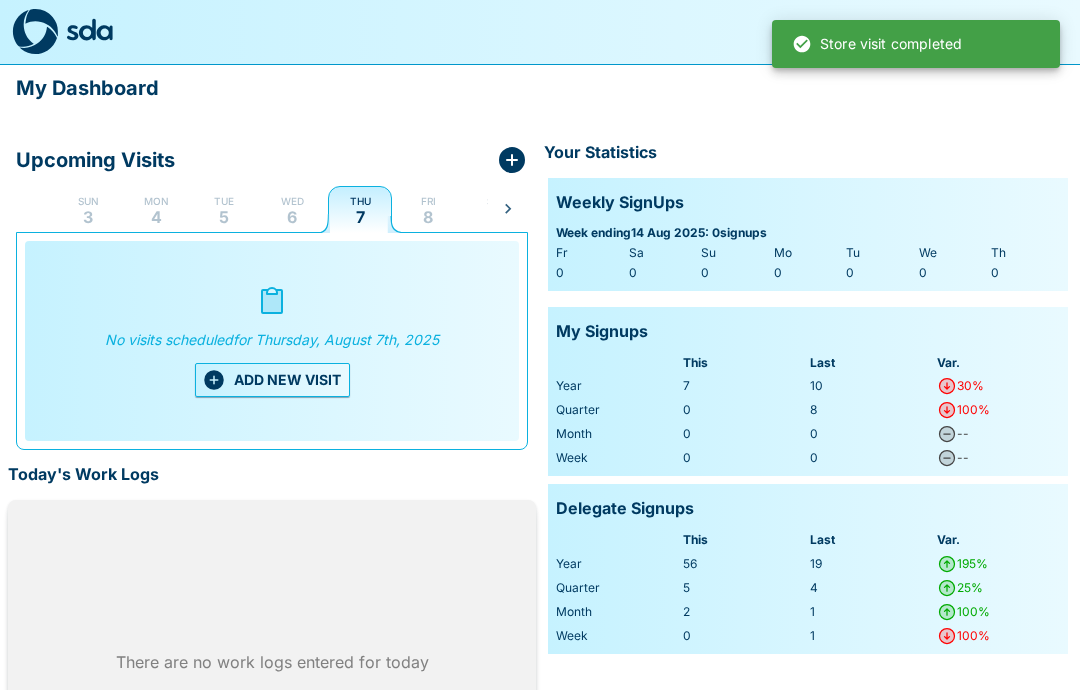 click on "ADD NEW VISIT" at bounding box center (272, 380) 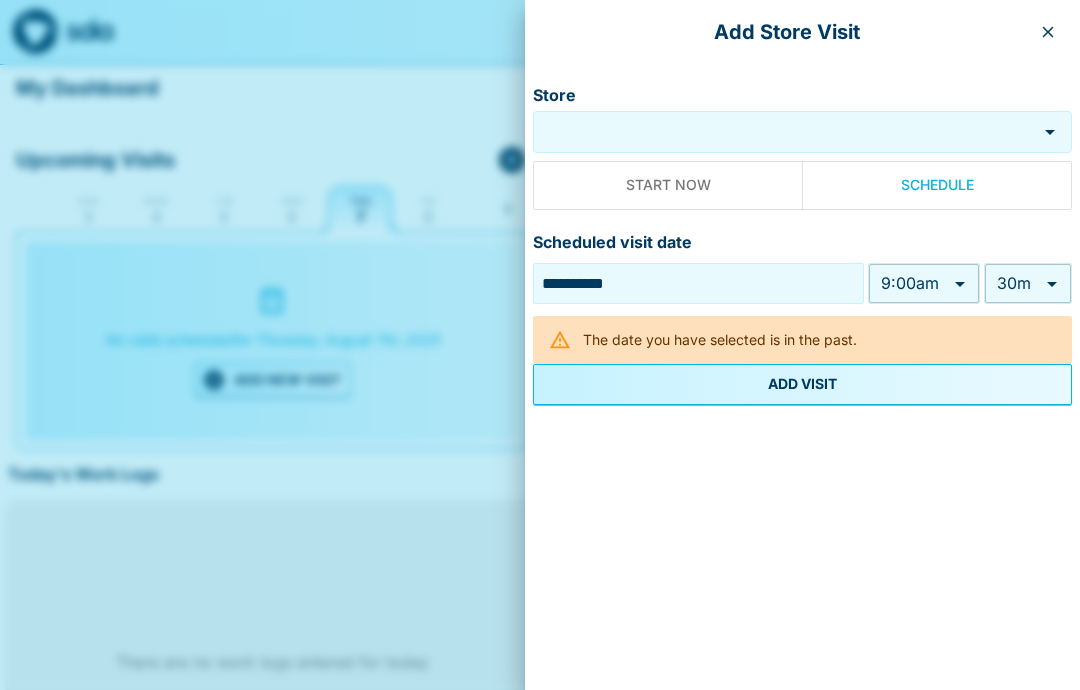 click on "Store" at bounding box center (785, 132) 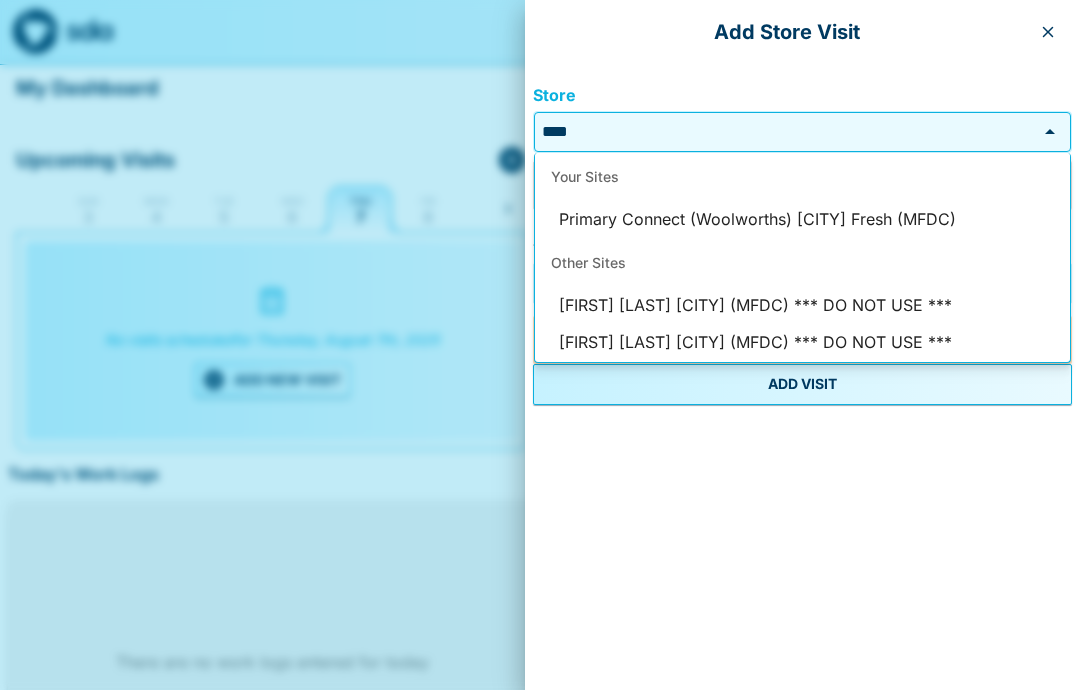 click on "Primary Connect (Woolworths) [CITY] Fresh (MFDC)" at bounding box center [802, 220] 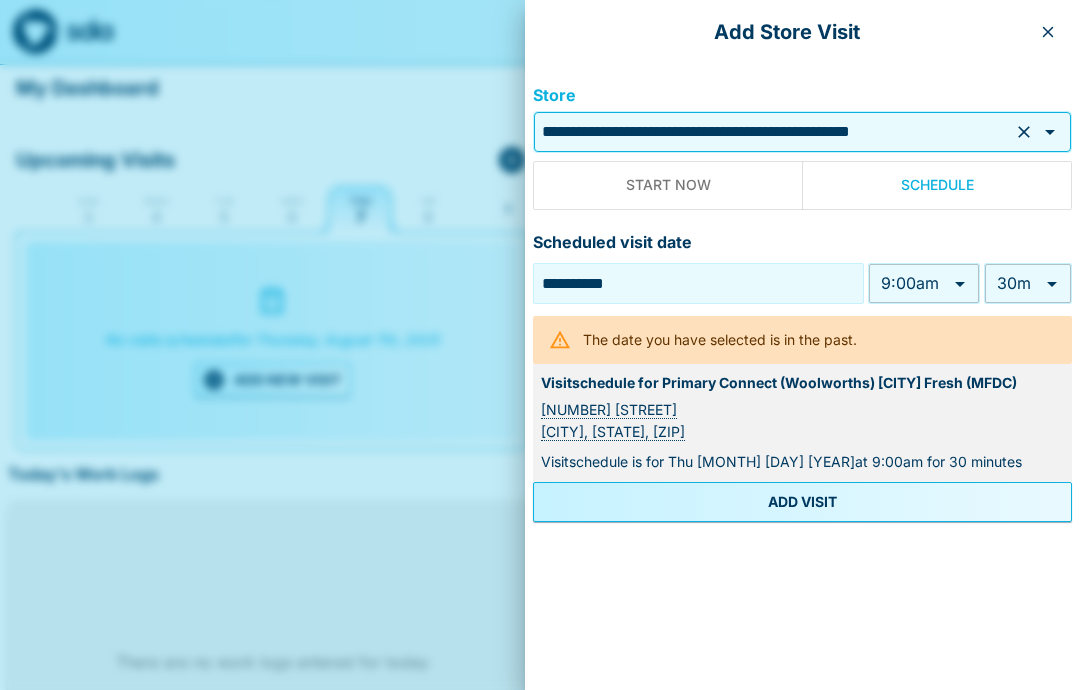 click on "**********" at bounding box center [540, 422] 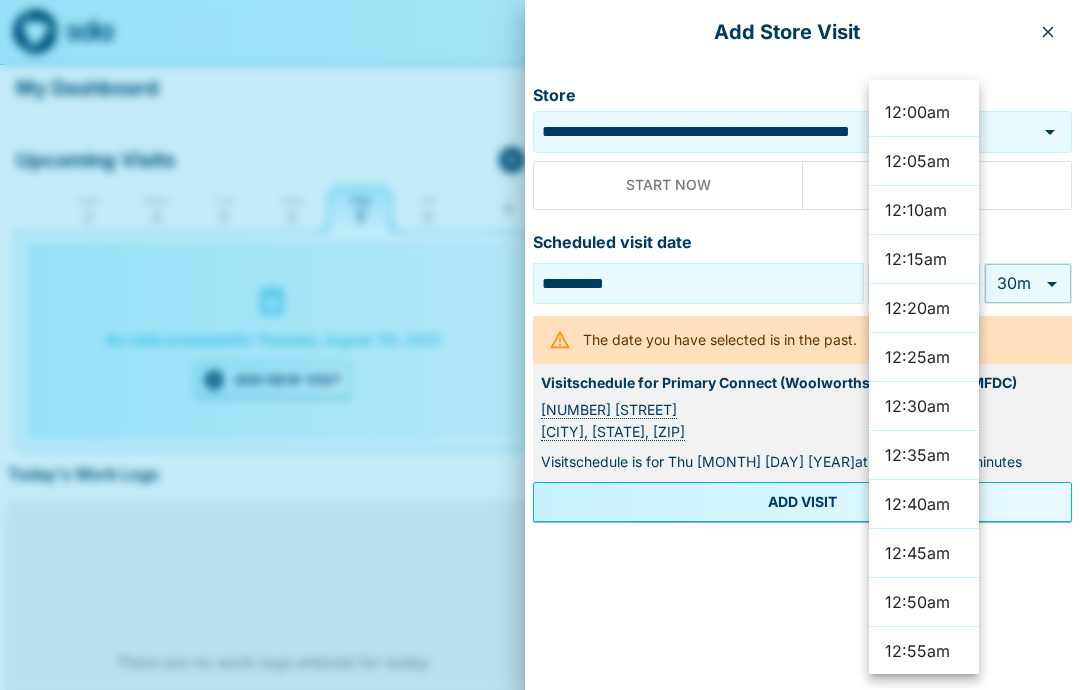 scroll, scrollTop: 5028, scrollLeft: 0, axis: vertical 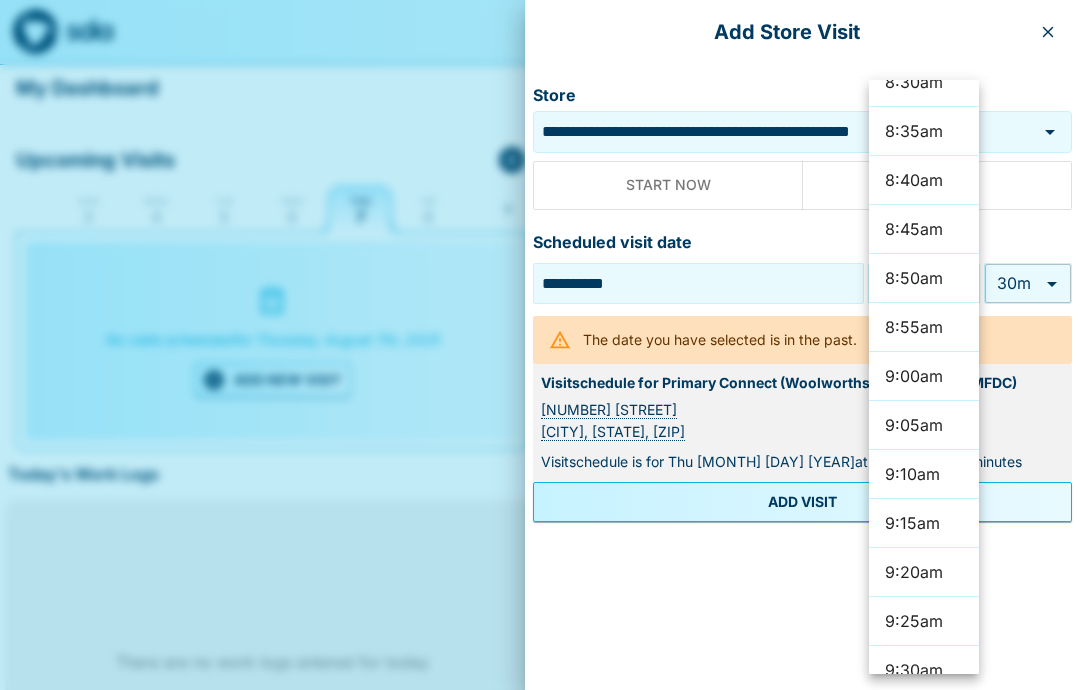 click at bounding box center (540, 345) 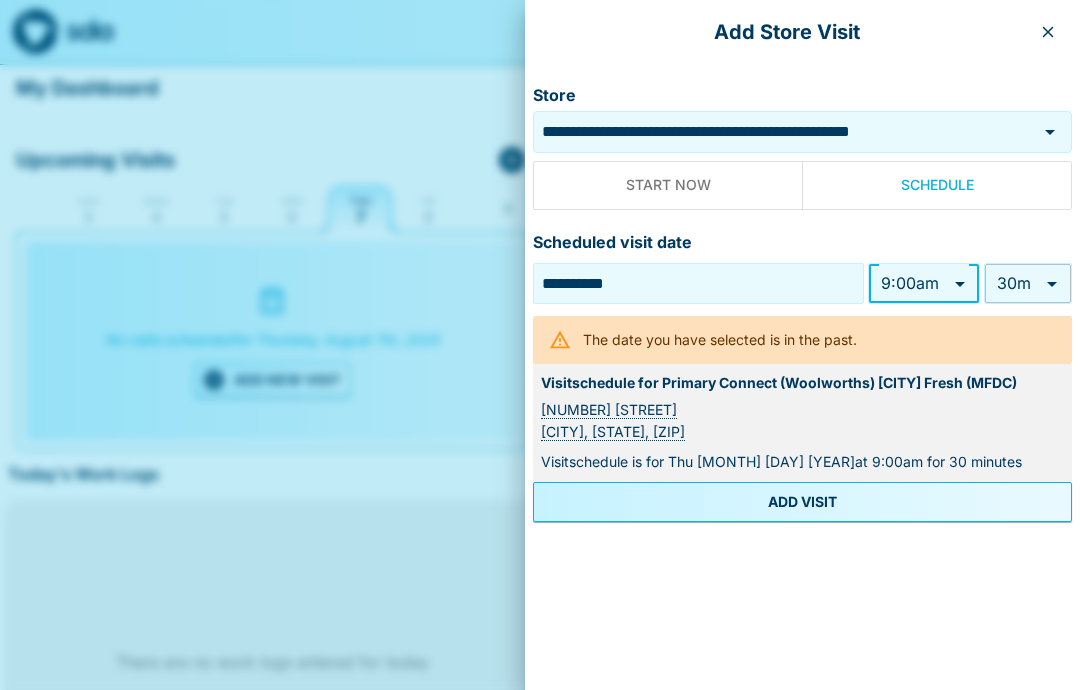 click on "**********" at bounding box center (540, 422) 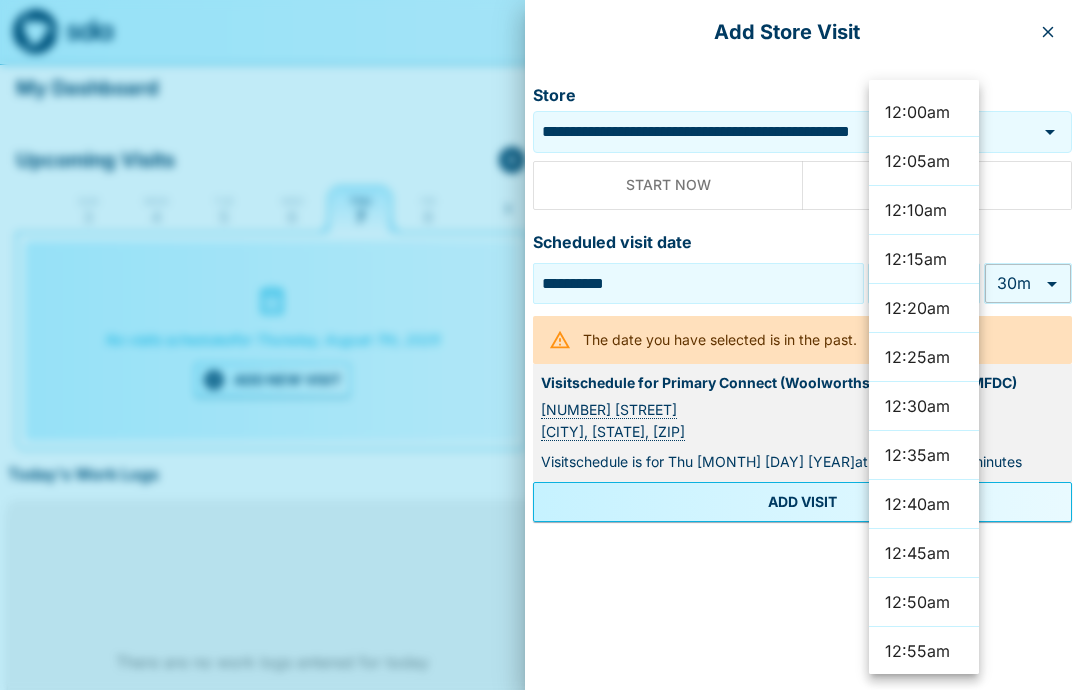 scroll, scrollTop: 5028, scrollLeft: 0, axis: vertical 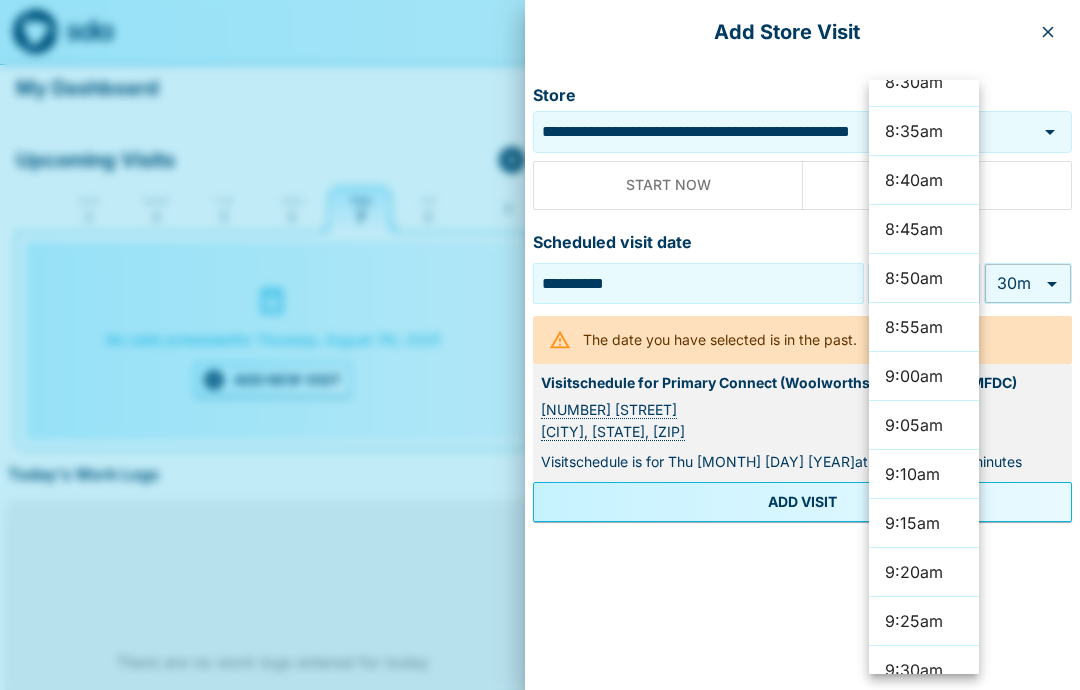 click at bounding box center [540, 345] 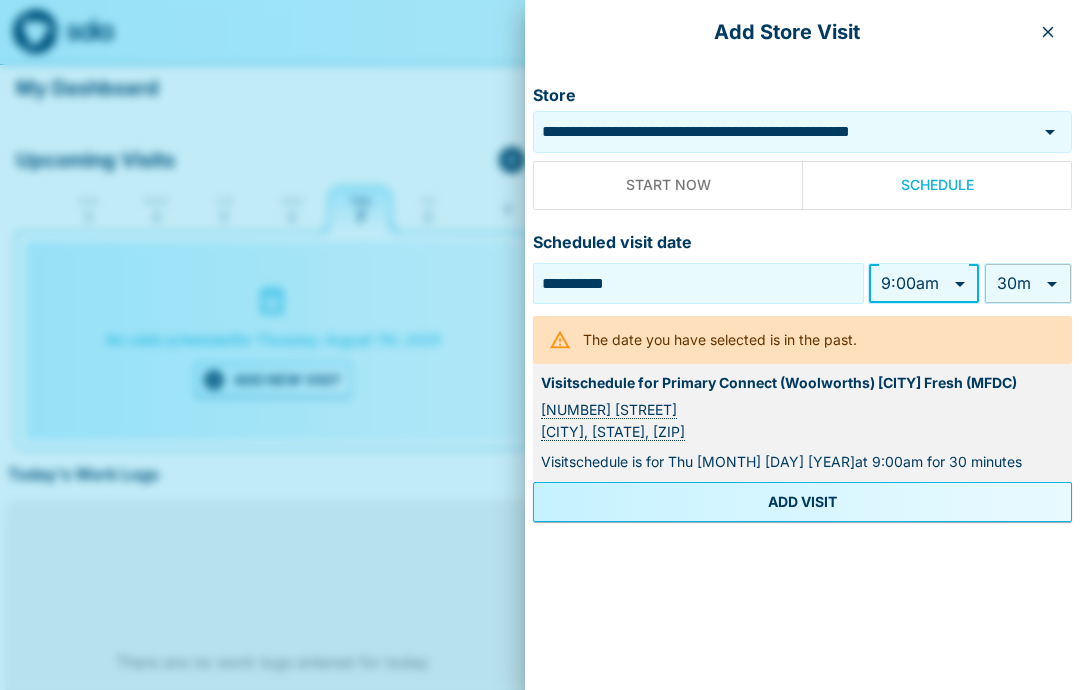 click on "ADD VISIT" at bounding box center (802, 502) 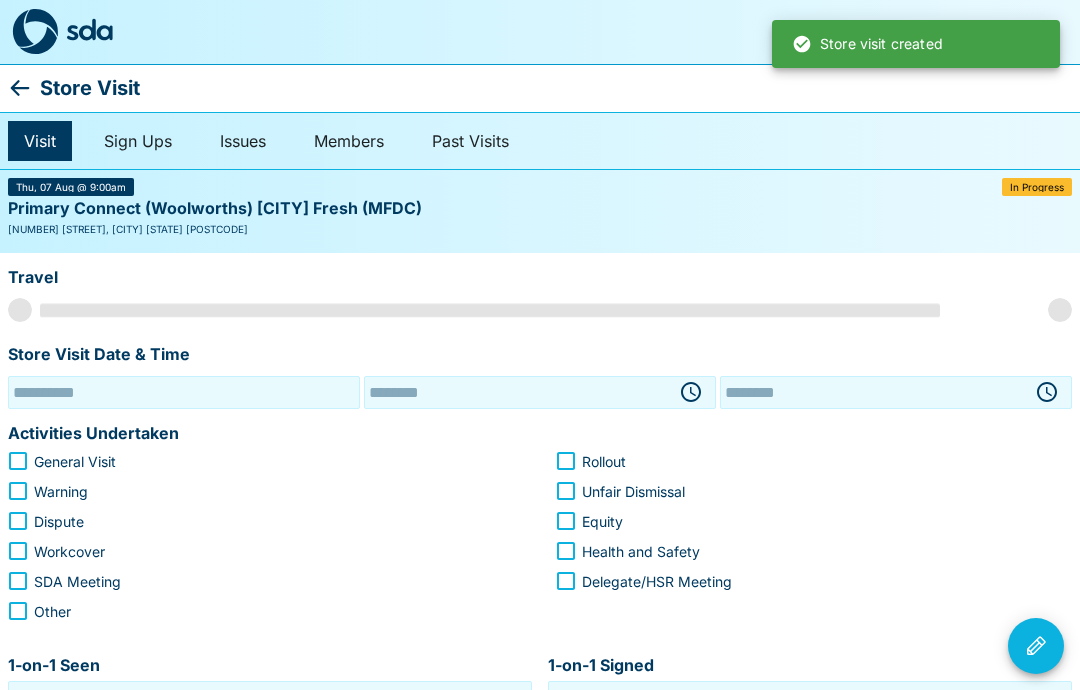type on "**********" 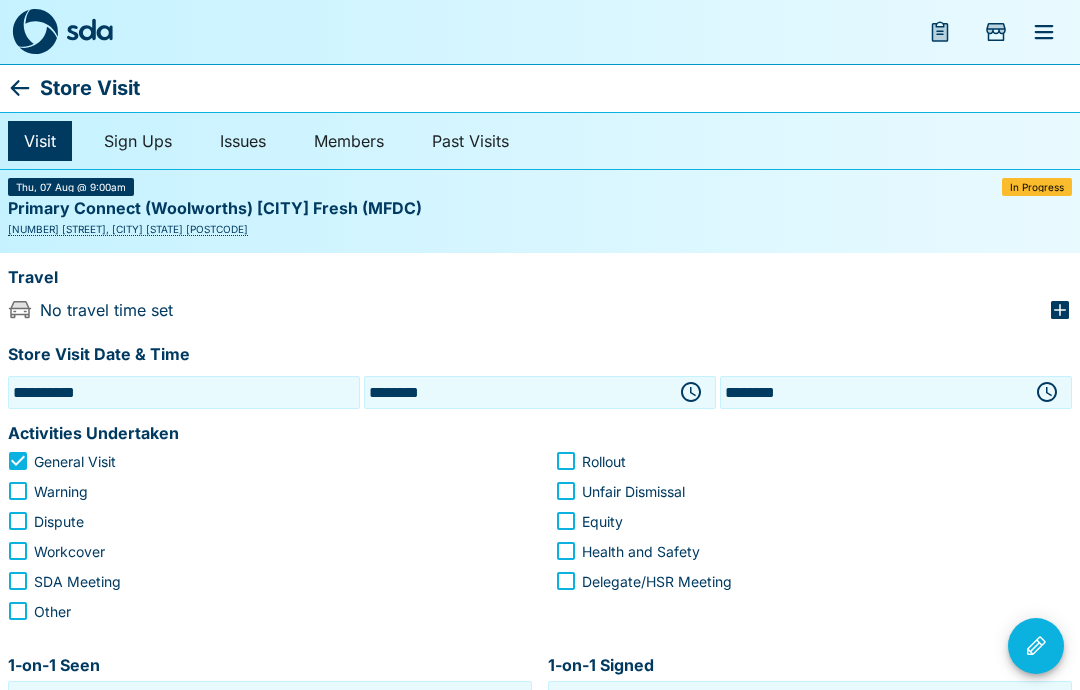 click 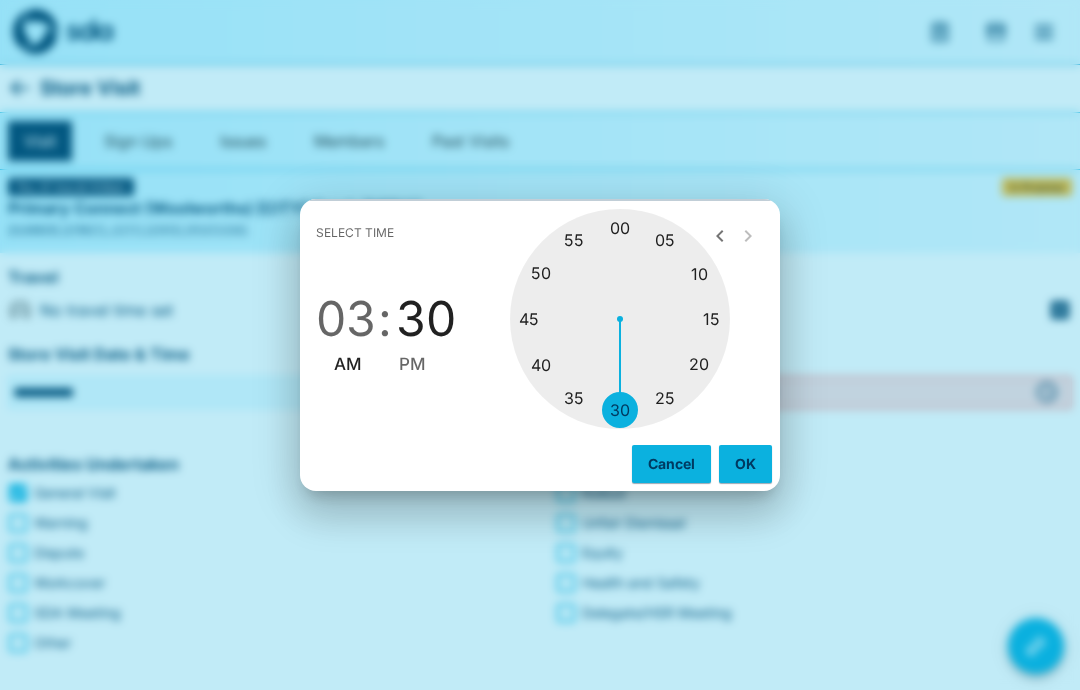 click on "PM" at bounding box center [412, 364] 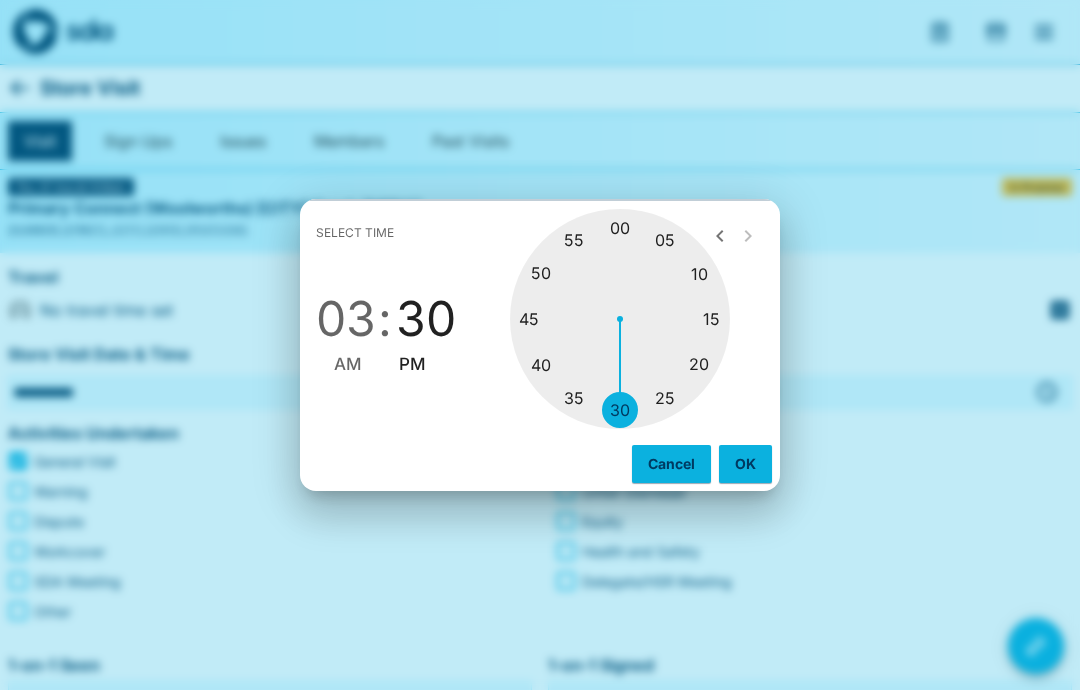 click on "OK" at bounding box center [745, 464] 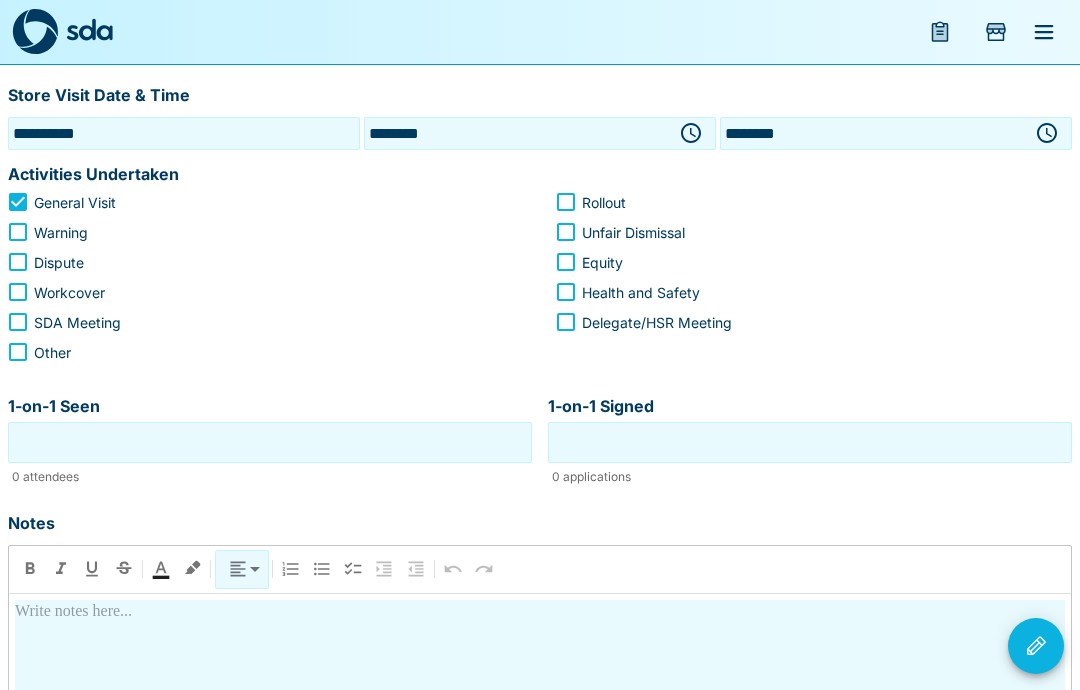 scroll, scrollTop: 290, scrollLeft: 0, axis: vertical 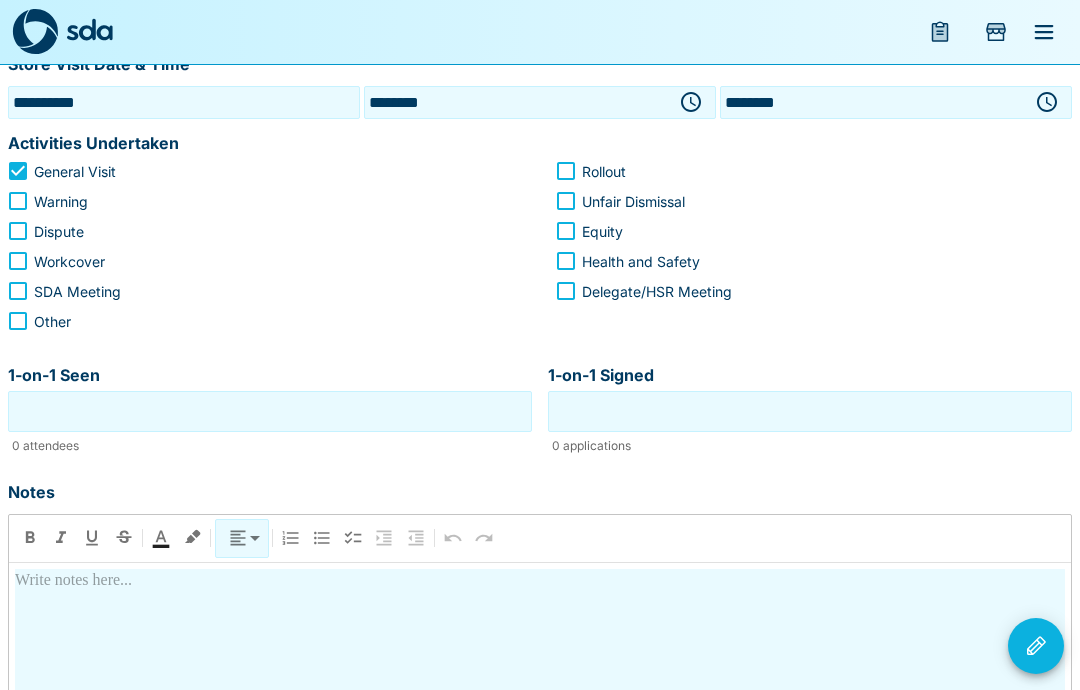click at bounding box center (540, 741) 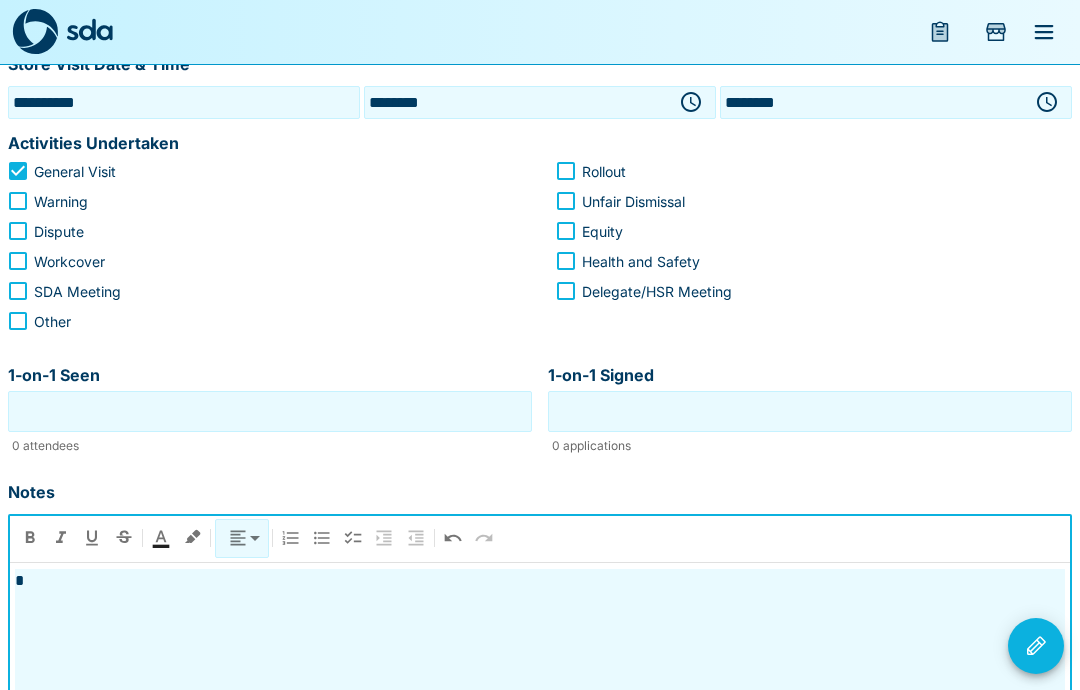 type 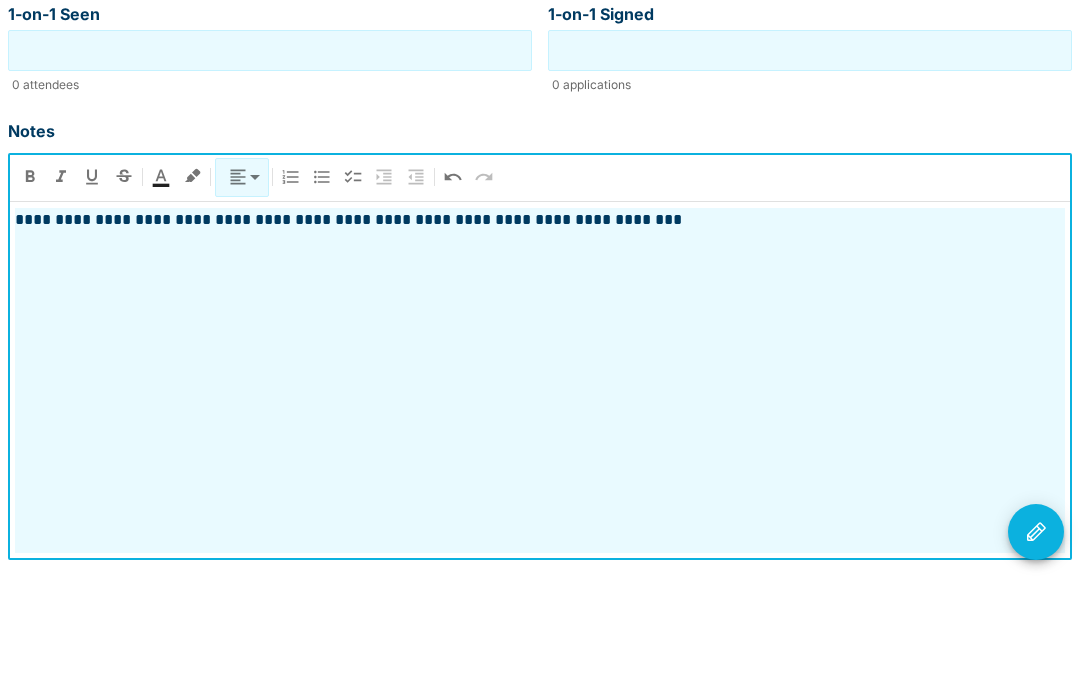 scroll, scrollTop: 573, scrollLeft: 0, axis: vertical 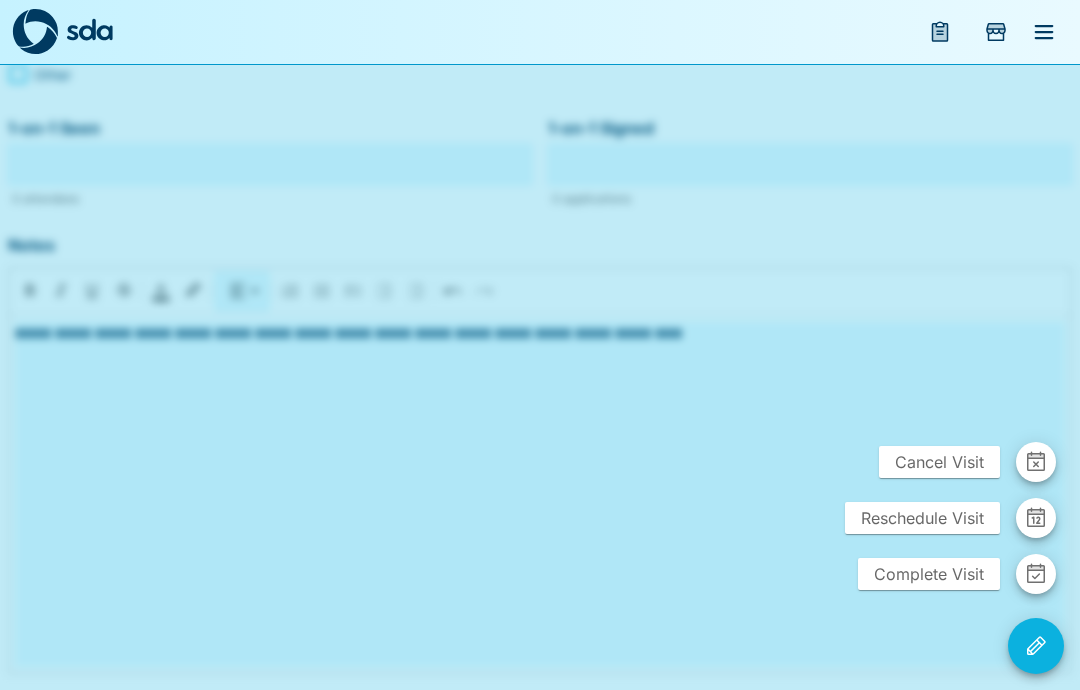 click on "Complete Visit" at bounding box center (929, 574) 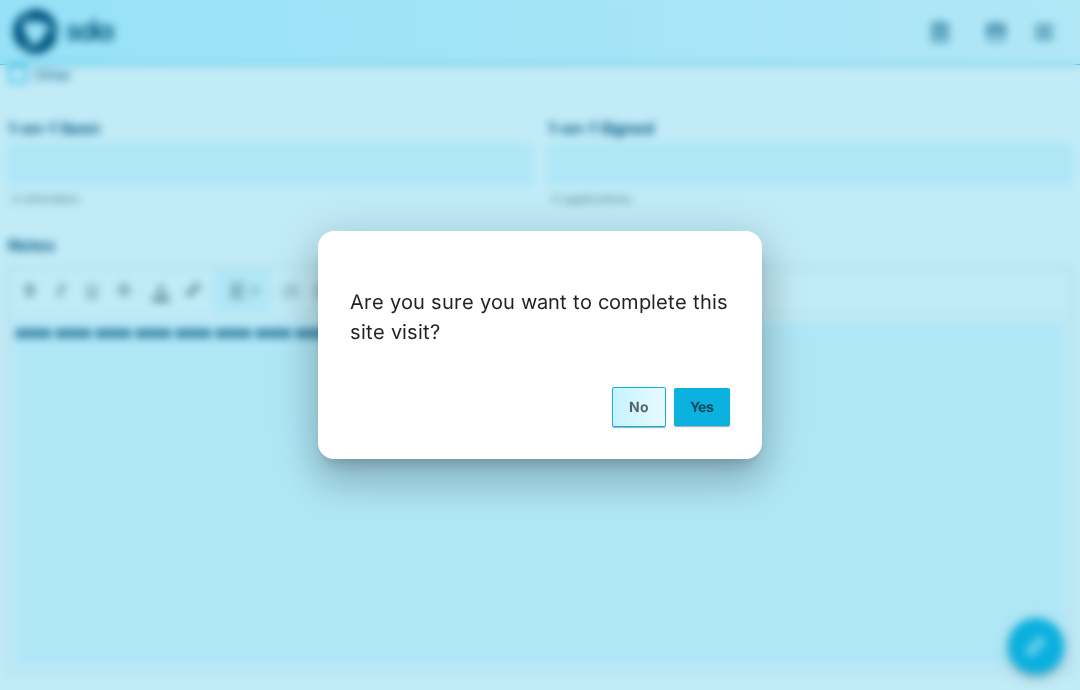 click on "Yes" at bounding box center (702, 407) 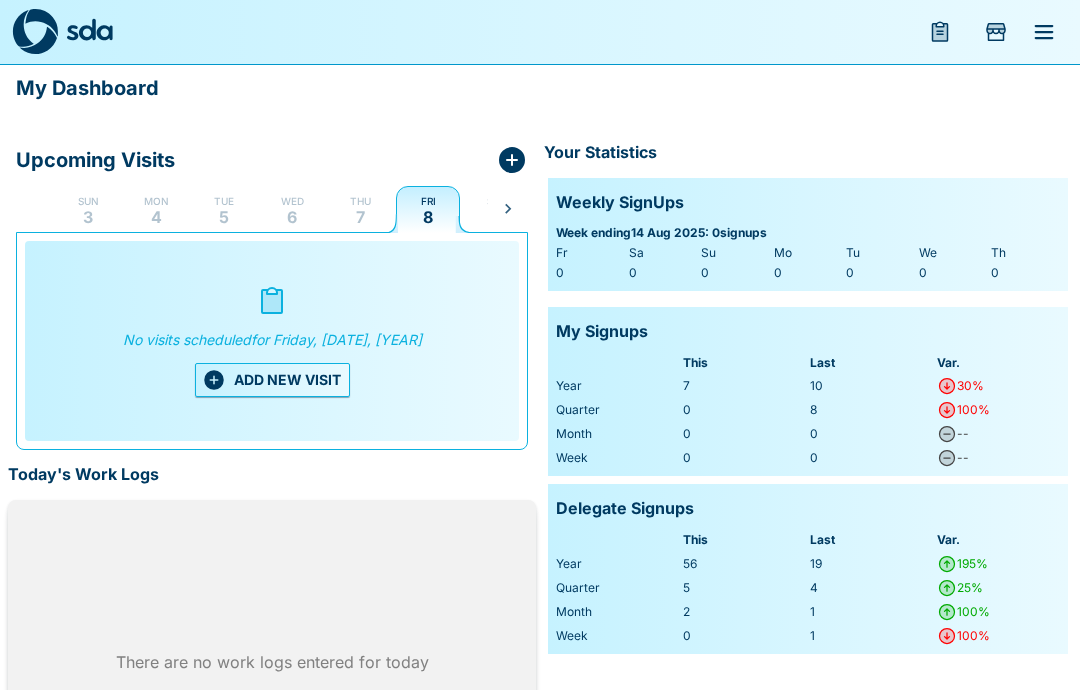 click on "ADD NEW VISIT" at bounding box center (272, 380) 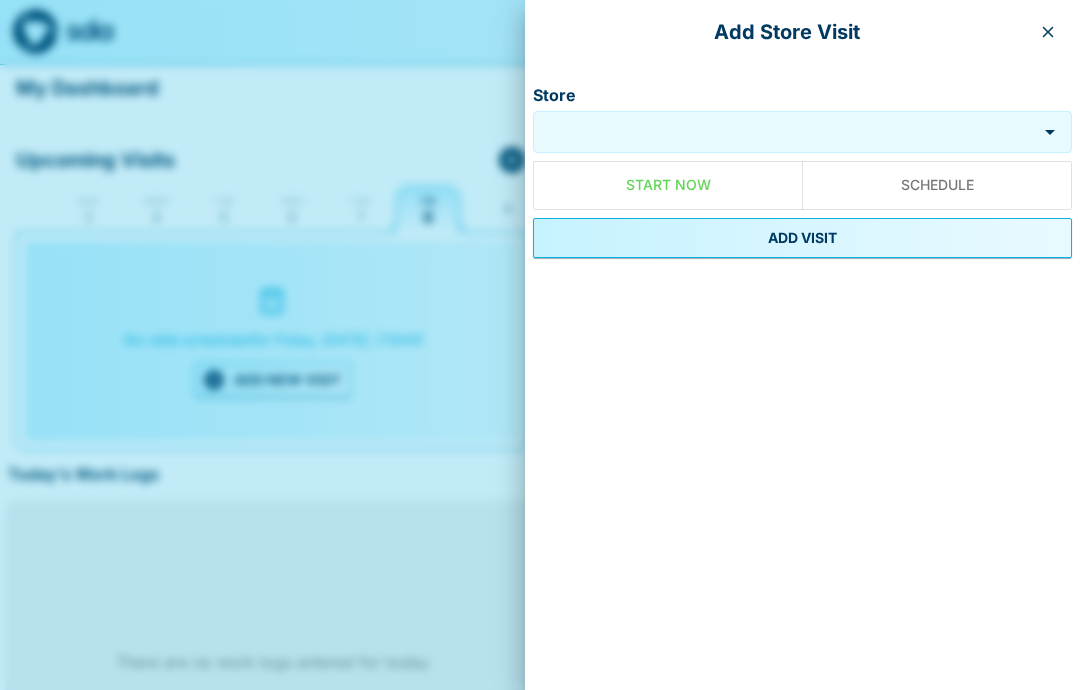 click 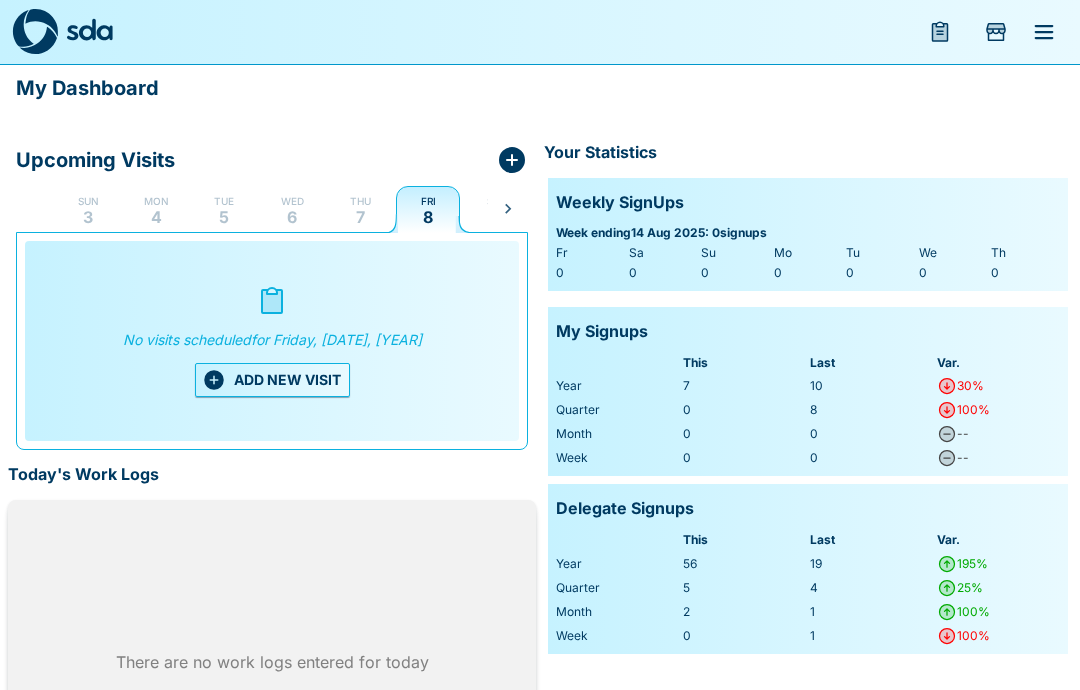 click 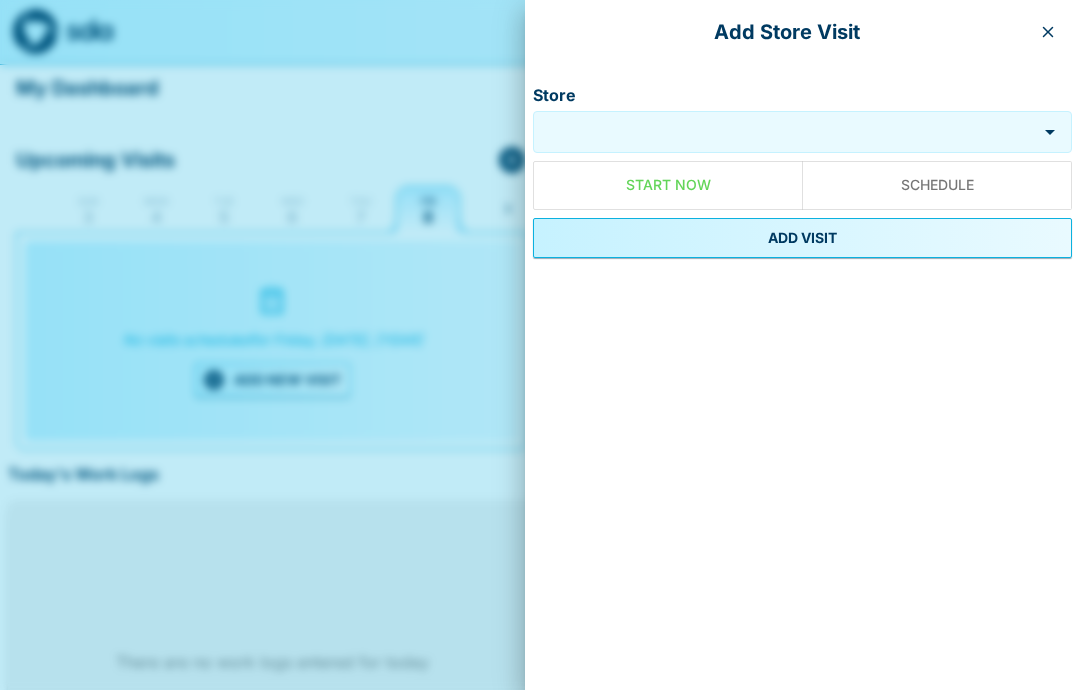 click at bounding box center (1048, 32) 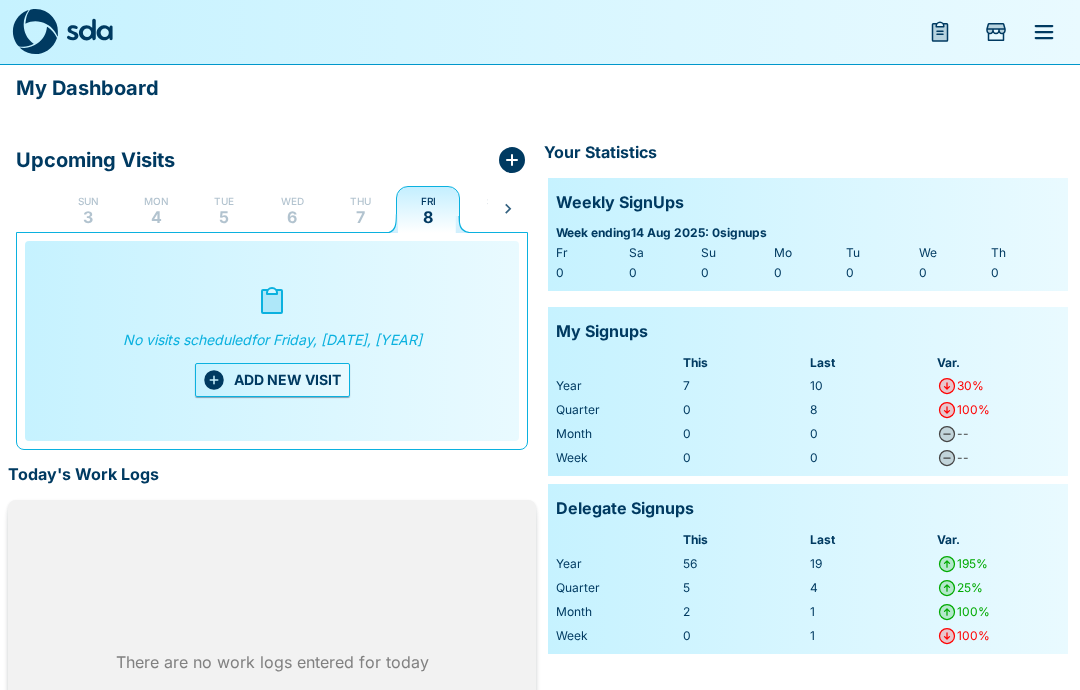 click 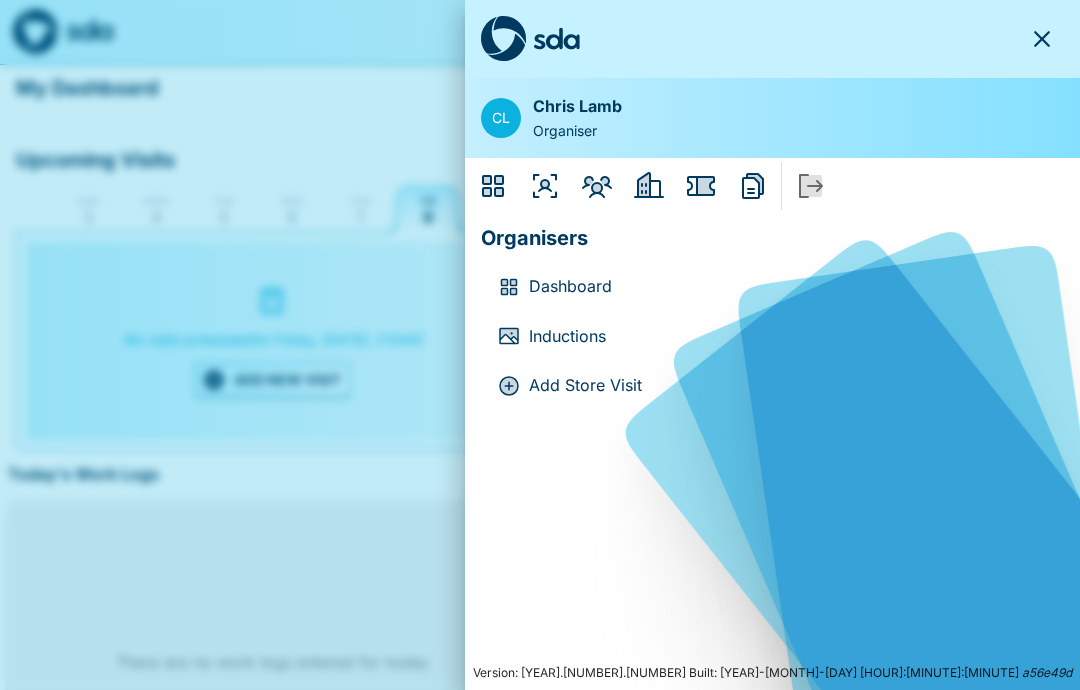 click on "Add Store Visit" at bounding box center [788, 386] 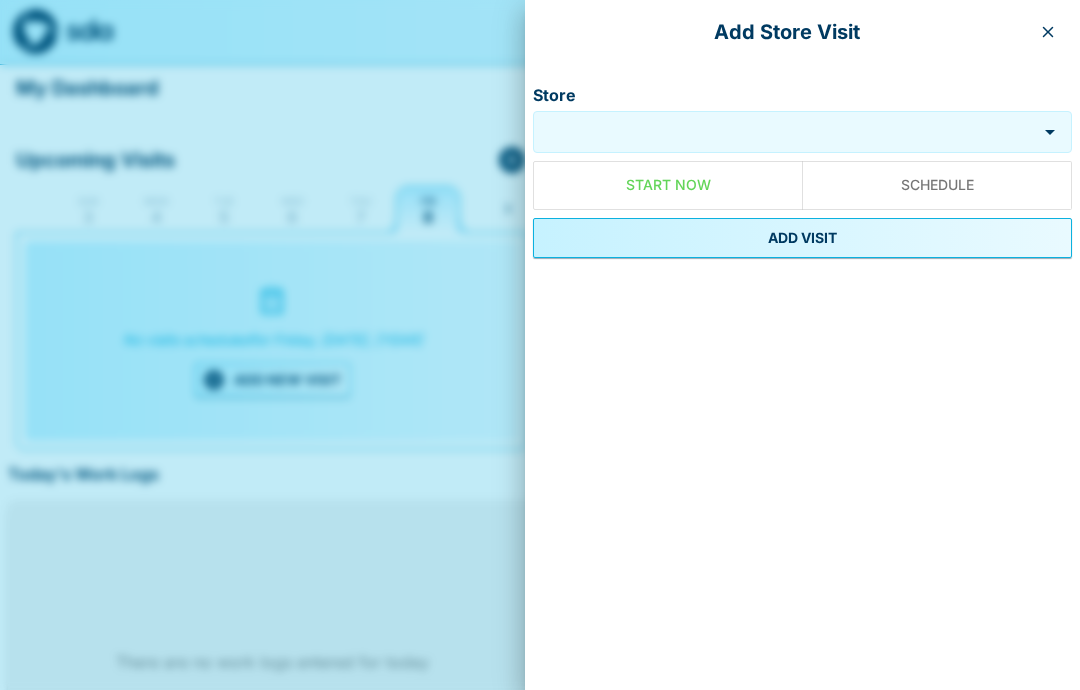 click 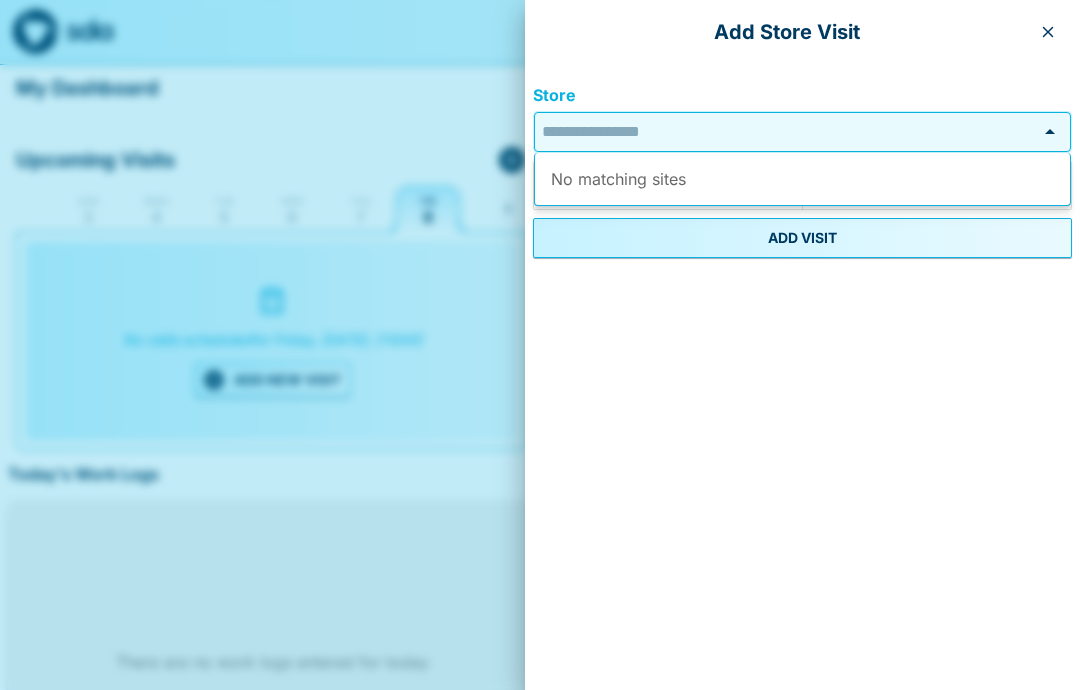 click at bounding box center [1048, 32] 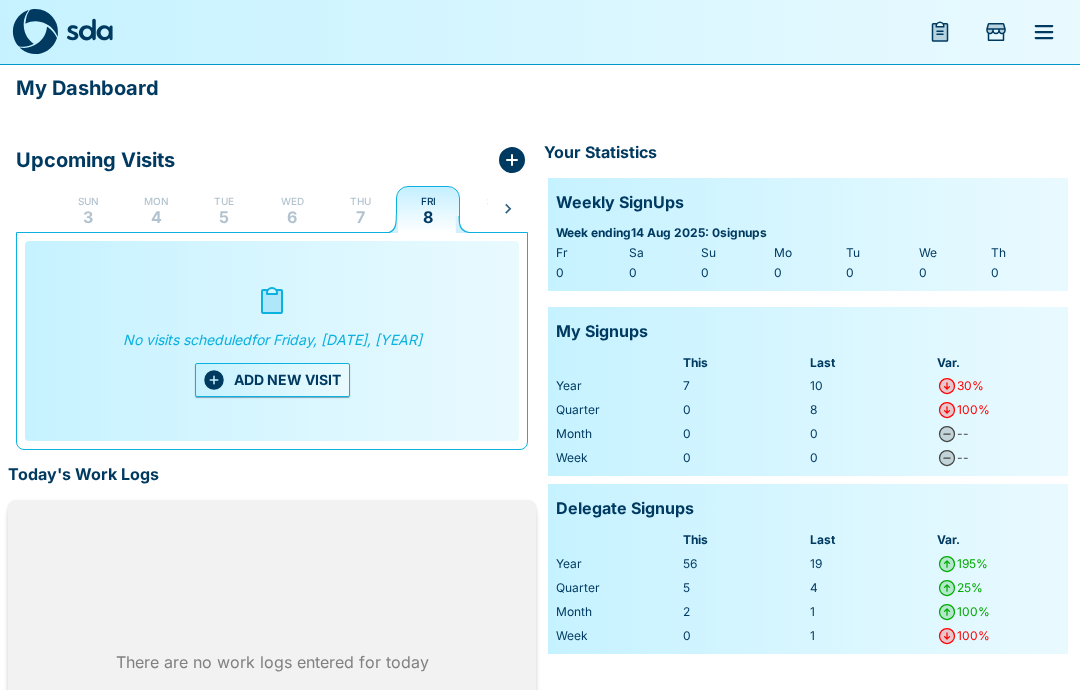 click 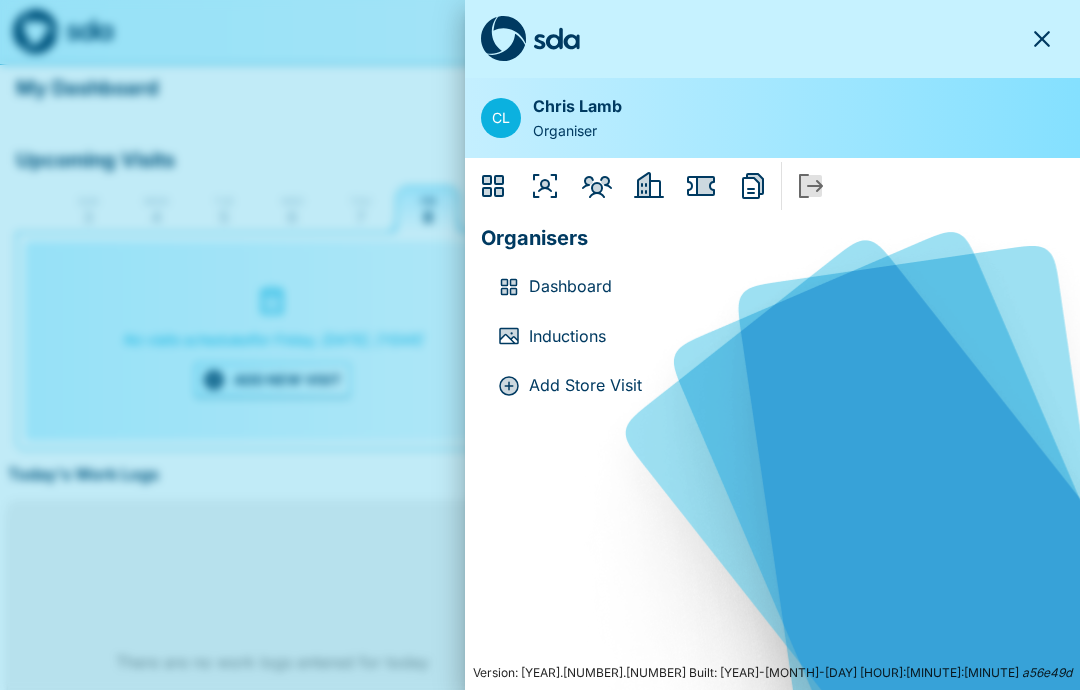 click on "Add Store Visit" at bounding box center (788, 386) 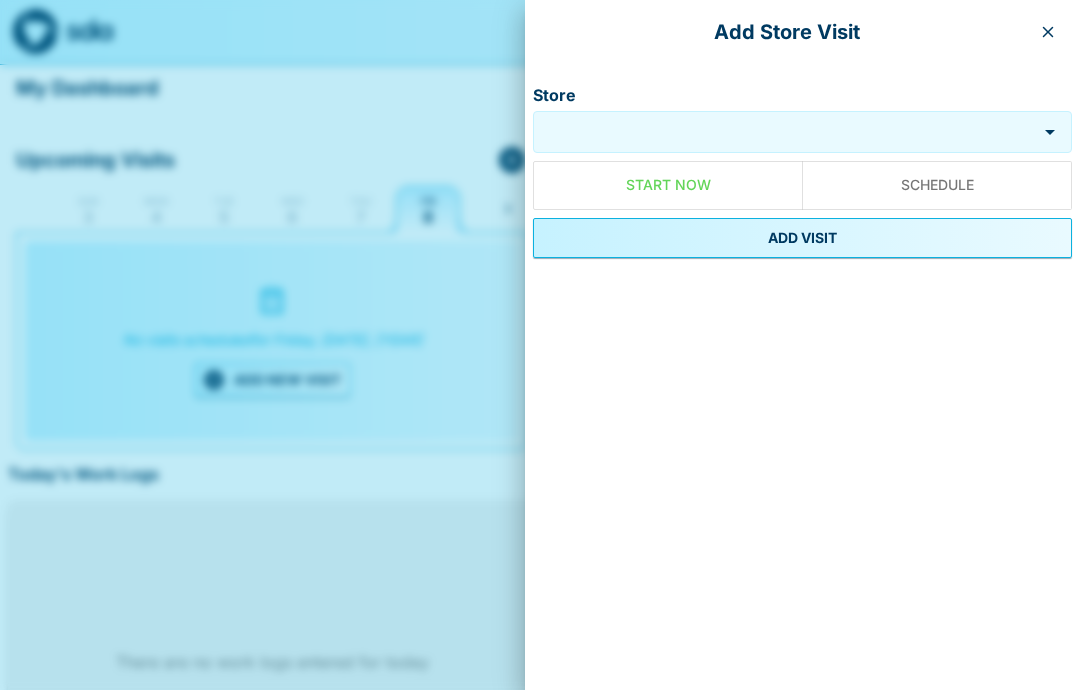 click on "Schedule" at bounding box center [937, 185] 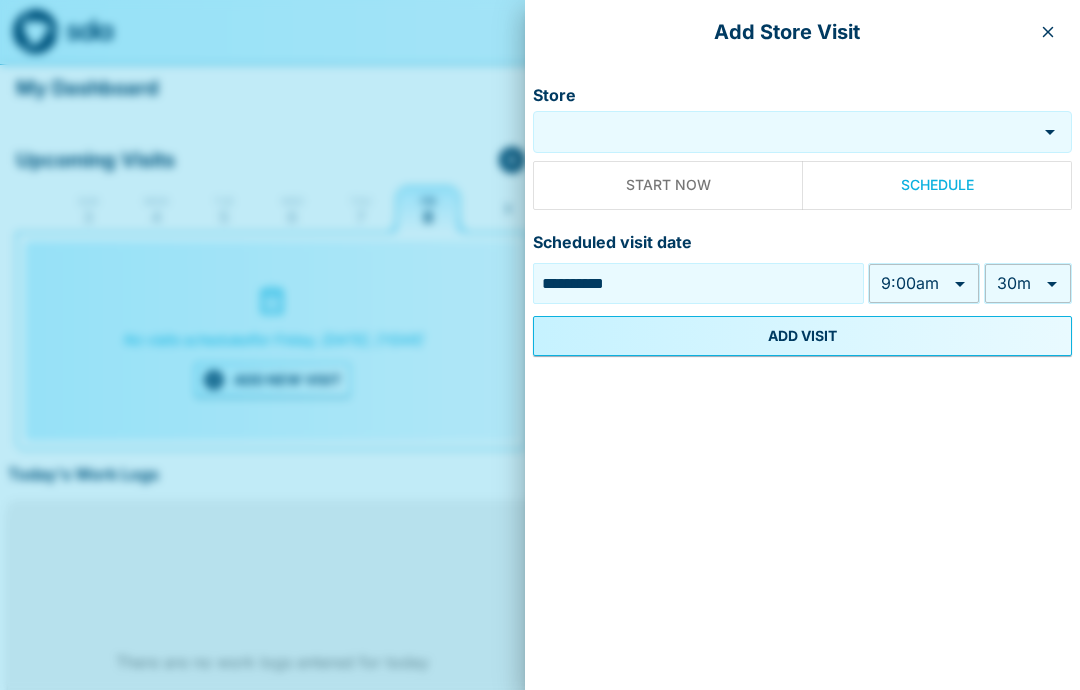click on "**********" at bounding box center [698, 283] 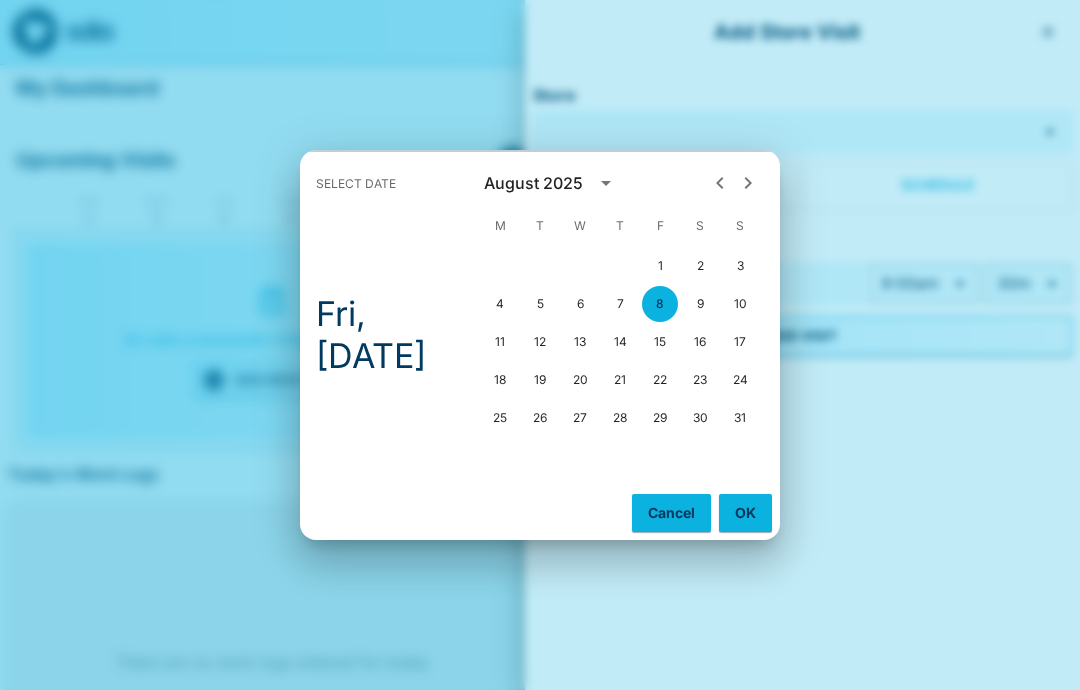 click on "1" at bounding box center [660, 266] 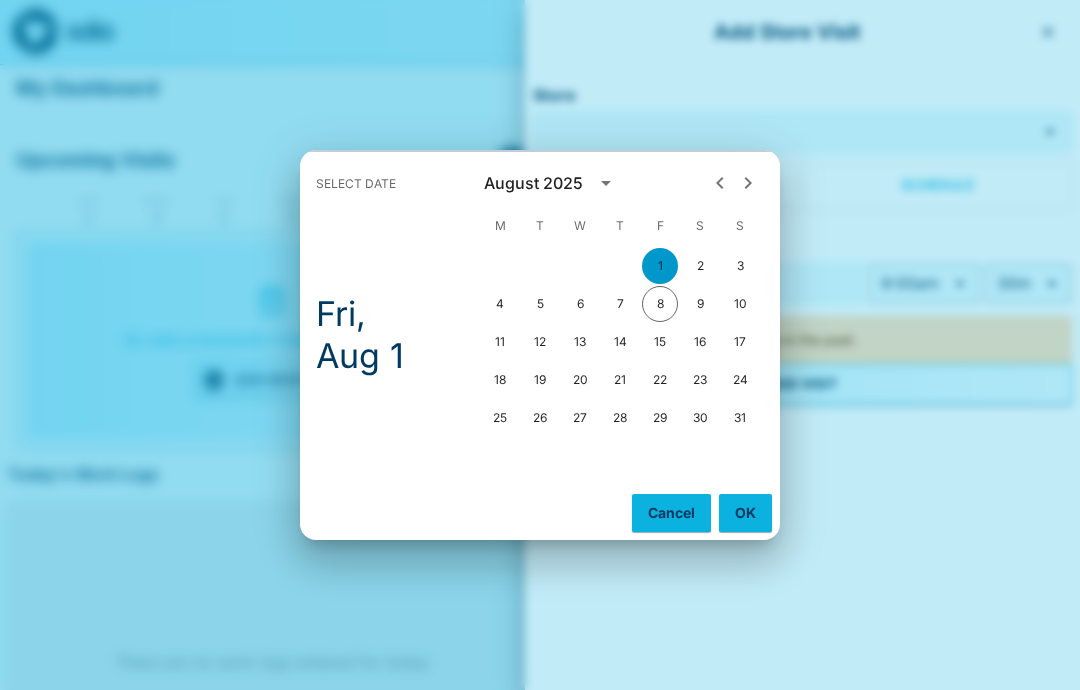 type on "**********" 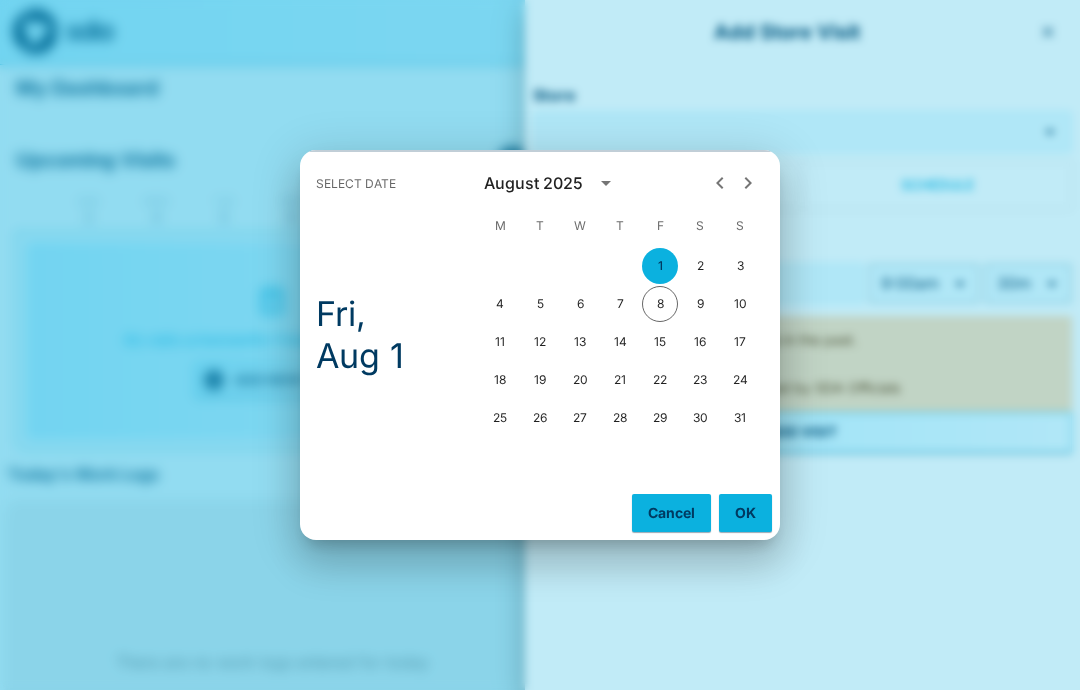 click on "OK" at bounding box center (745, 513) 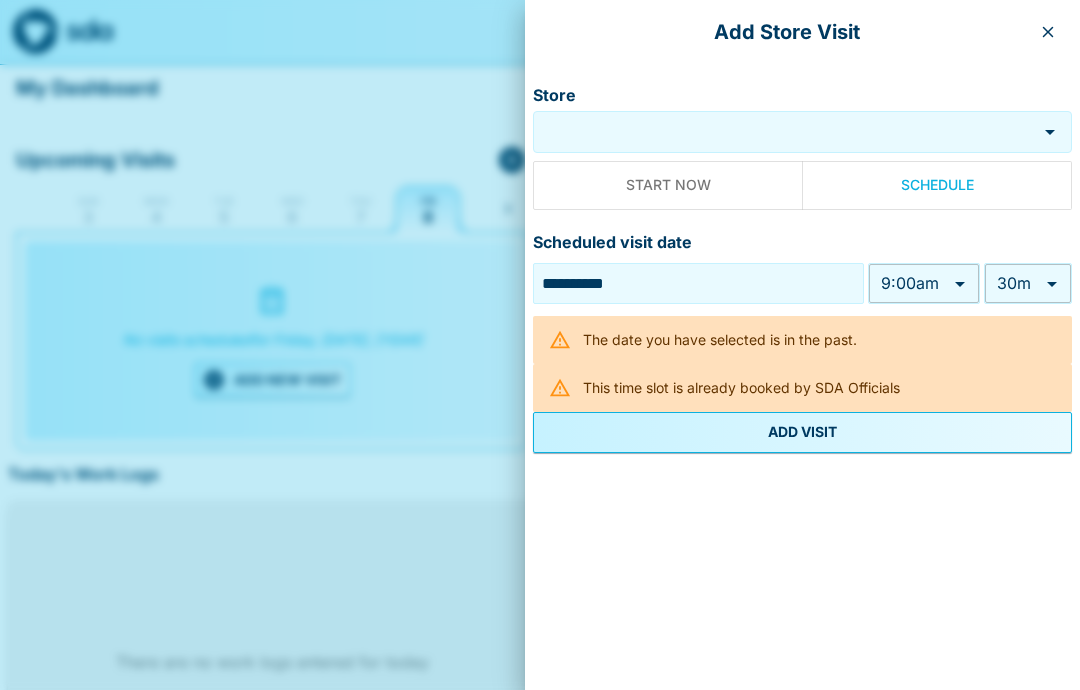 click on "**********" at bounding box center (540, 422) 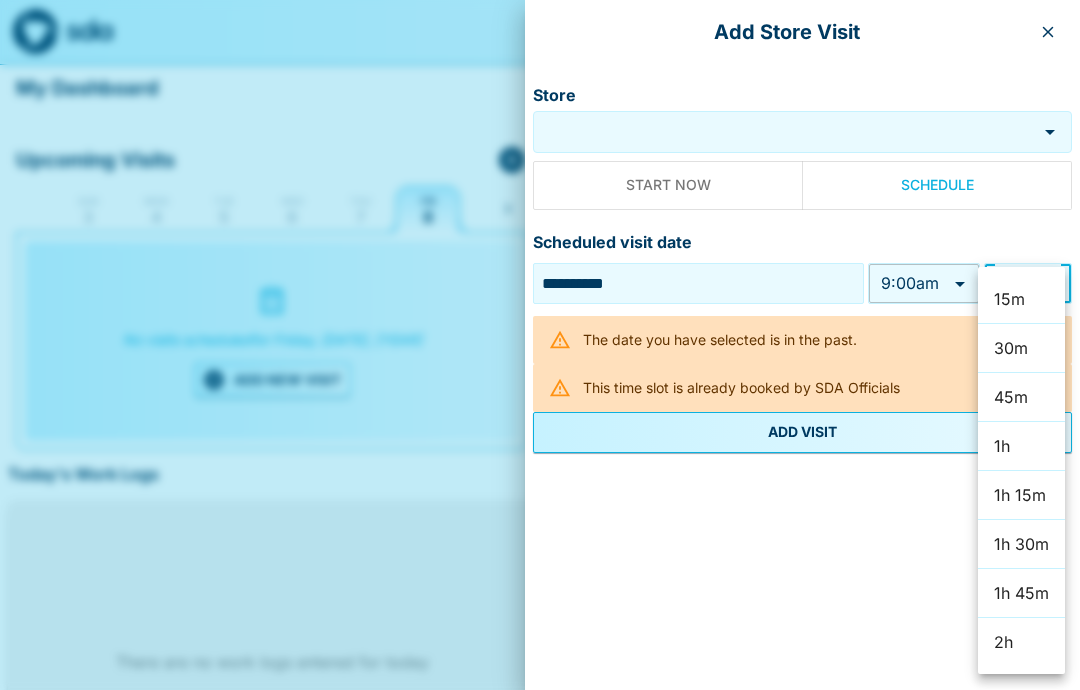 click at bounding box center [540, 345] 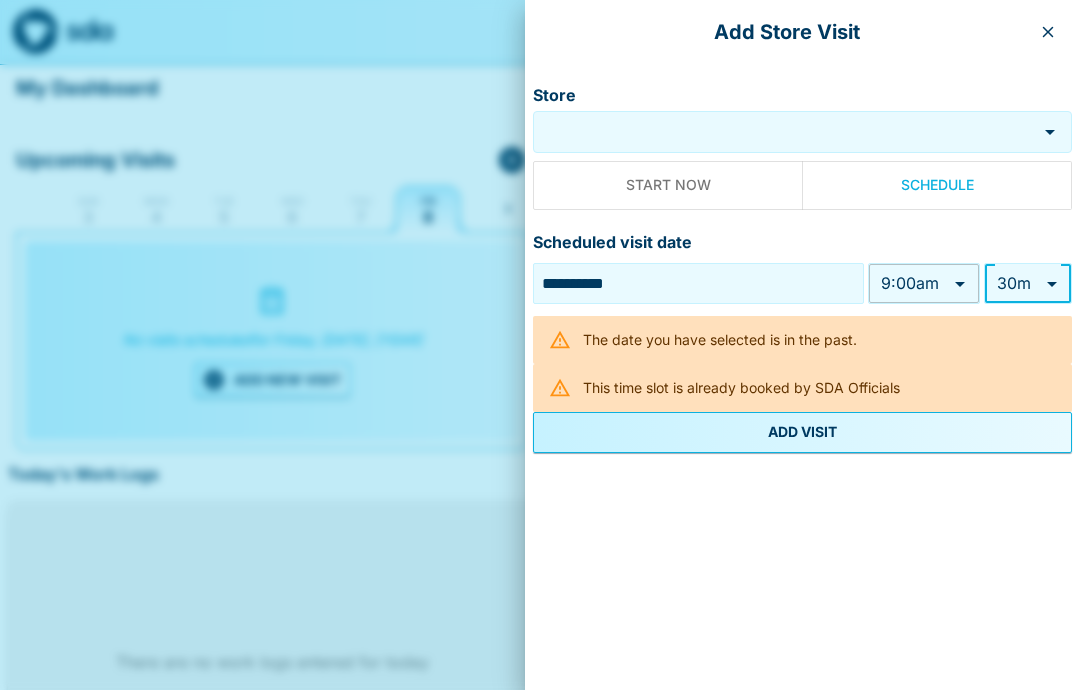 click on "Store" at bounding box center [785, 132] 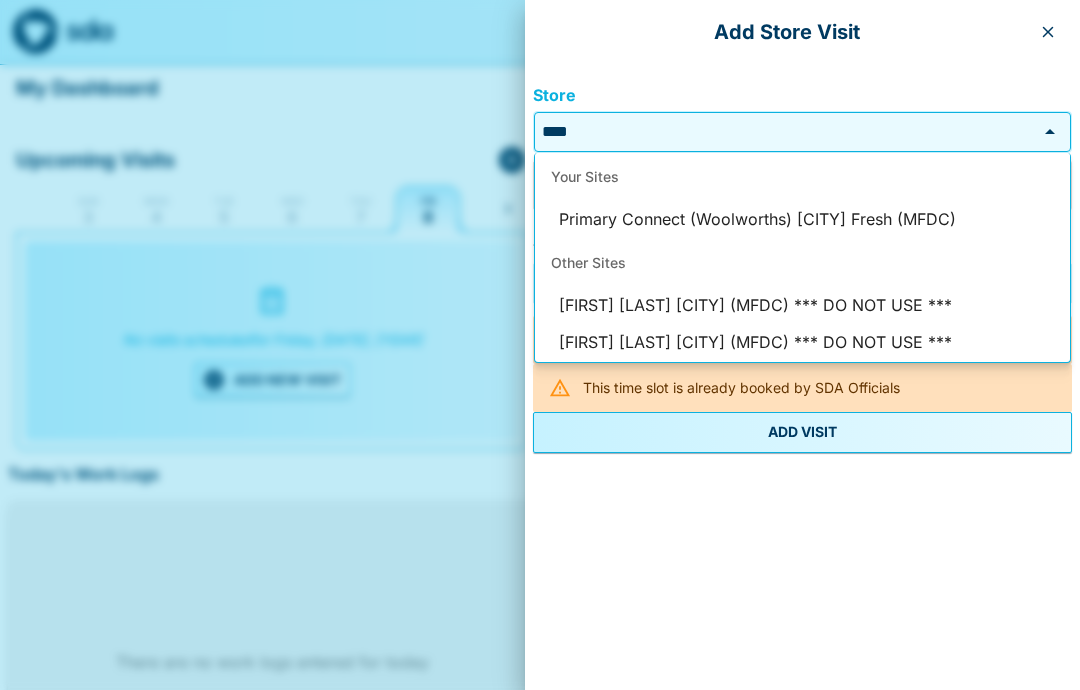 click on "Primary Connect (Woolworths) [CITY] Fresh (MFDC)" at bounding box center (802, 220) 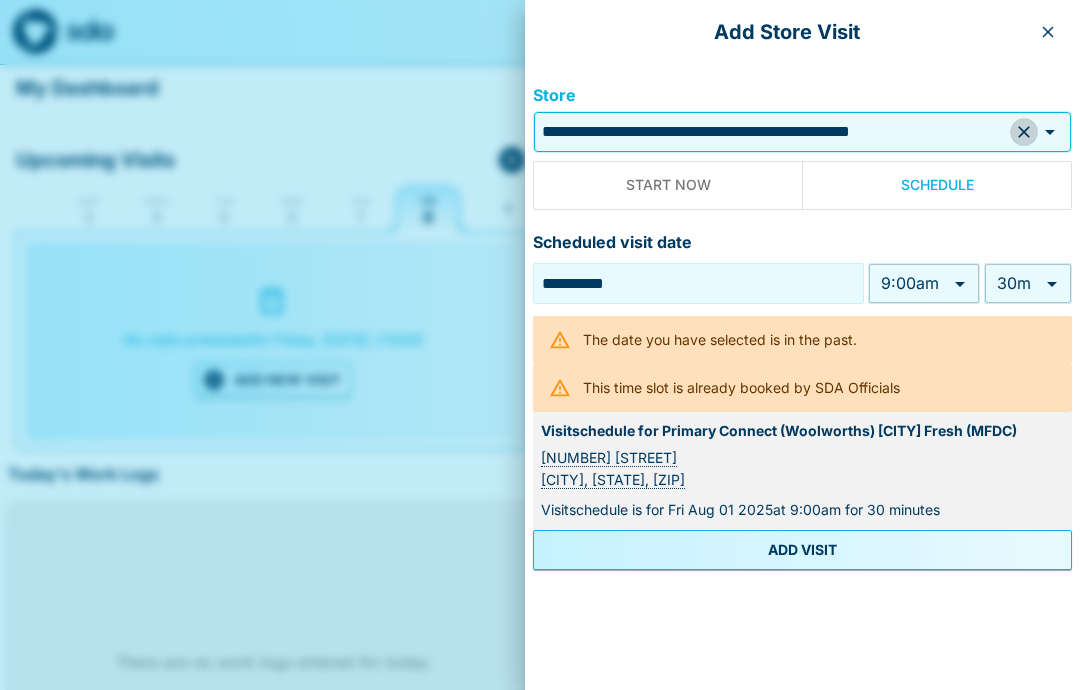 click 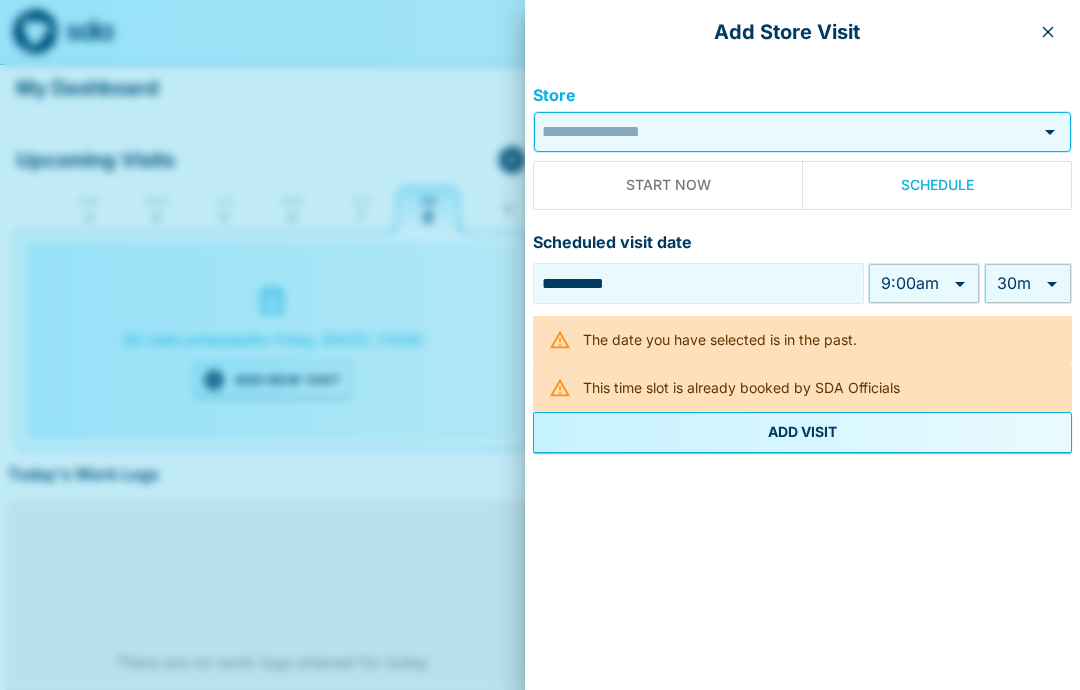 click on "Store" at bounding box center (785, 132) 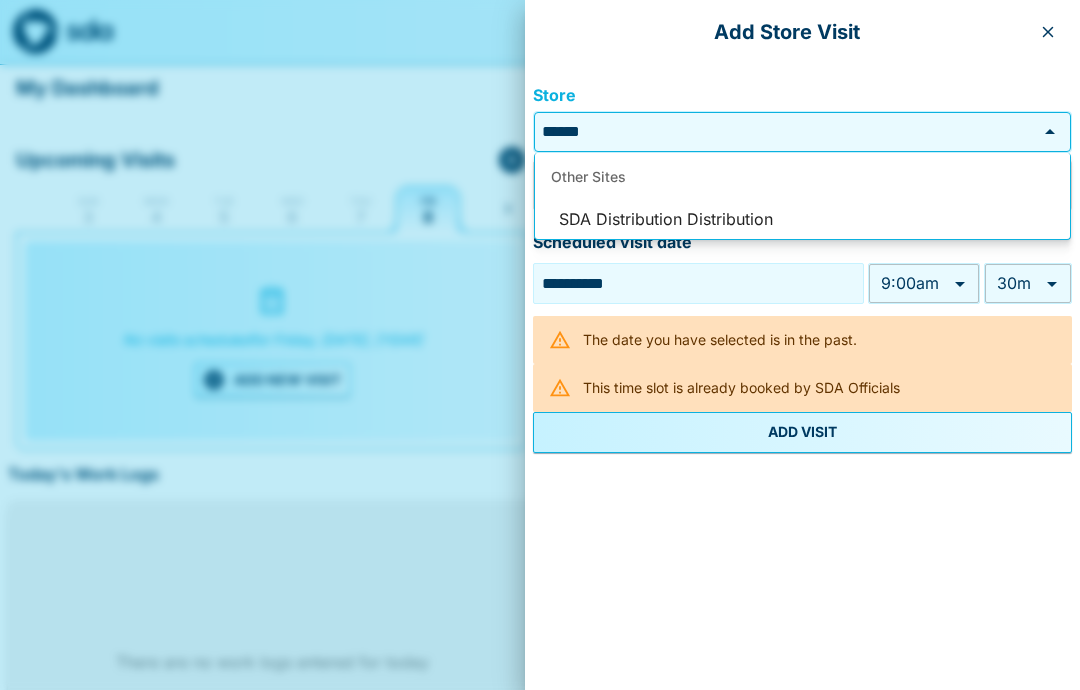 type on "******" 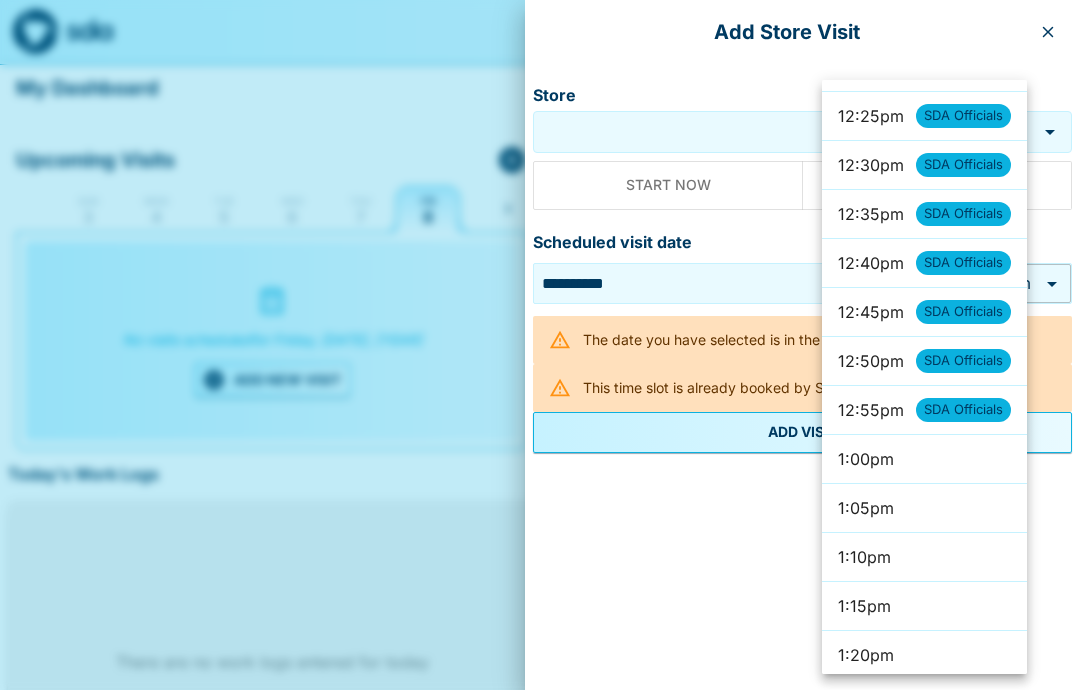 scroll, scrollTop: 7318, scrollLeft: 0, axis: vertical 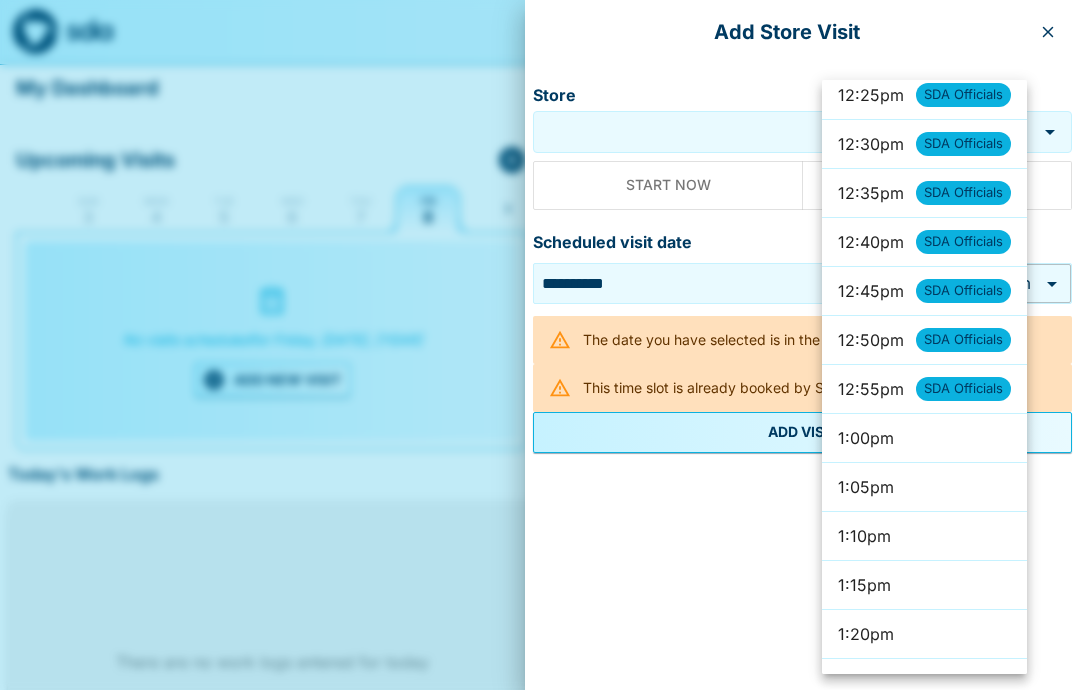 click on "1:00pm" at bounding box center [924, 438] 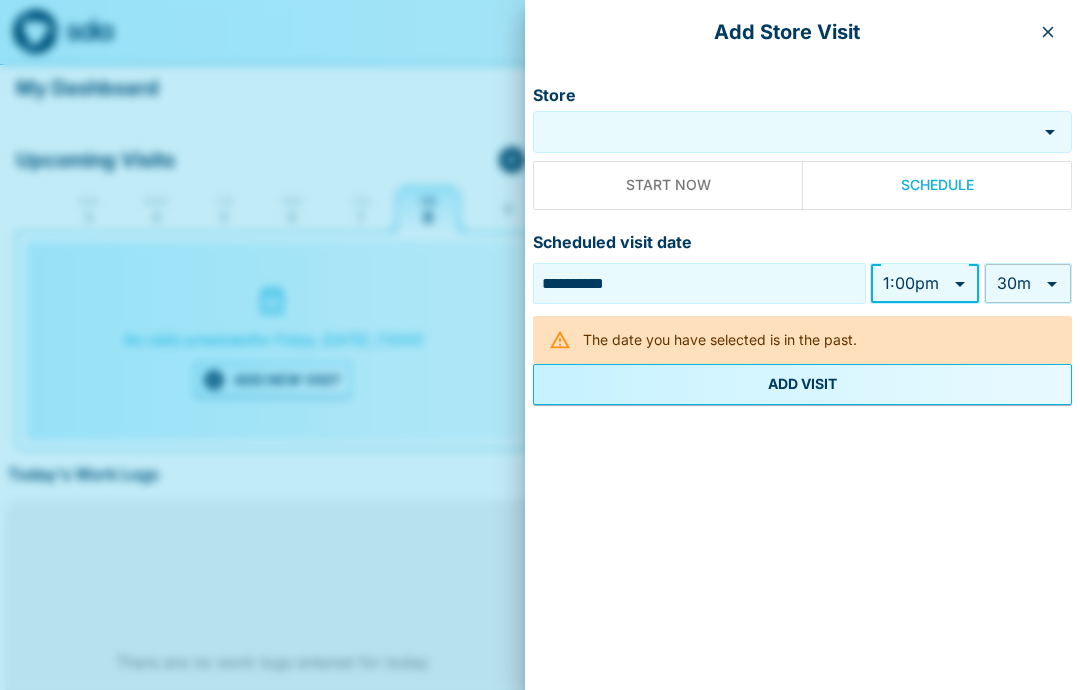 click on "Store" at bounding box center (785, 132) 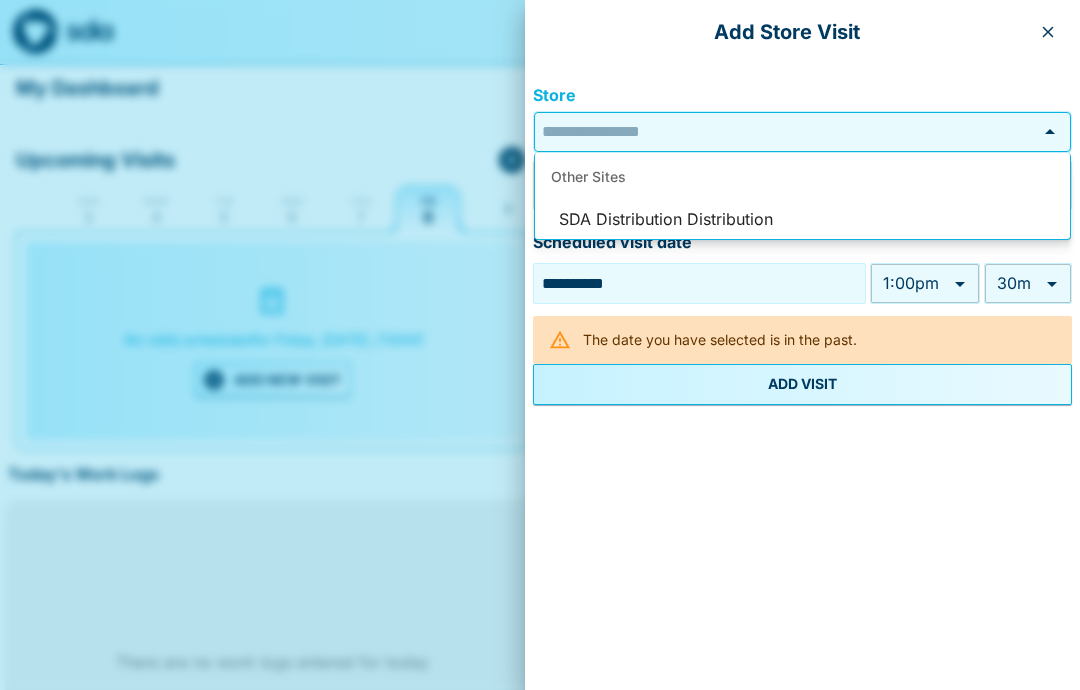 click on "SDA Distribution Distribution" at bounding box center (802, 220) 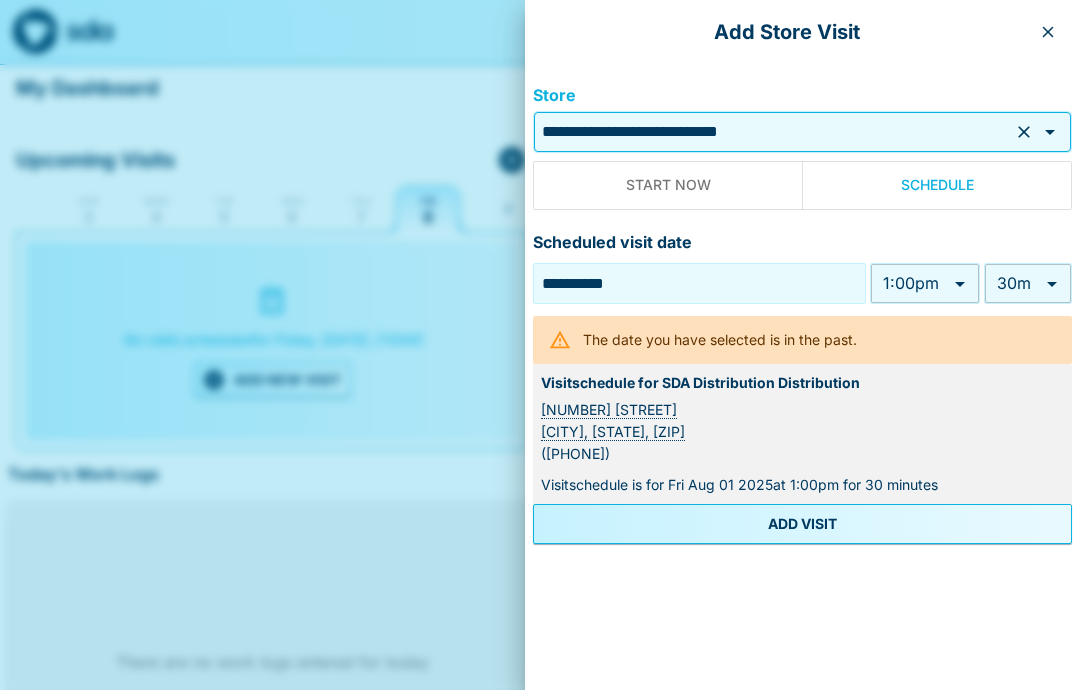 click on "ADD VISIT" at bounding box center (802, 524) 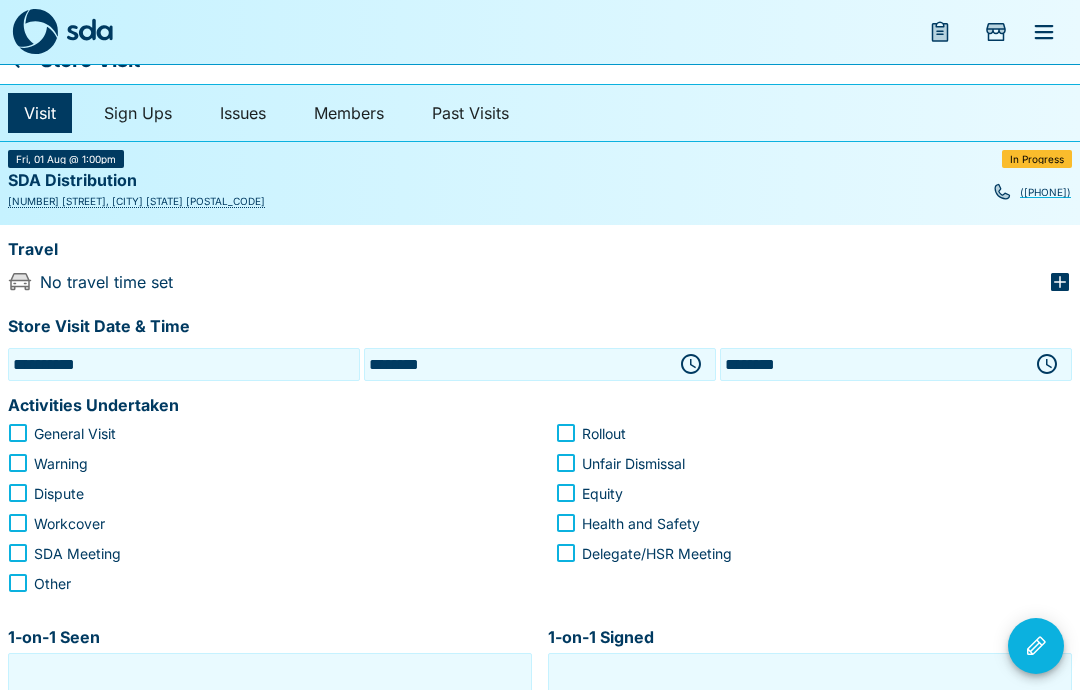 scroll, scrollTop: 0, scrollLeft: 0, axis: both 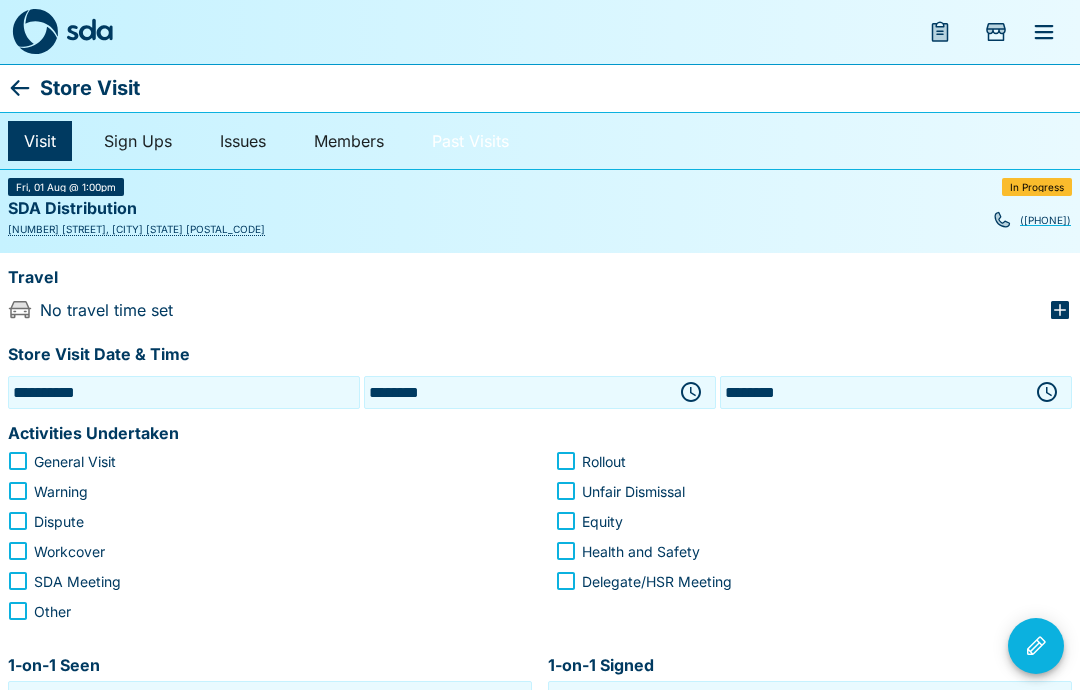 click on "Past Visits" at bounding box center (470, 141) 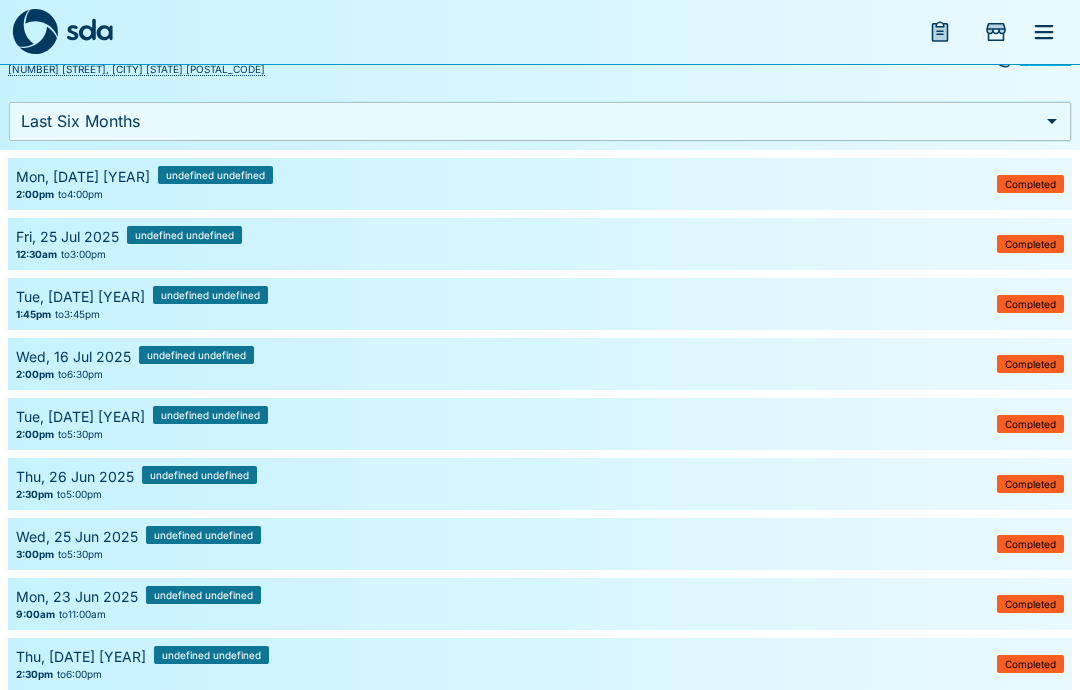 scroll, scrollTop: 0, scrollLeft: 0, axis: both 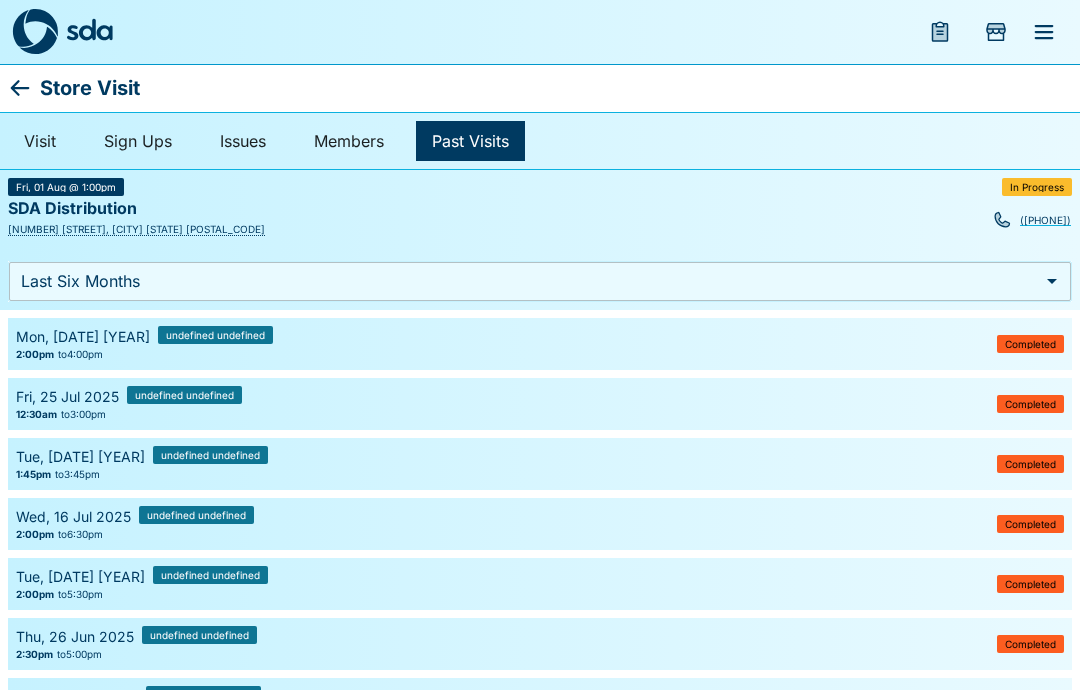 click 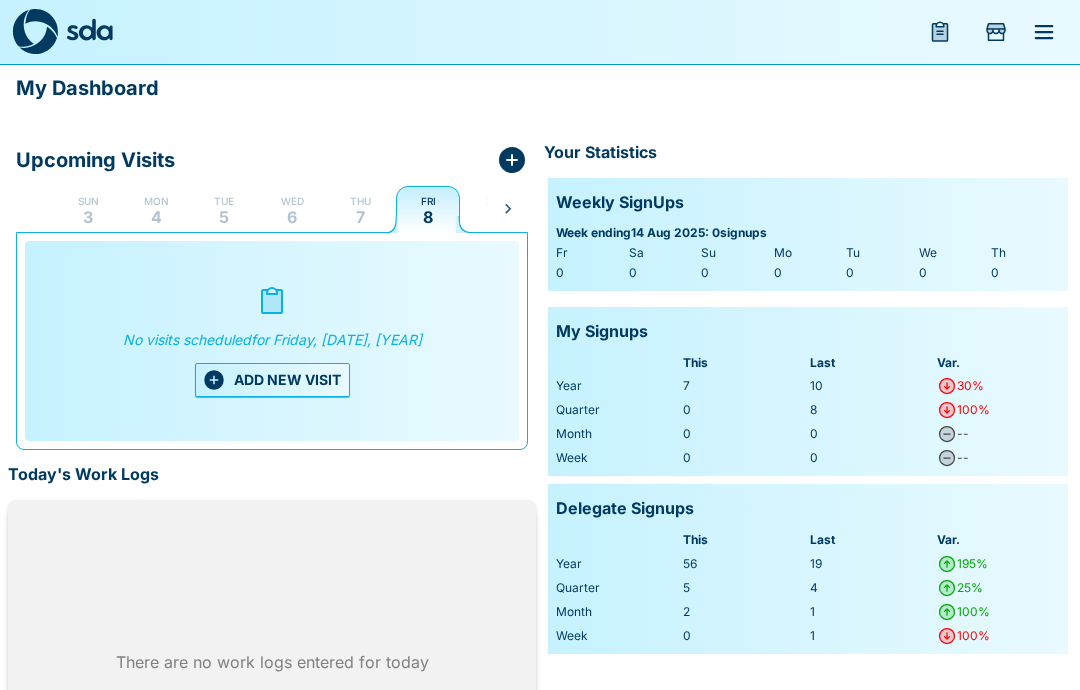 scroll, scrollTop: 0, scrollLeft: 0, axis: both 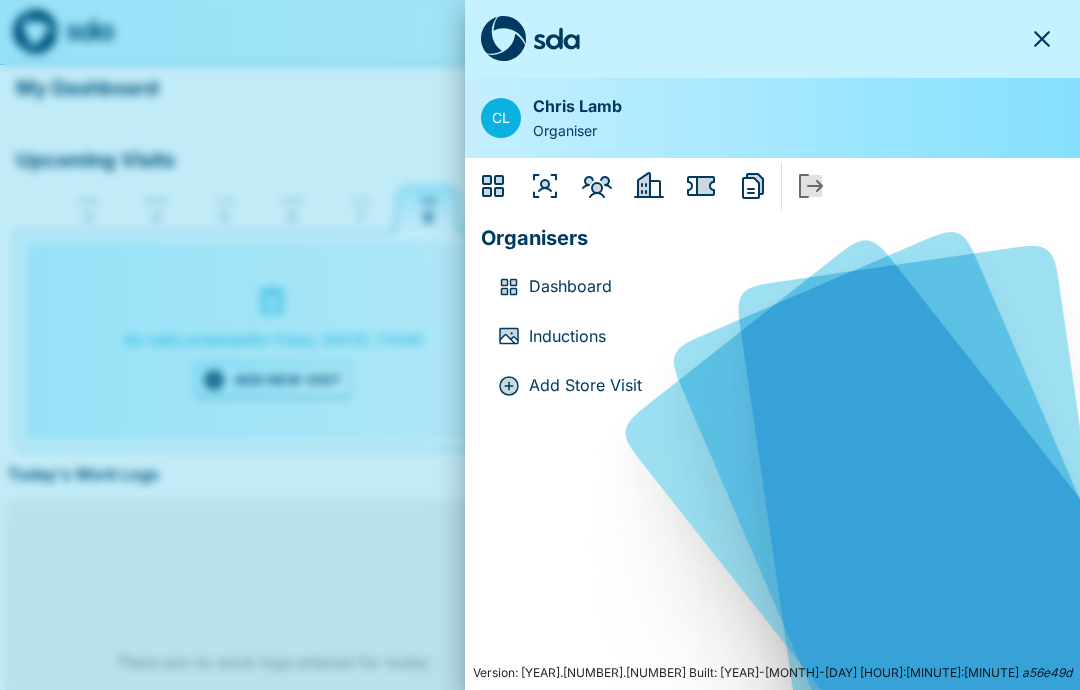 click on "Add Store Visit" at bounding box center (788, 386) 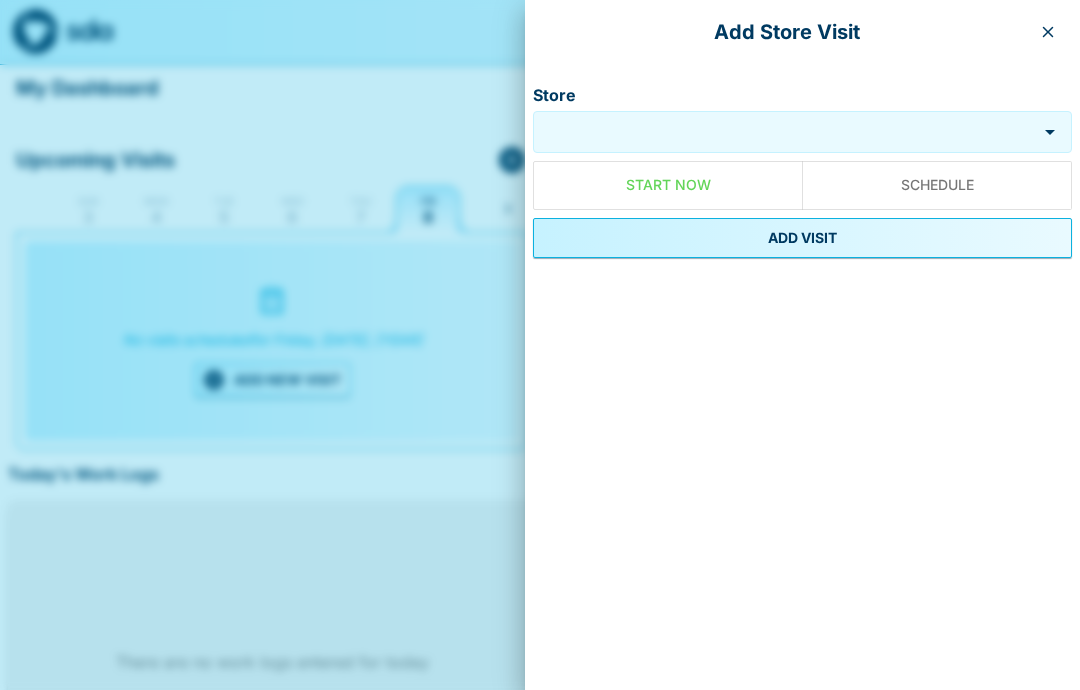 click on "Store" at bounding box center (785, 132) 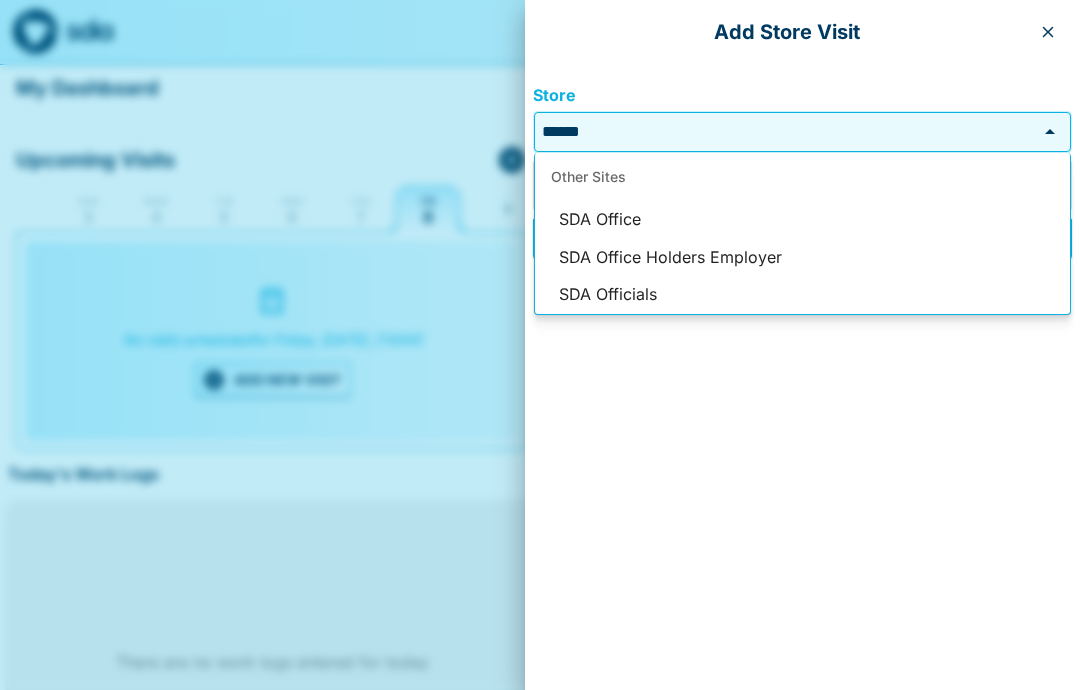 click on "SDA Officials" at bounding box center [802, 295] 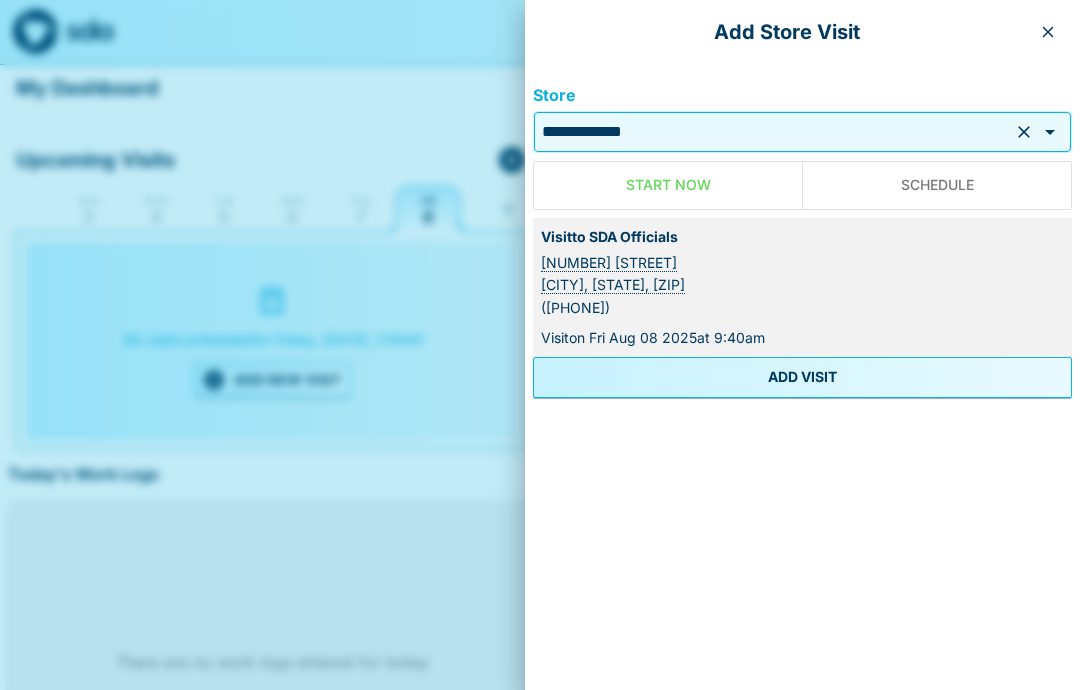 click on "Schedule" at bounding box center [937, 185] 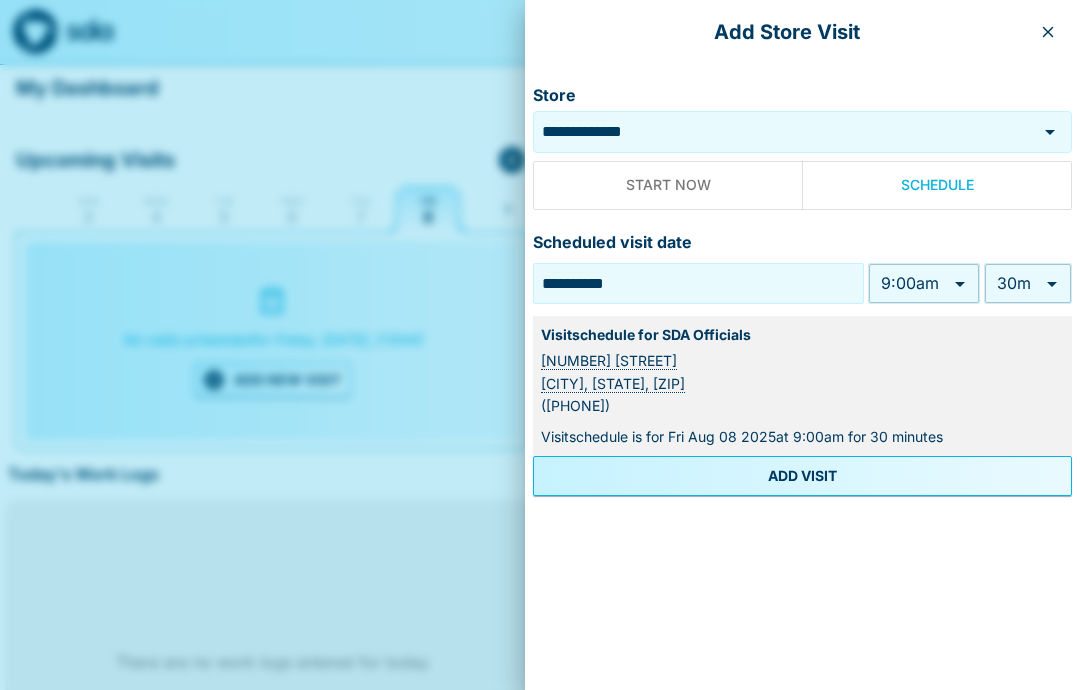 click on "**********" at bounding box center (698, 283) 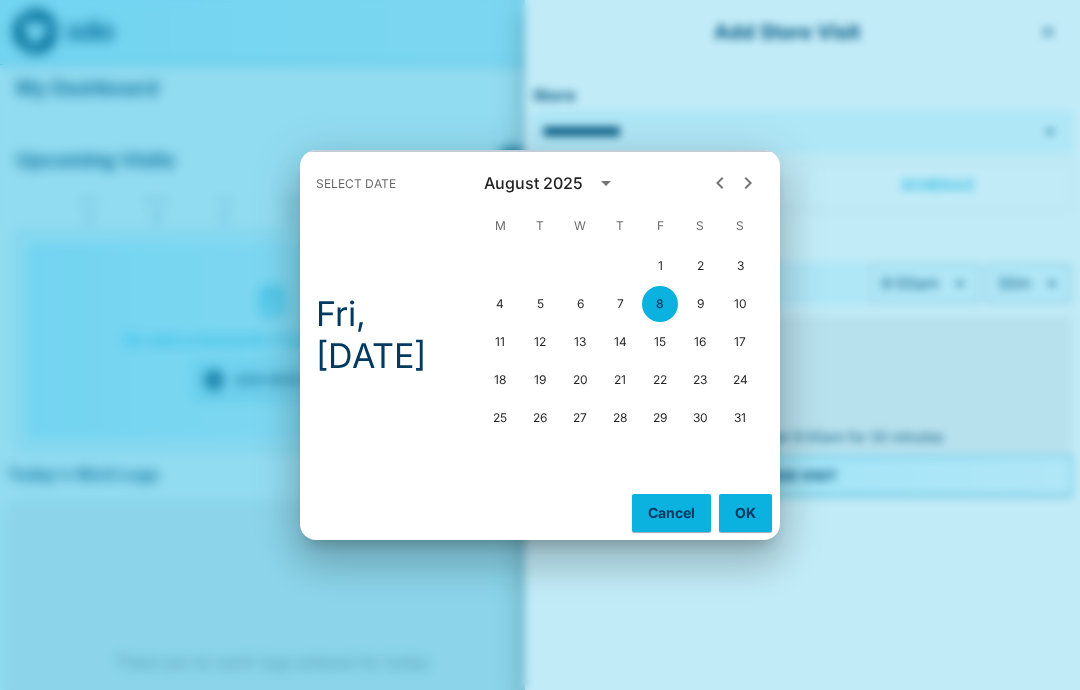 click on "1" at bounding box center (660, 266) 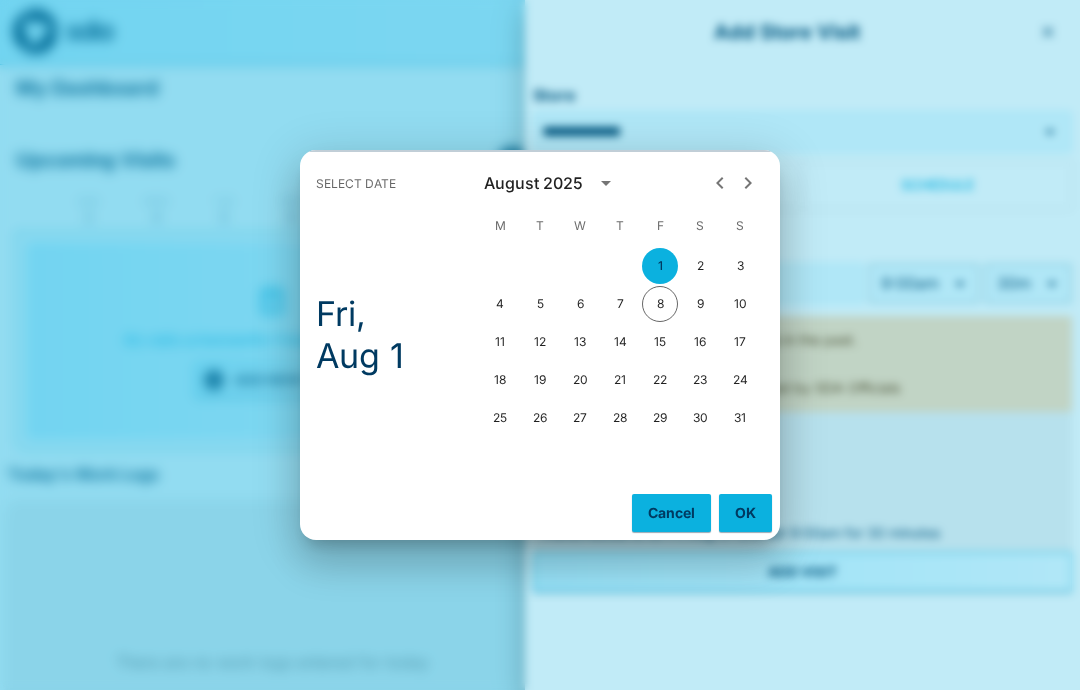 click on "OK" at bounding box center (745, 513) 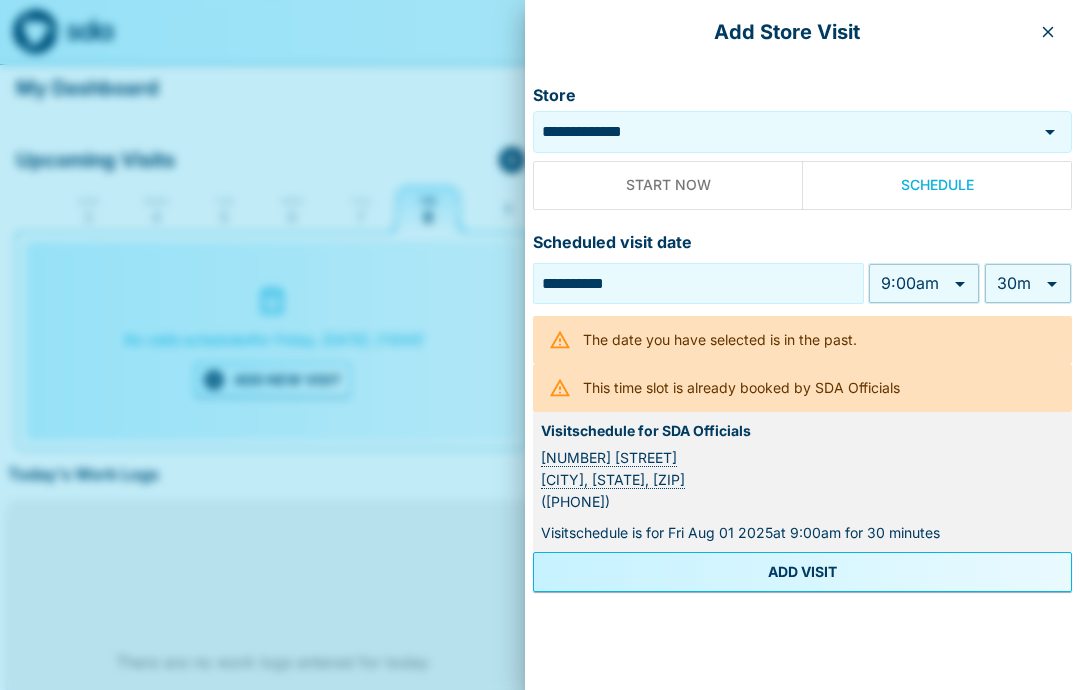 click on "**********" at bounding box center [540, 422] 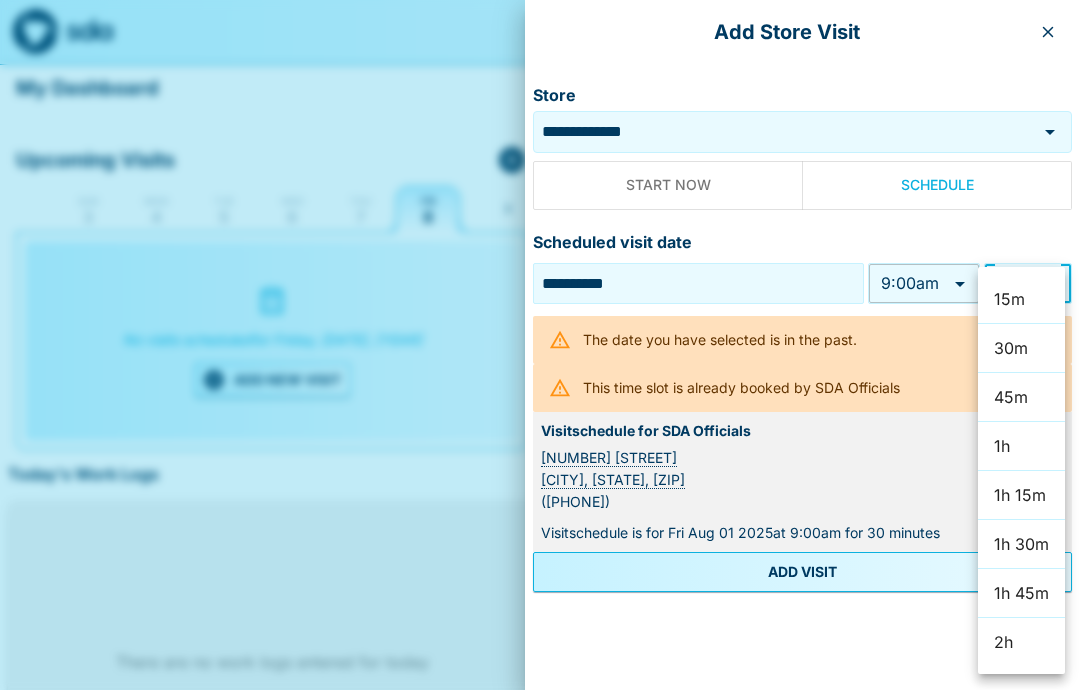 click at bounding box center (540, 345) 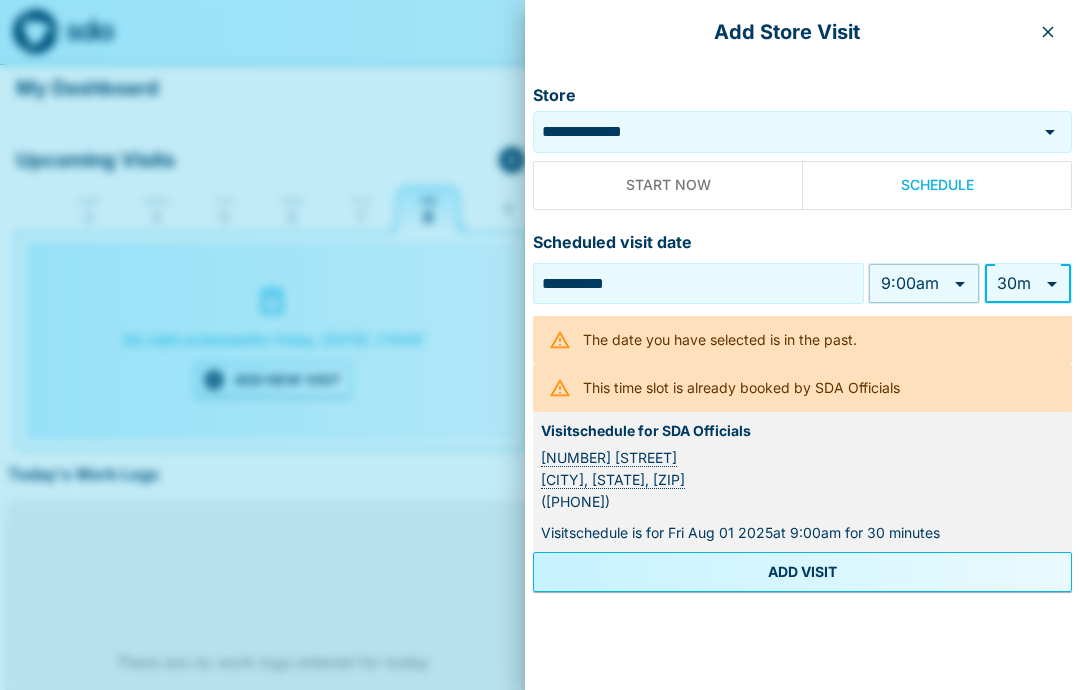 click on "**********" at bounding box center (540, 422) 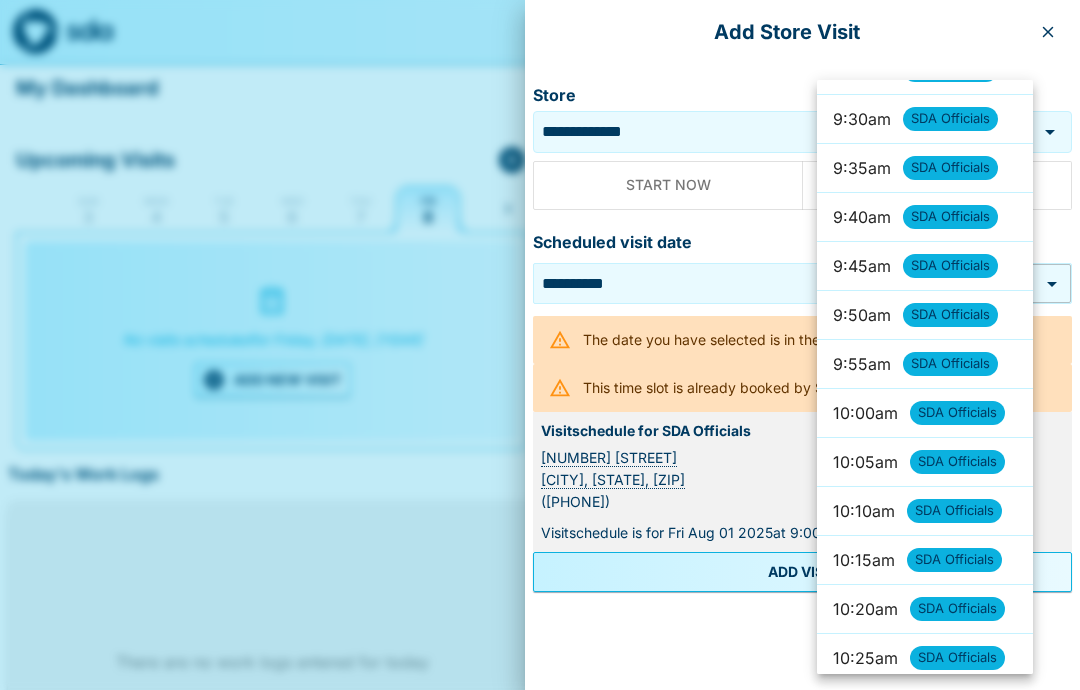 scroll, scrollTop: 5579, scrollLeft: 0, axis: vertical 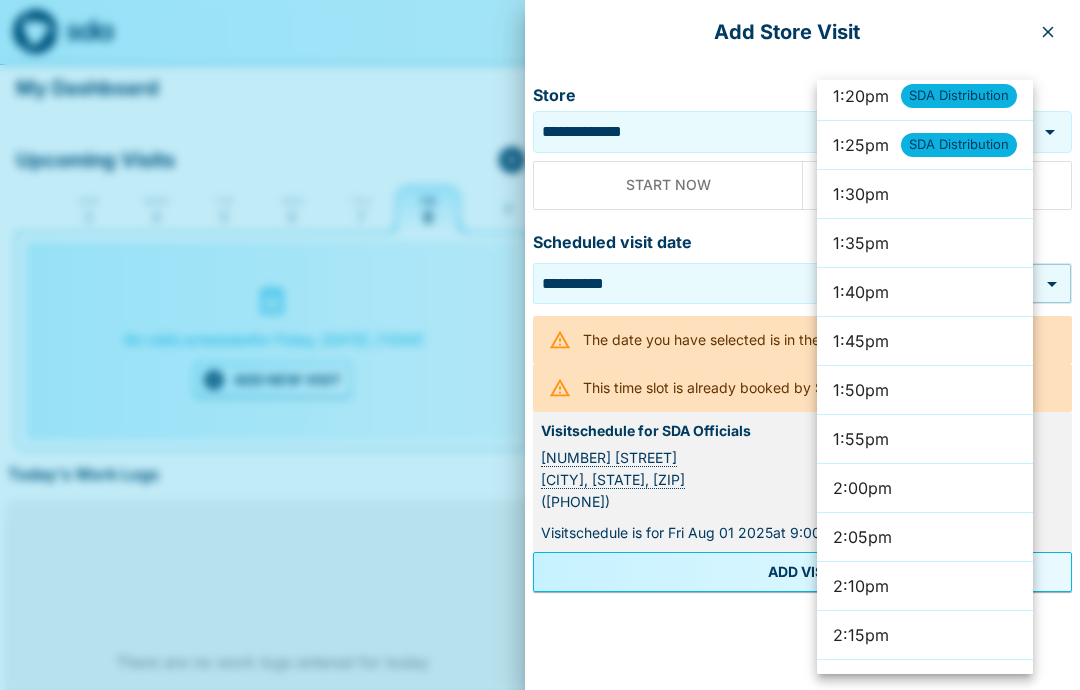 click at bounding box center (540, 345) 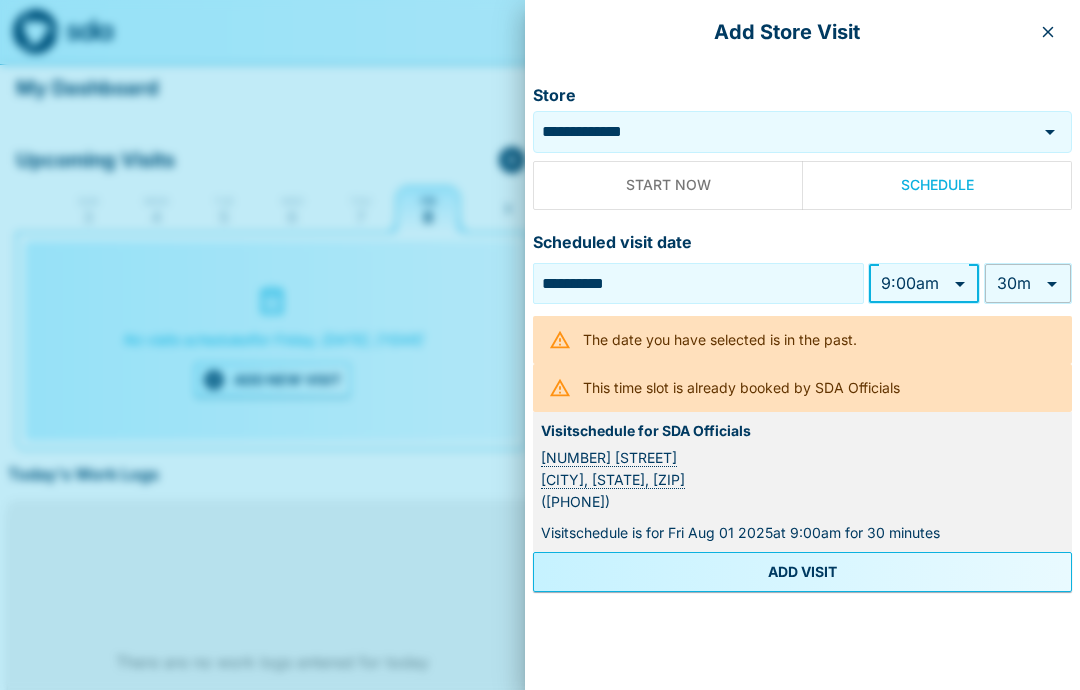 scroll, scrollTop: 7860, scrollLeft: 0, axis: vertical 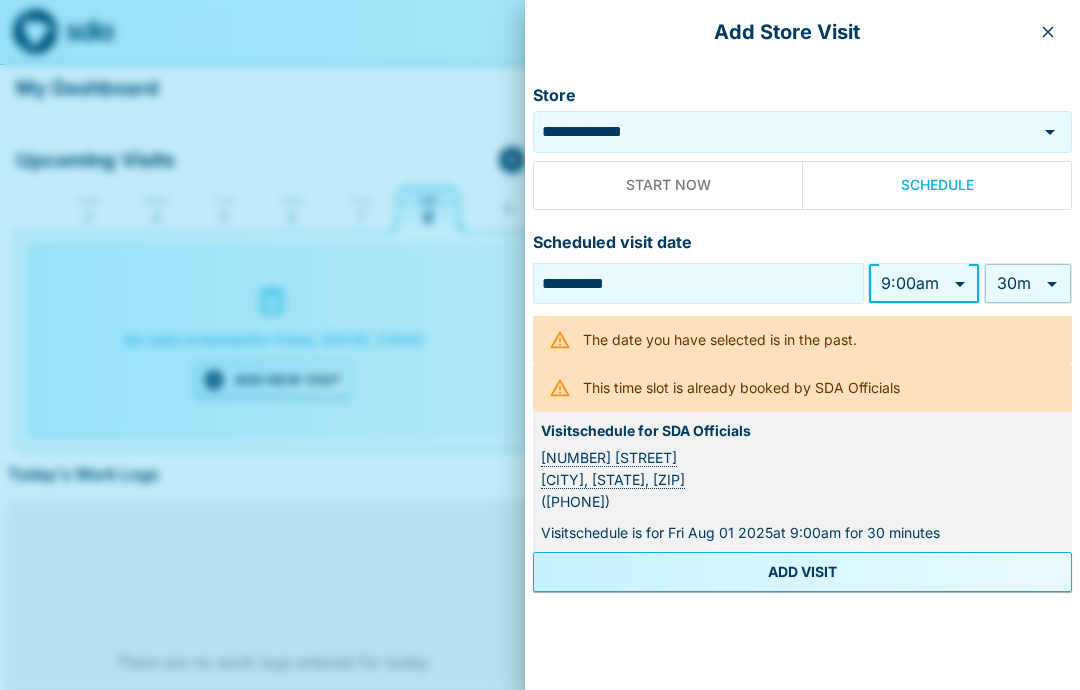 click on "**********" at bounding box center [540, 422] 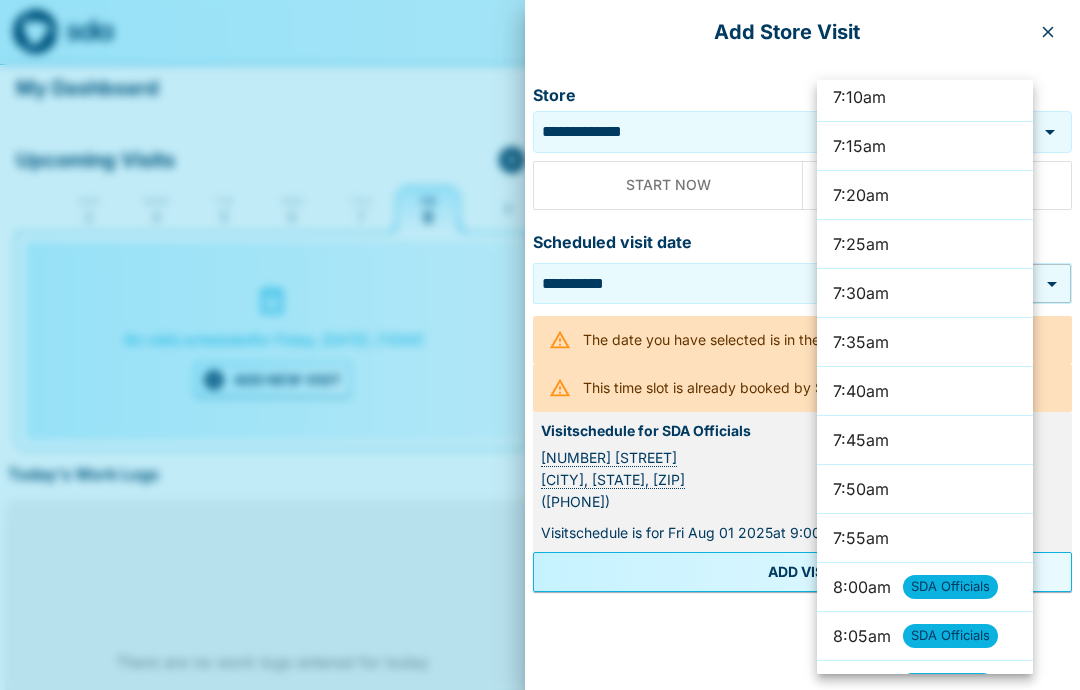 scroll, scrollTop: 4244, scrollLeft: 0, axis: vertical 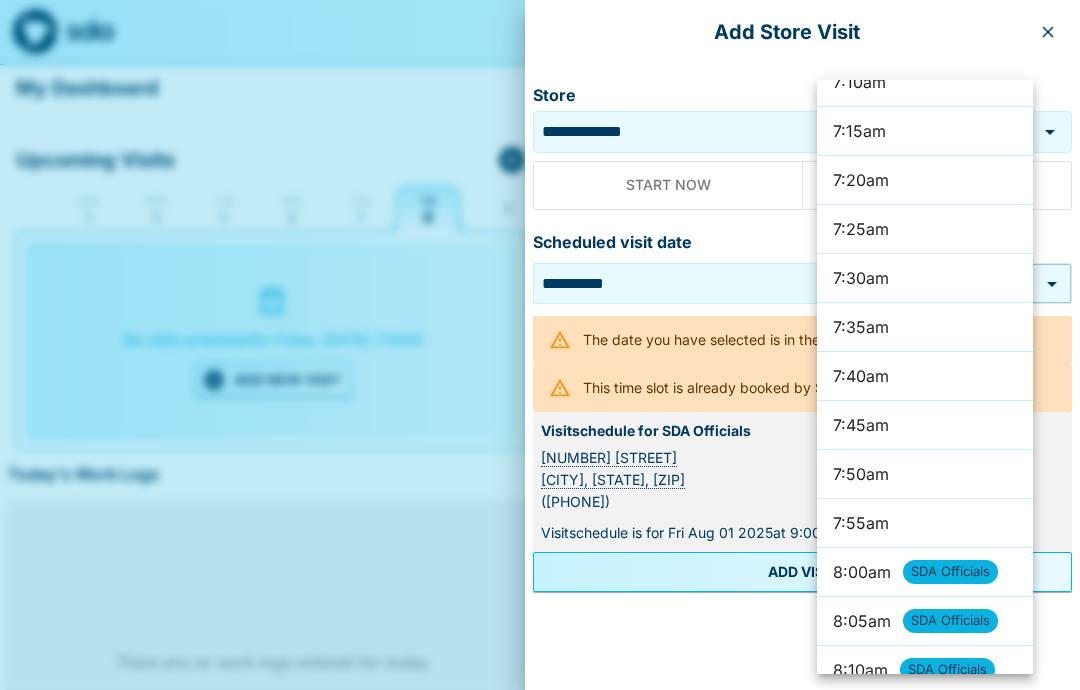 click on "7:30am" at bounding box center (925, 278) 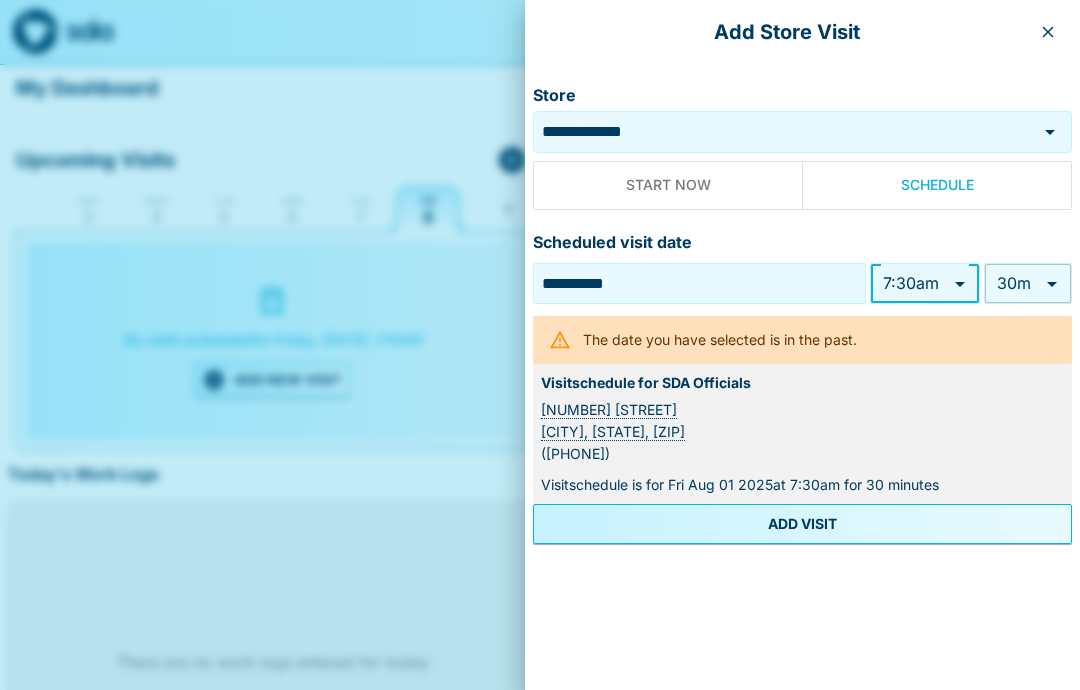 click on "ADD VISIT" at bounding box center [802, 524] 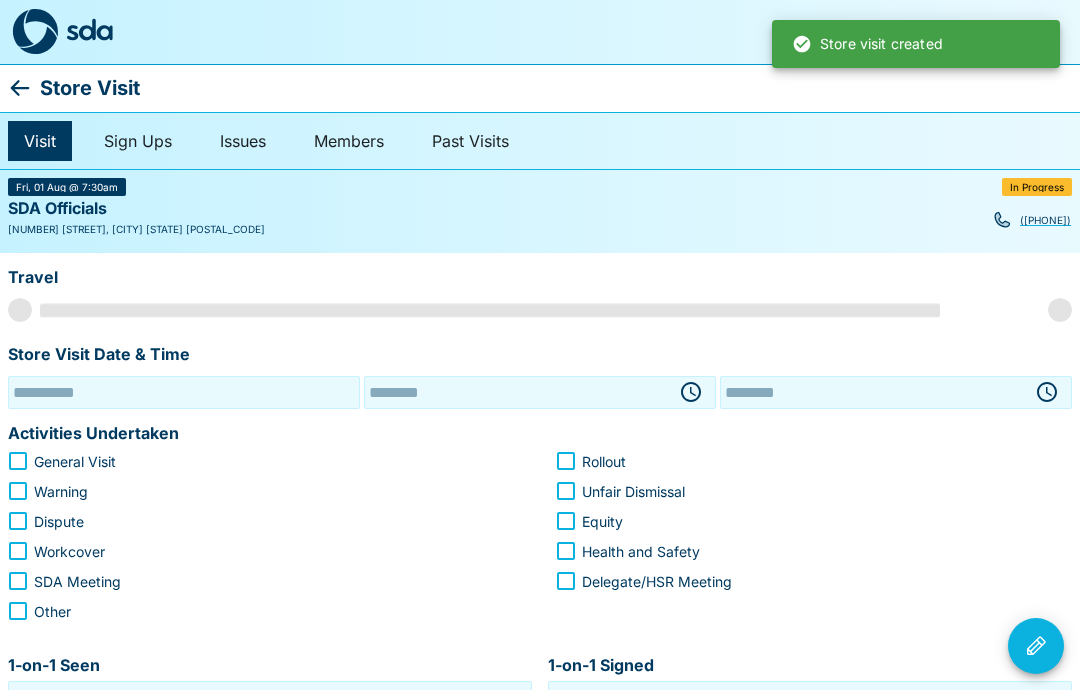 type on "**********" 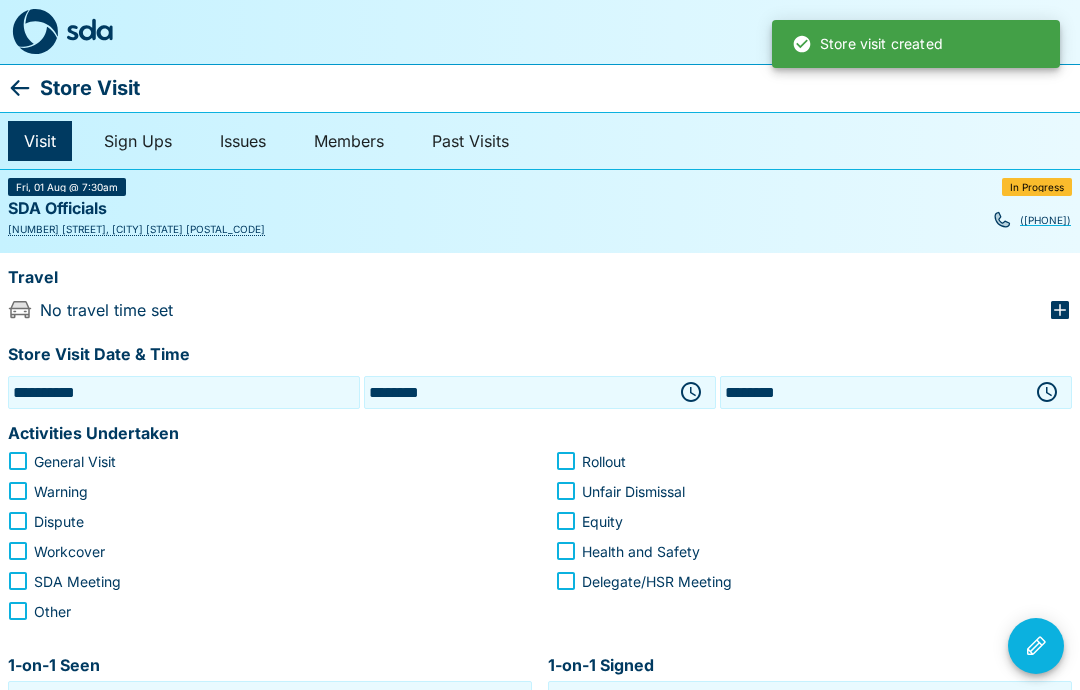 click 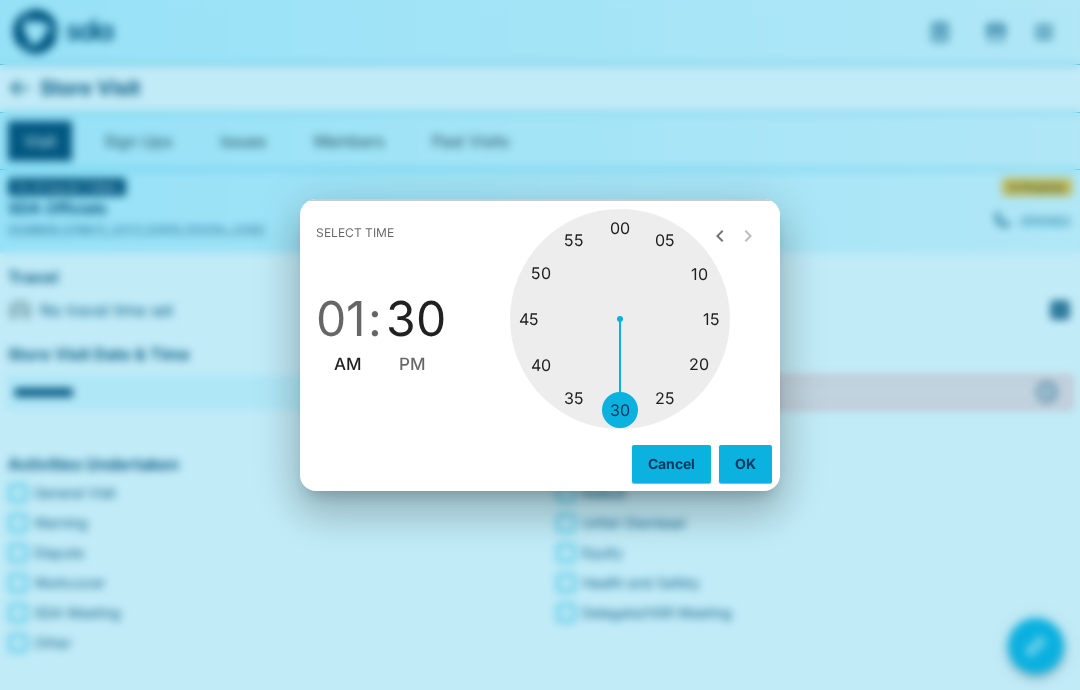 click on "PM" at bounding box center [412, 364] 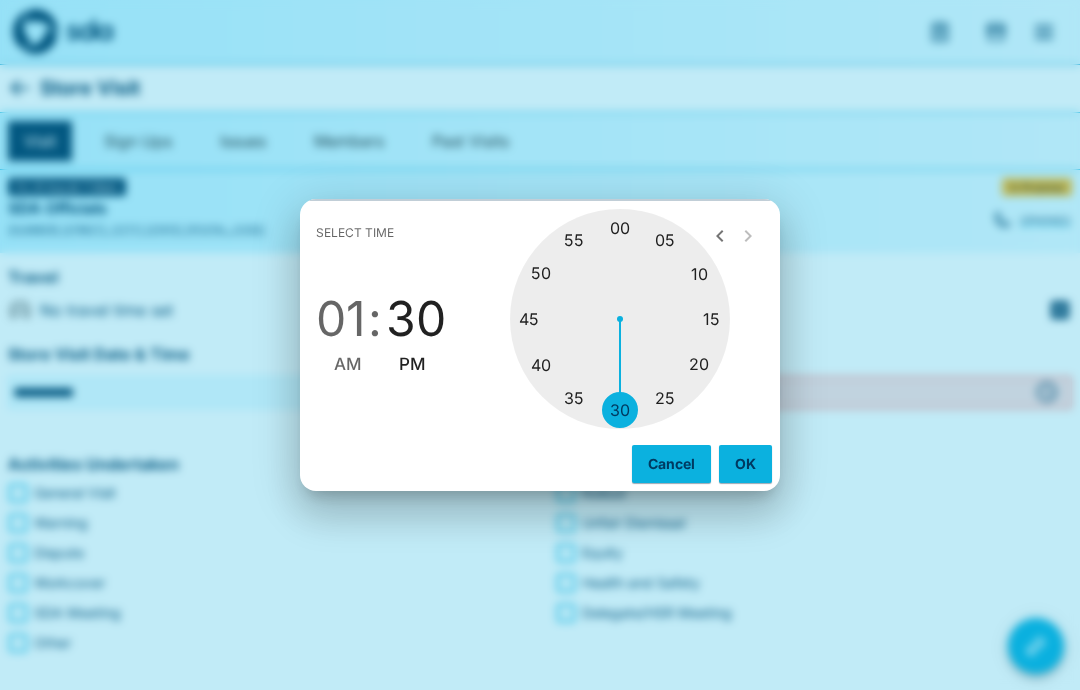 type on "********" 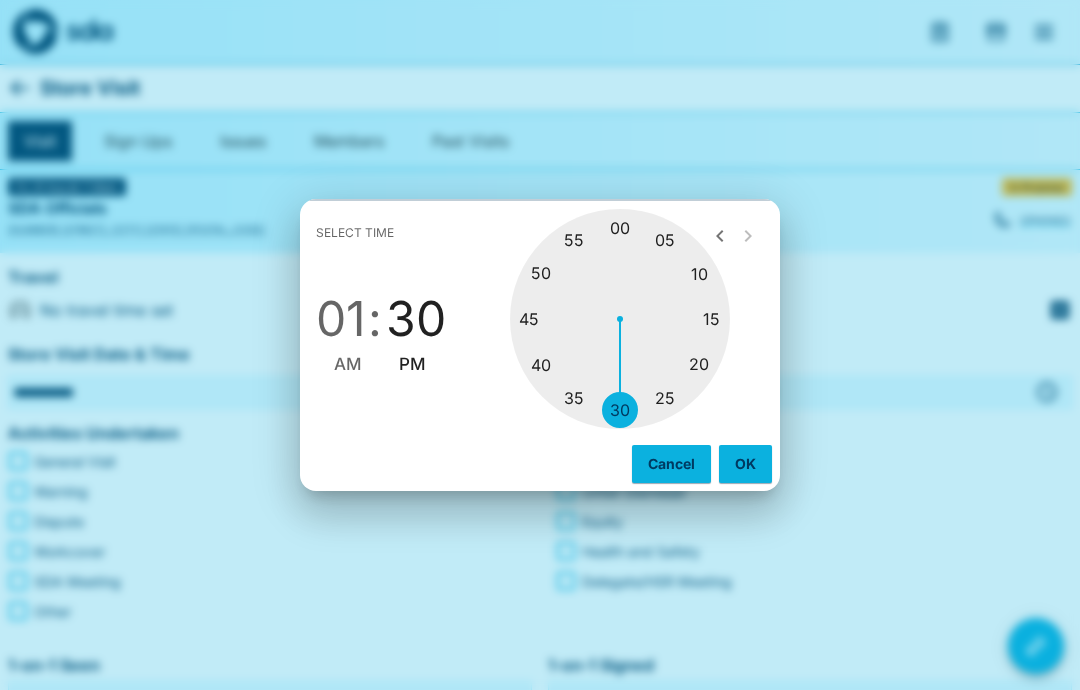 click on "OK" at bounding box center (745, 464) 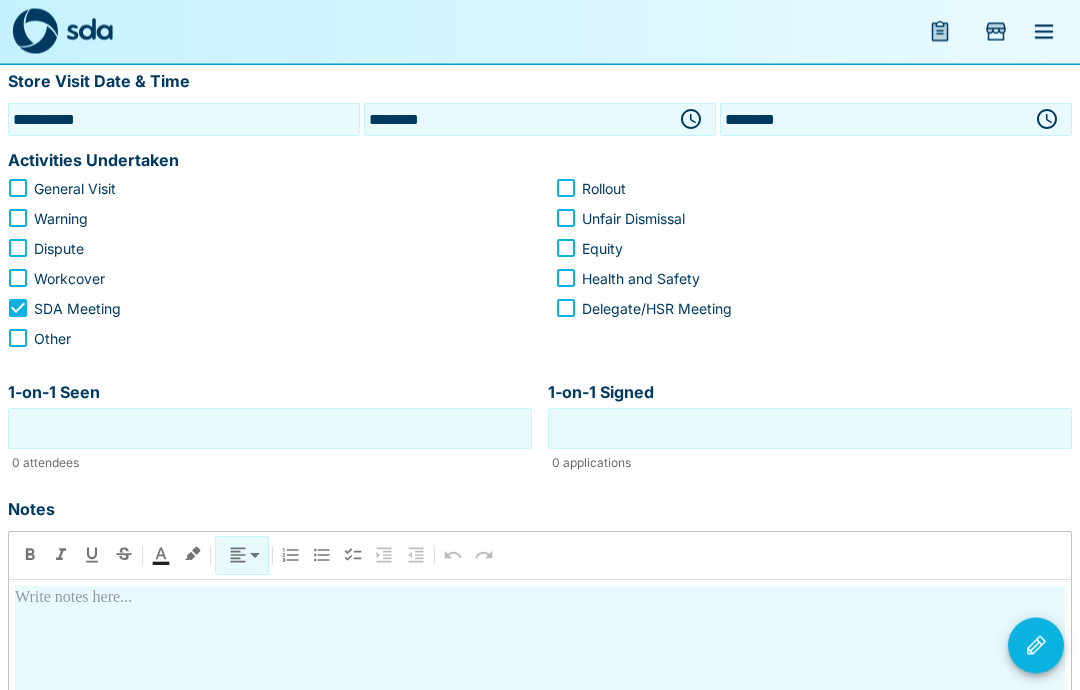 scroll, scrollTop: 274, scrollLeft: 0, axis: vertical 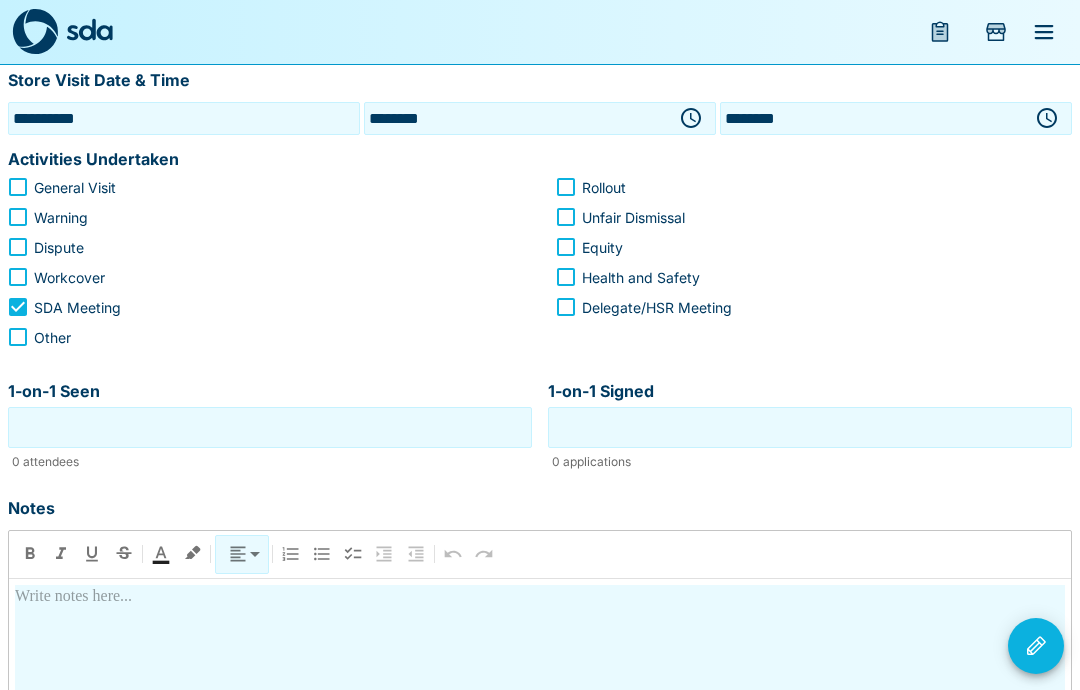click at bounding box center (540, 757) 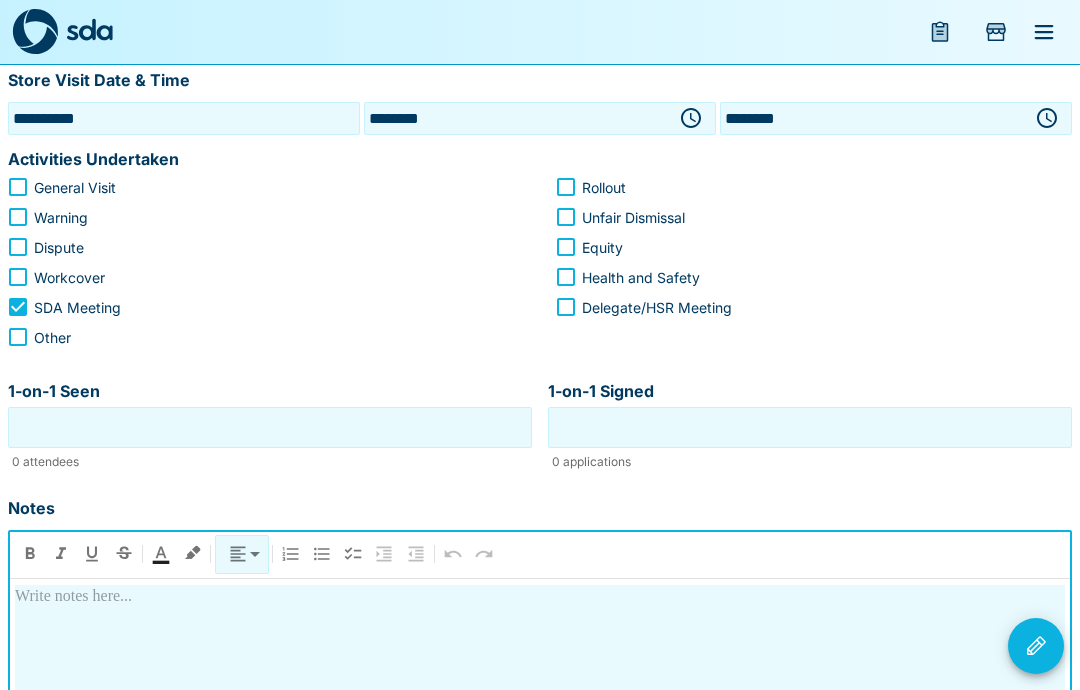 type 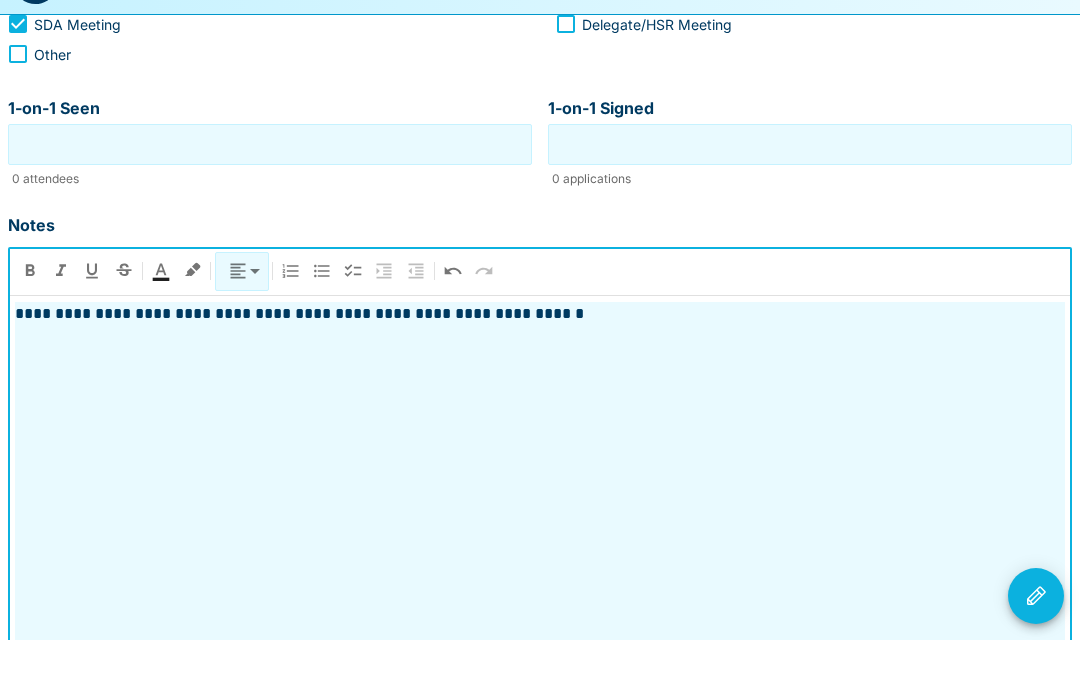 scroll, scrollTop: 573, scrollLeft: 0, axis: vertical 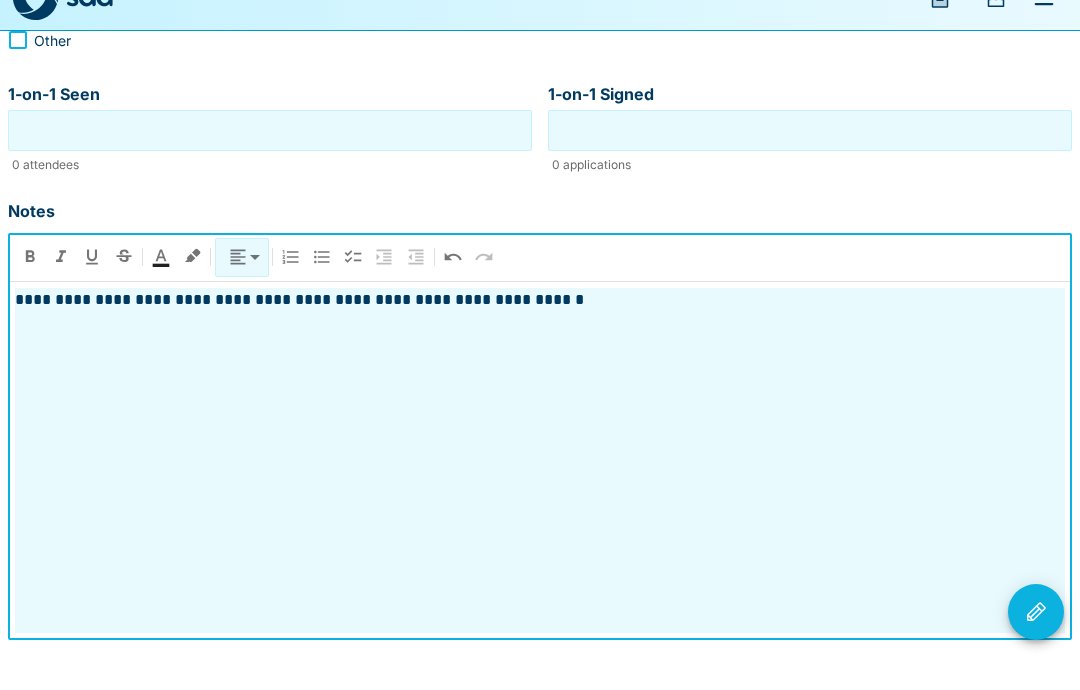 click 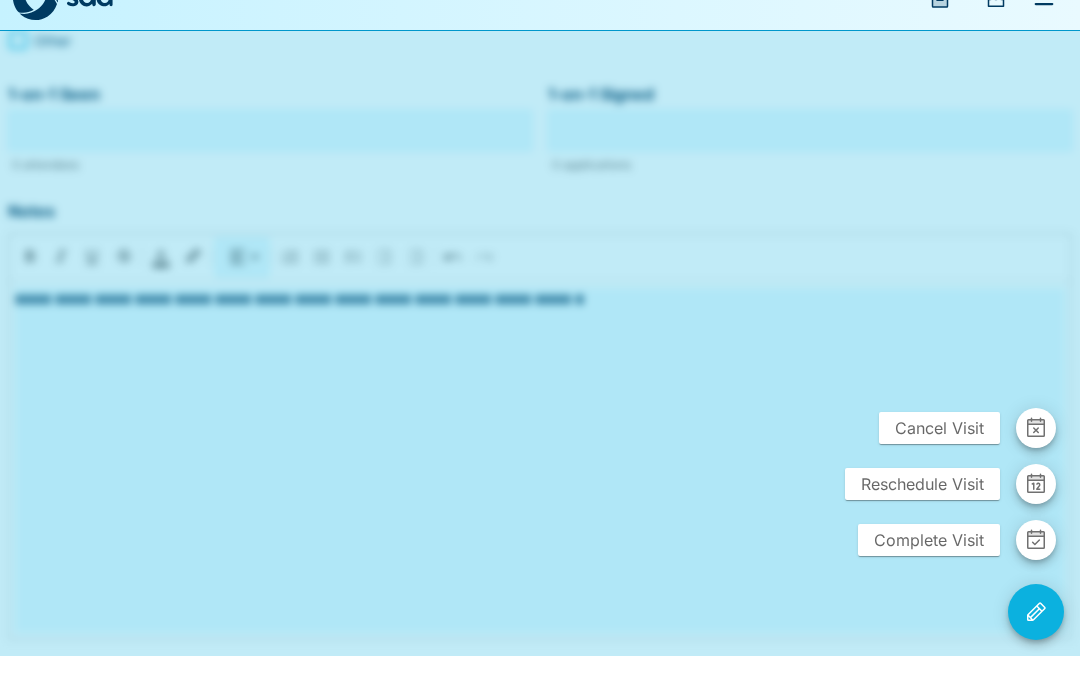 scroll, scrollTop: 493, scrollLeft: 0, axis: vertical 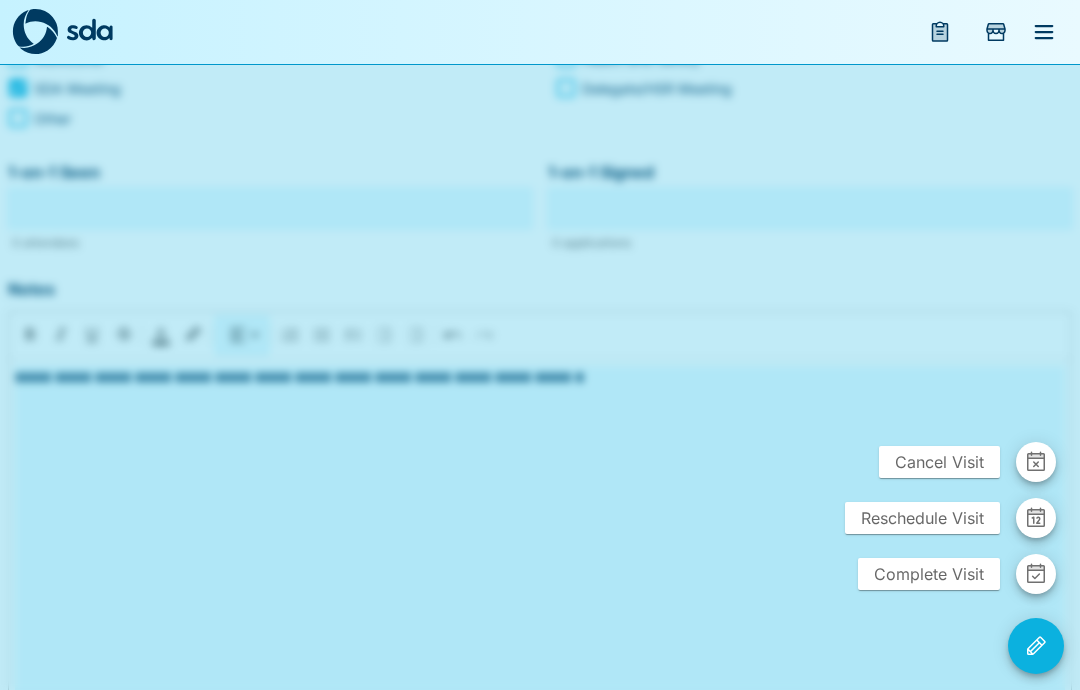 click on "Complete Visit" at bounding box center [929, 574] 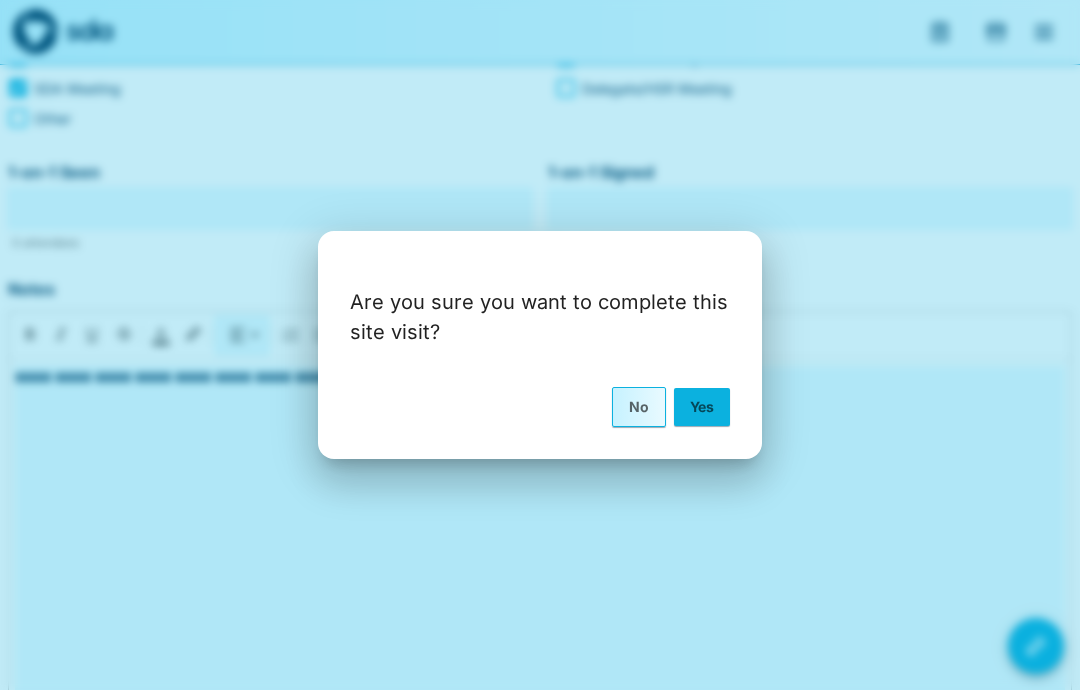 click on "Yes" at bounding box center (702, 407) 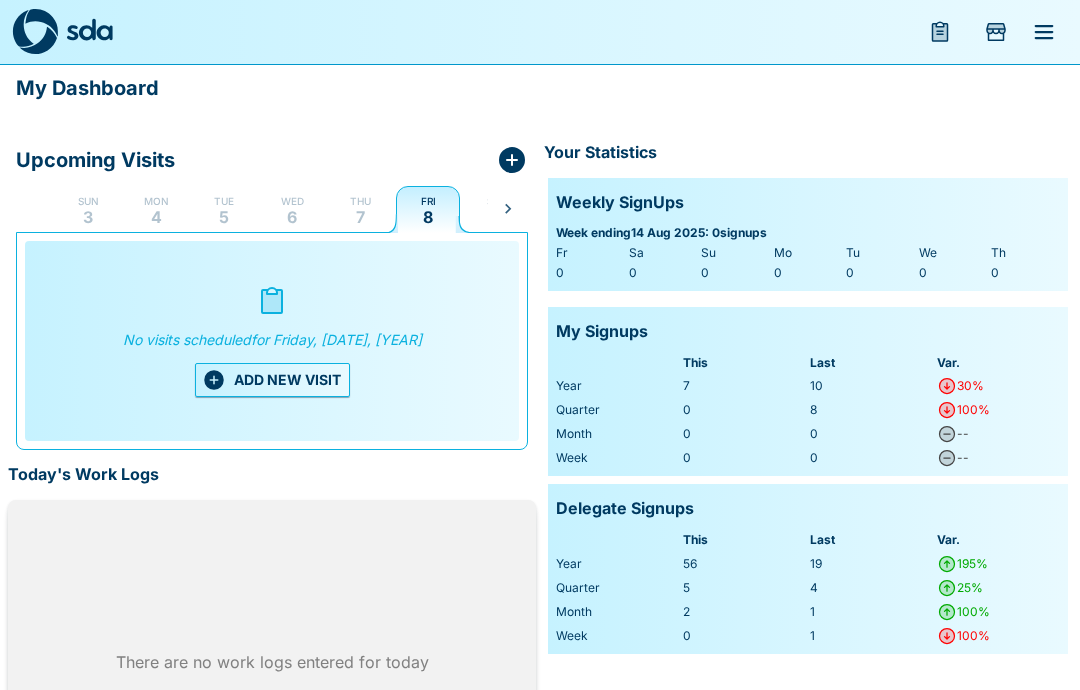 click on "ADD NEW VISIT" at bounding box center [272, 380] 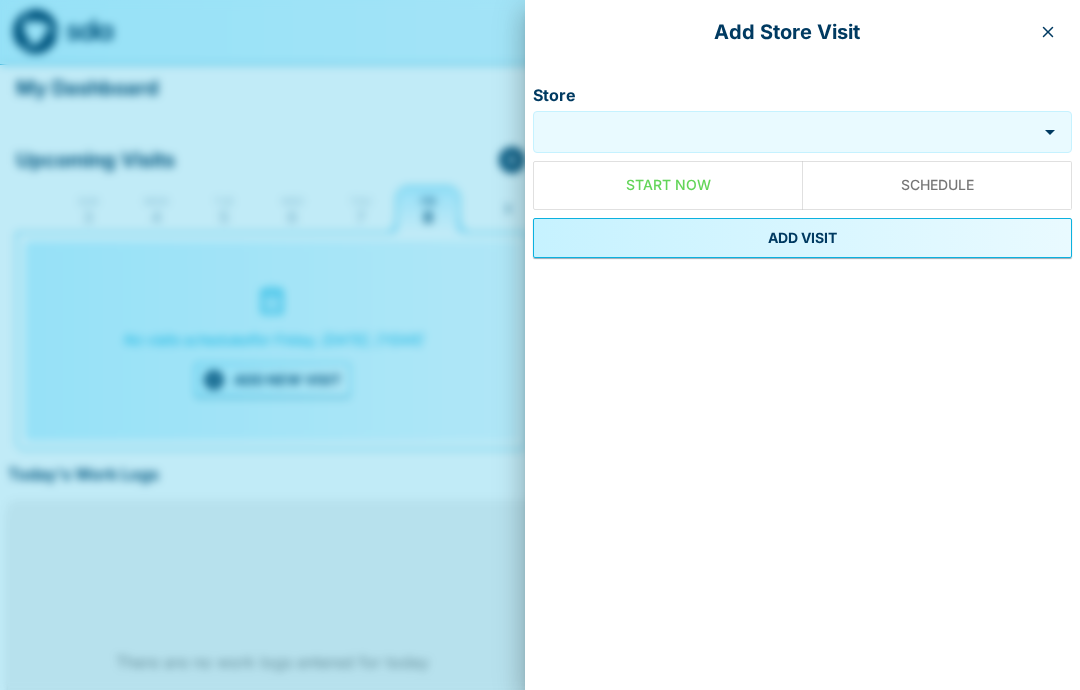 click on "Store" at bounding box center (785, 132) 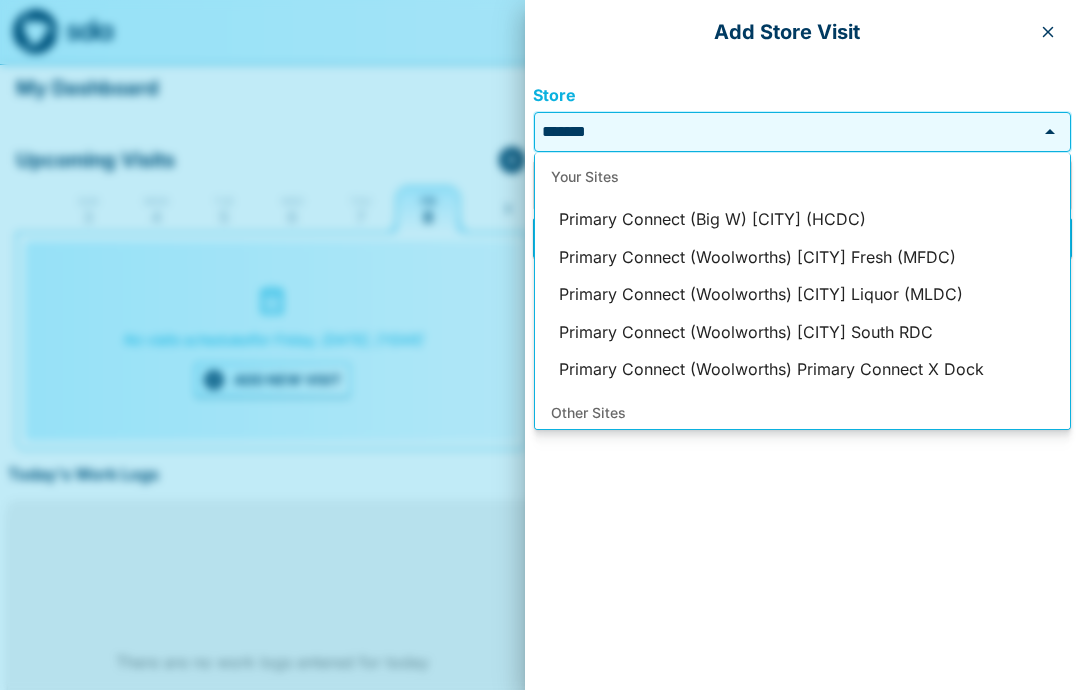 click on "Primary Connect (Big W) [CITY] (HCDC)" at bounding box center (802, 220) 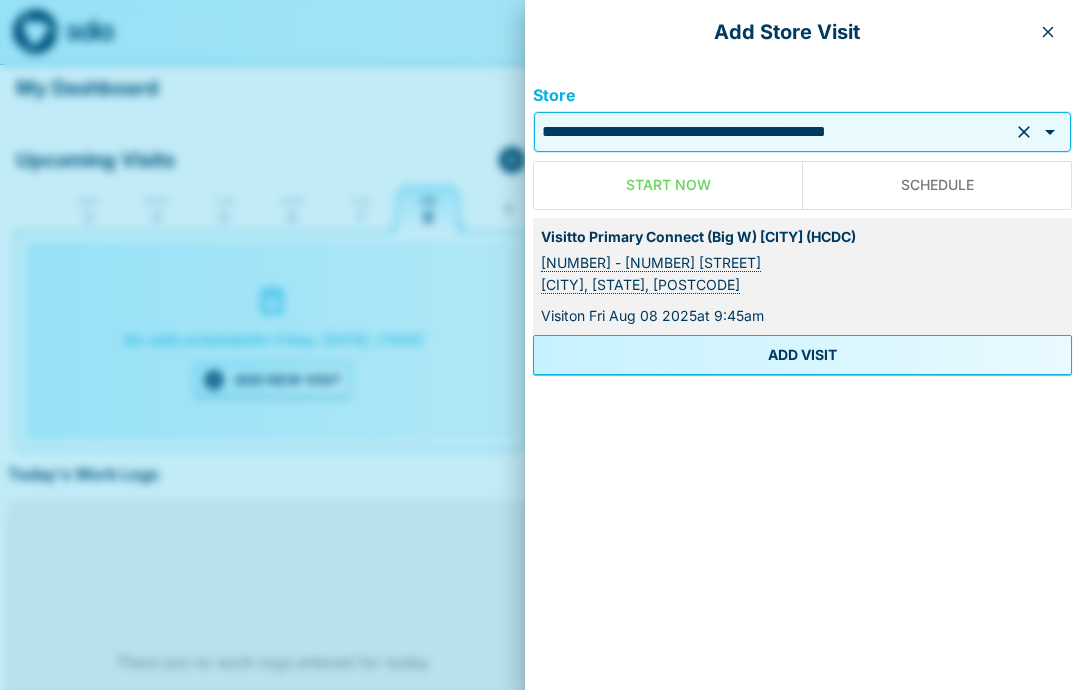 click on "ADD VISIT" at bounding box center [802, 355] 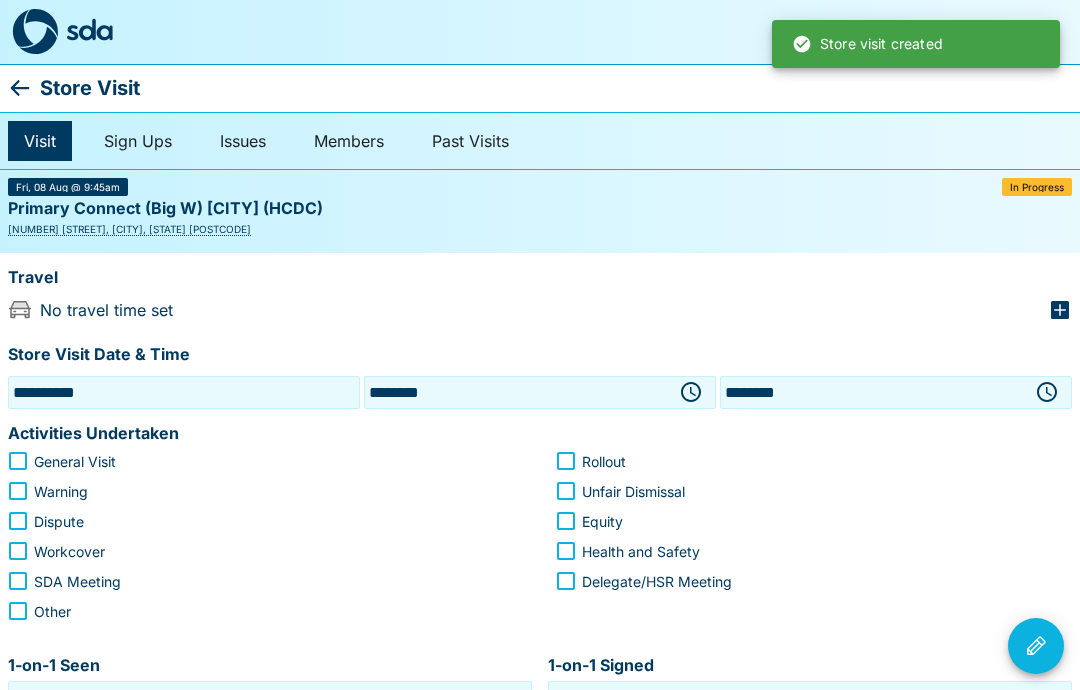click 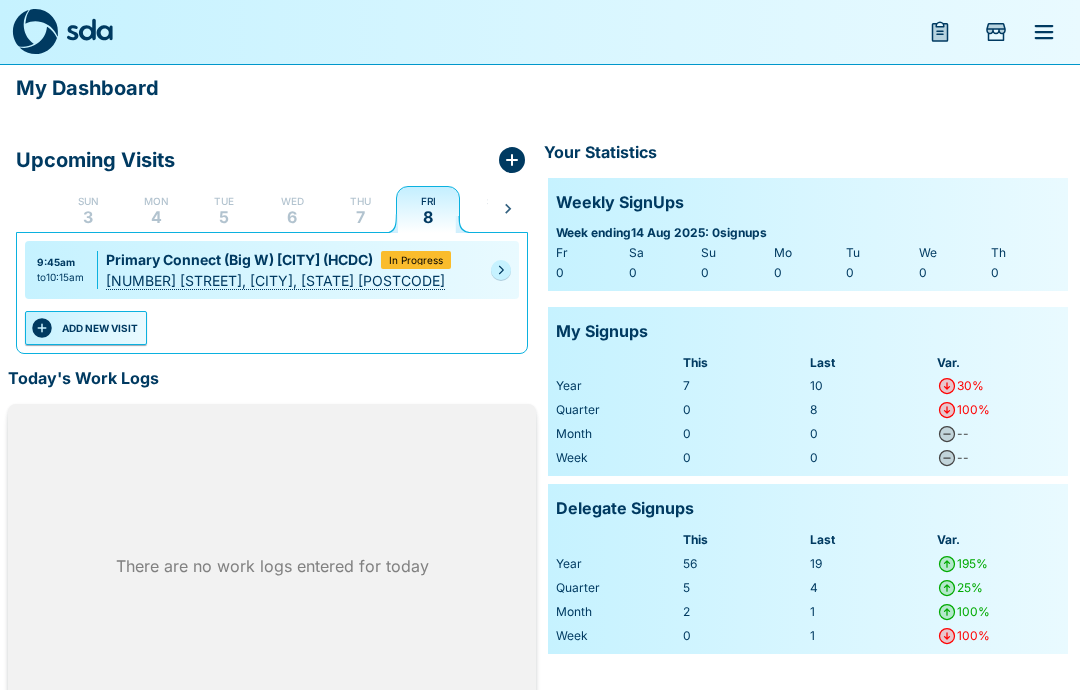 click on "Thu 7" at bounding box center (360, 209) 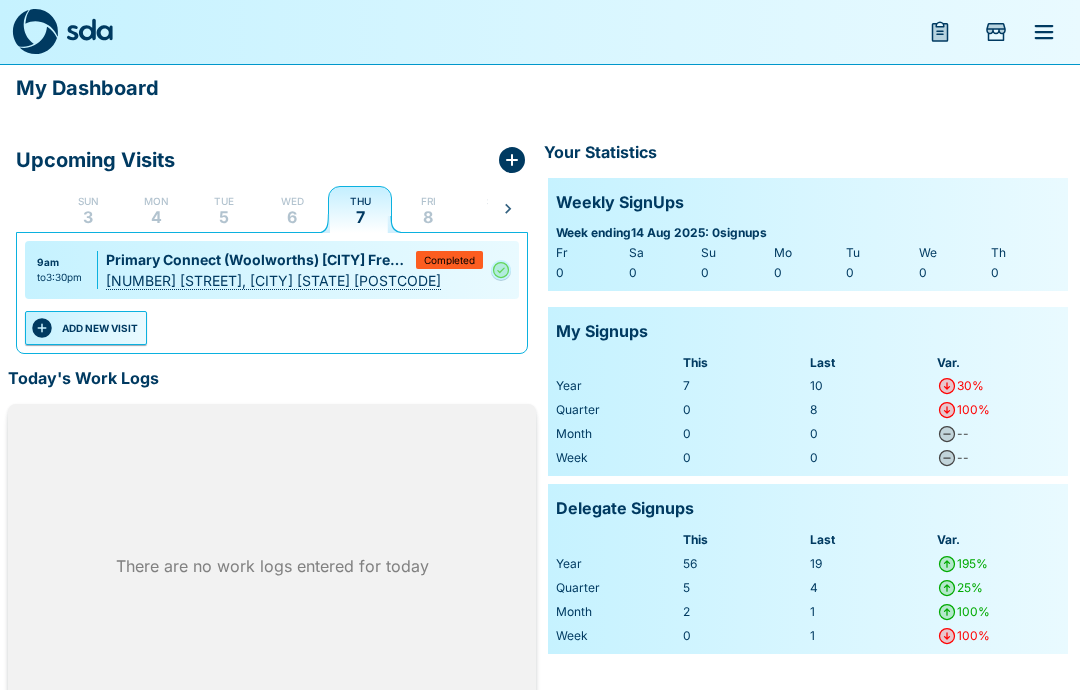 click on "ADD NEW VISIT" at bounding box center [86, 328] 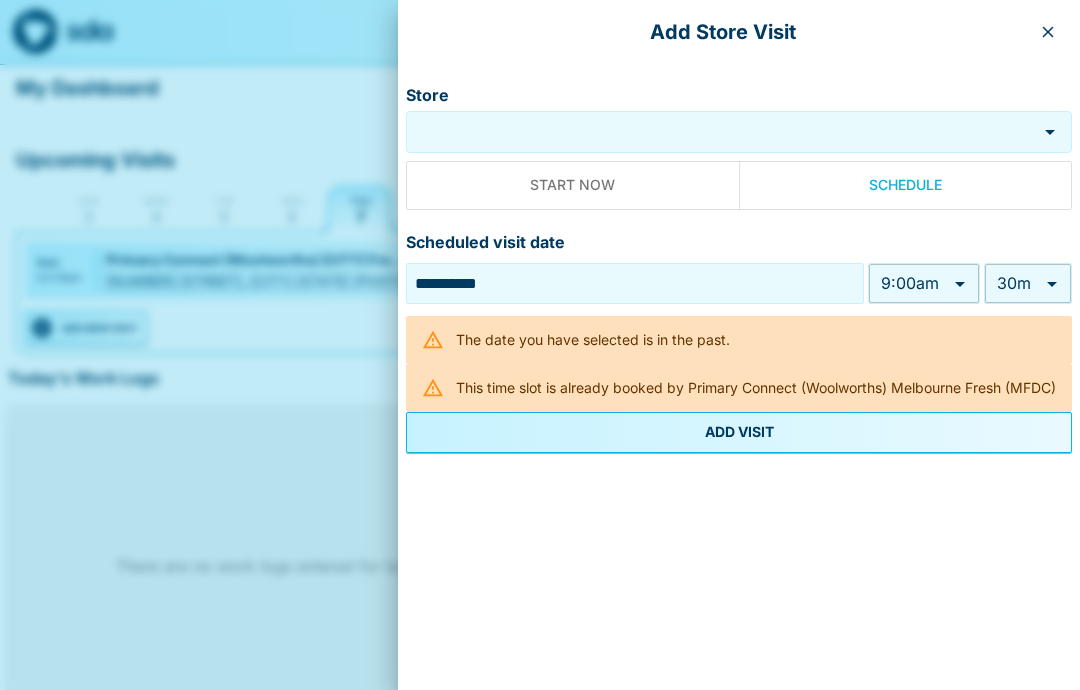 click on "Store" at bounding box center (721, 132) 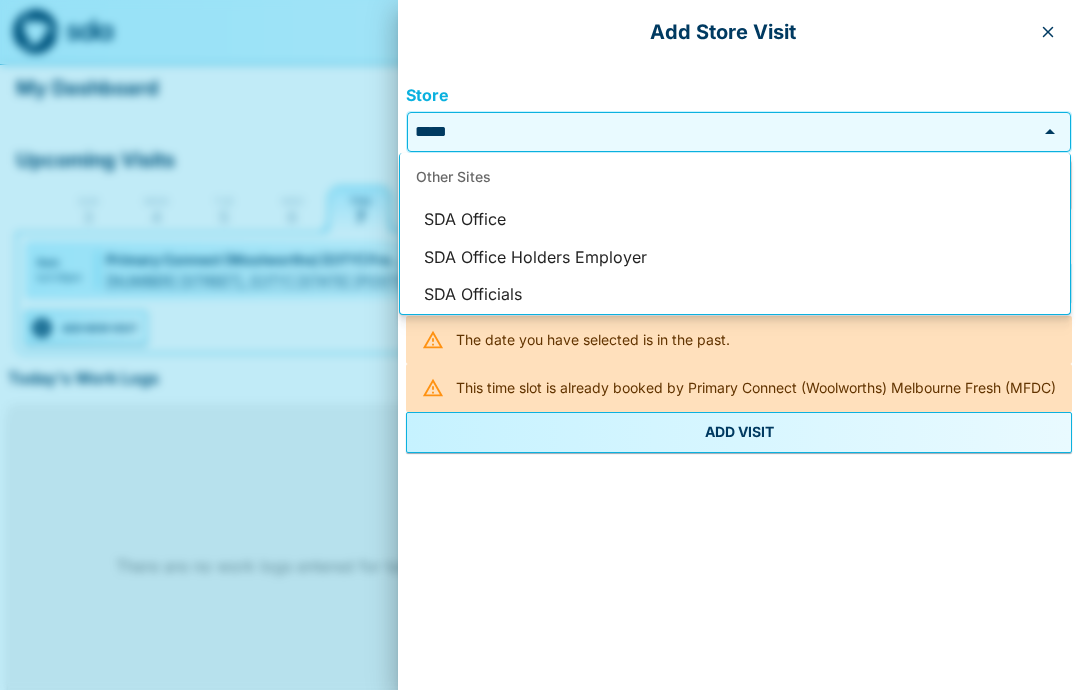 click on "SDA Officials" at bounding box center (735, 295) 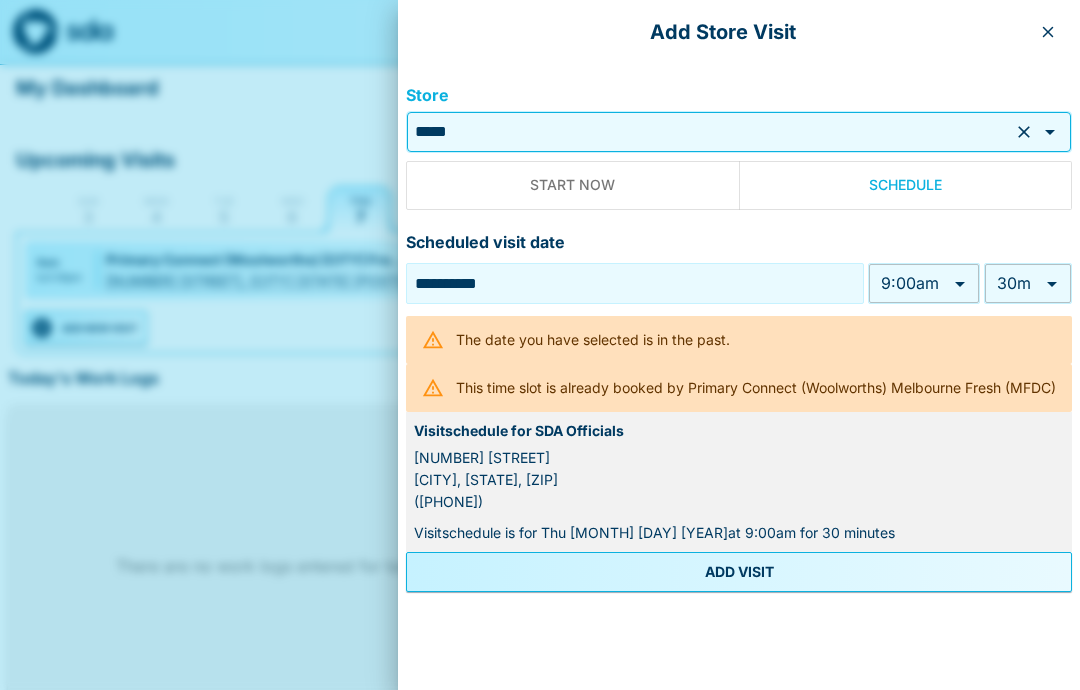 type on "**********" 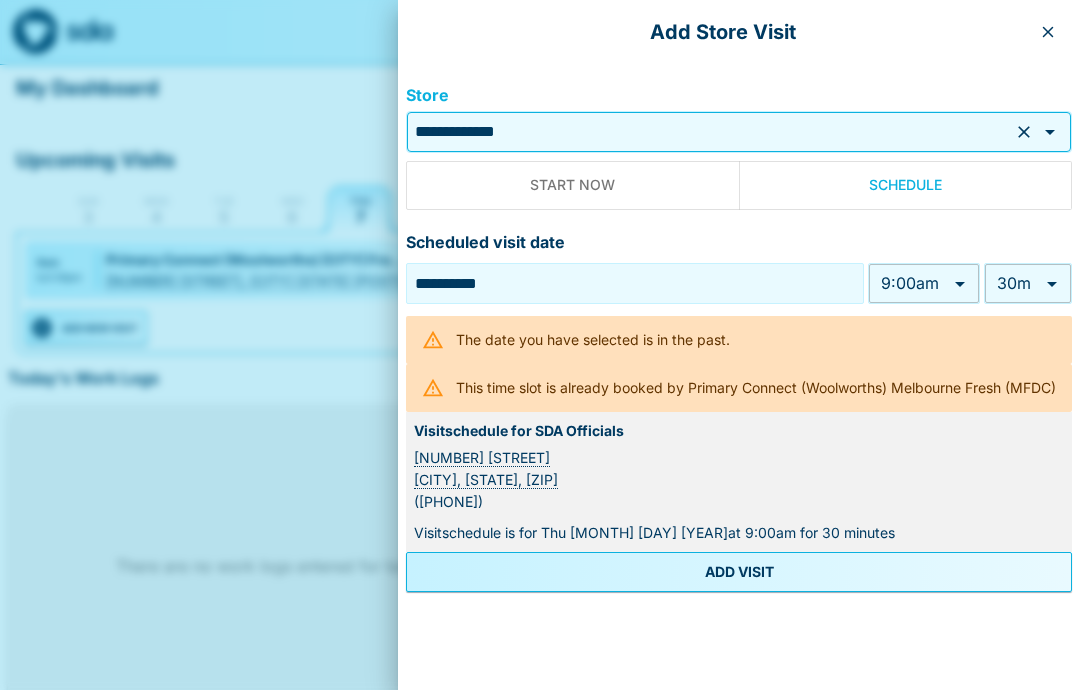 click on "**********" at bounding box center [540, 374] 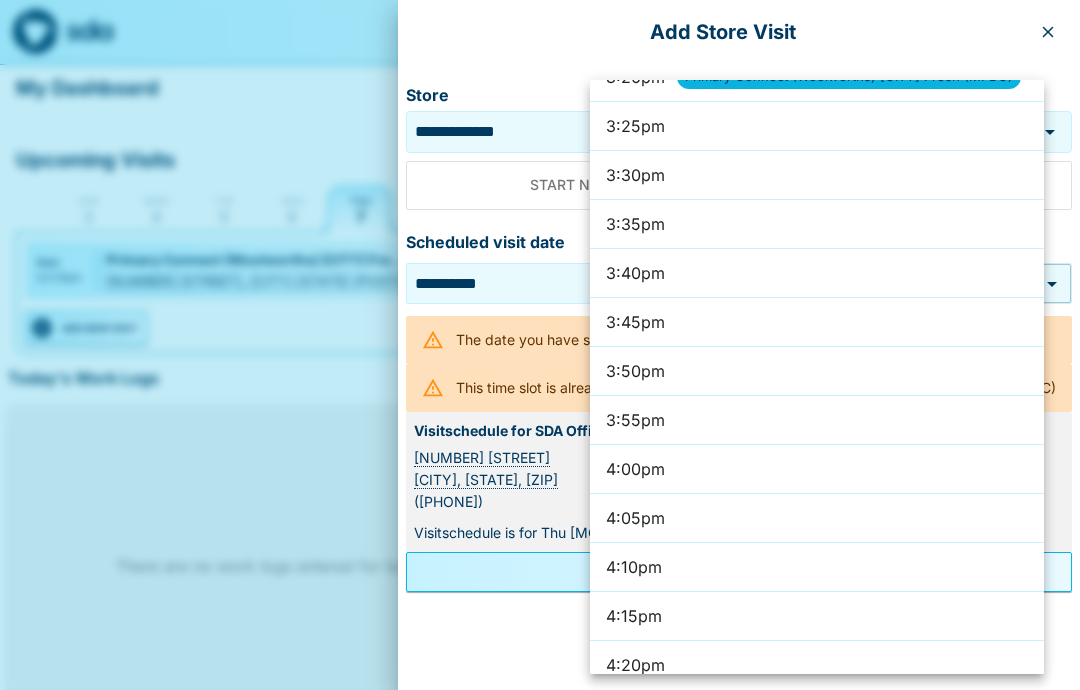 scroll, scrollTop: 9017, scrollLeft: 0, axis: vertical 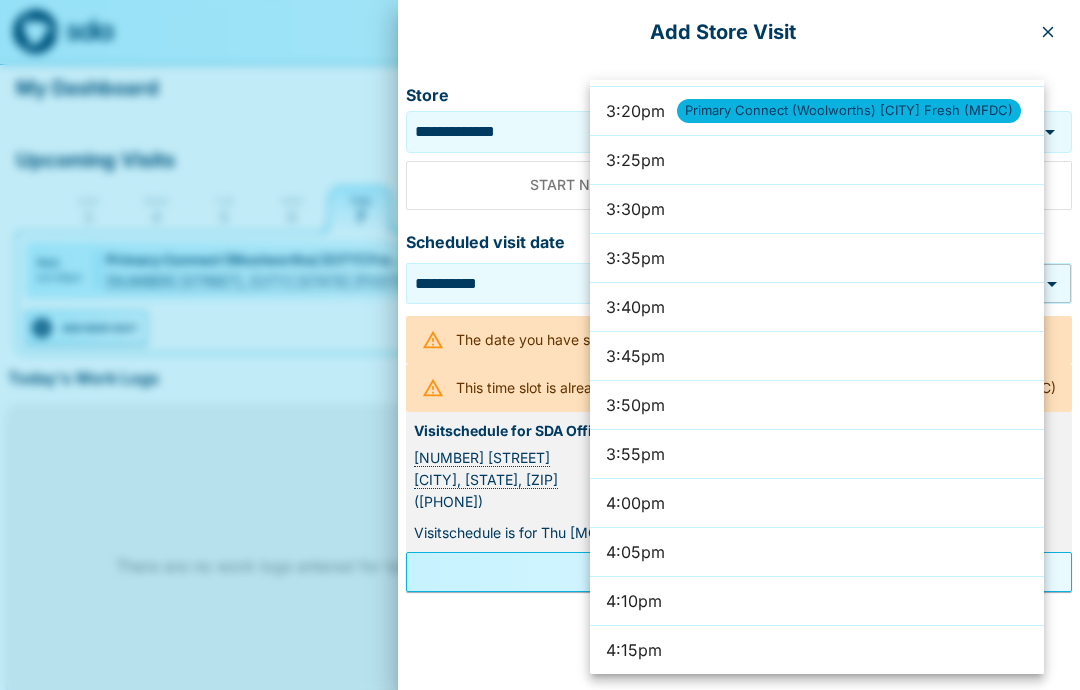 click on "3:45pm" at bounding box center [817, 356] 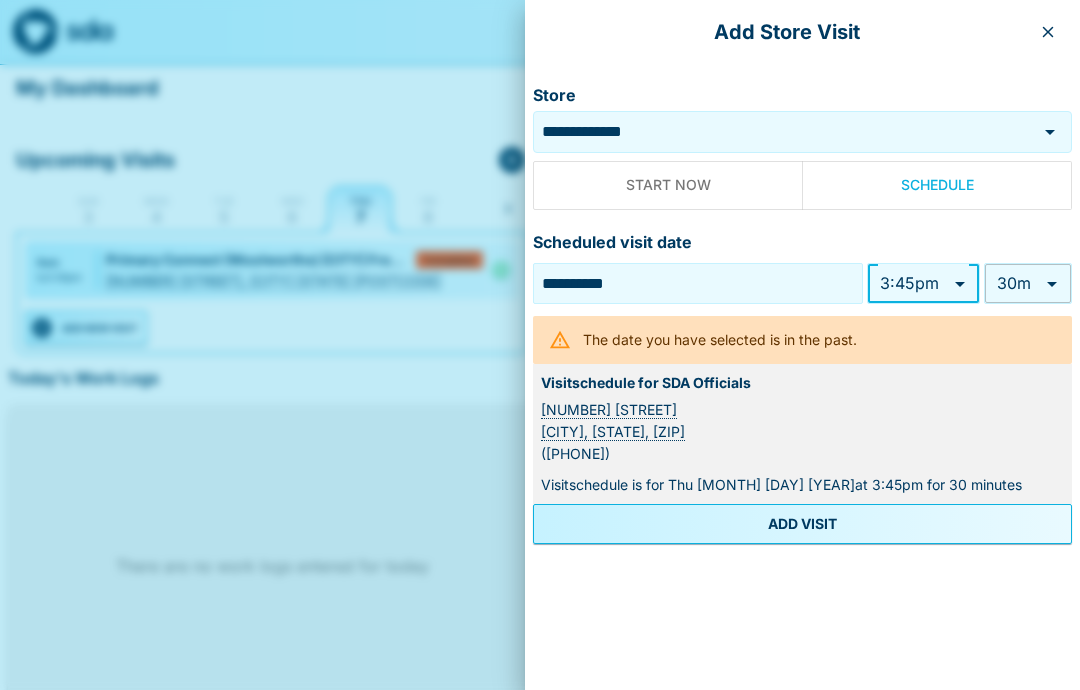 click on "**********" at bounding box center [540, 374] 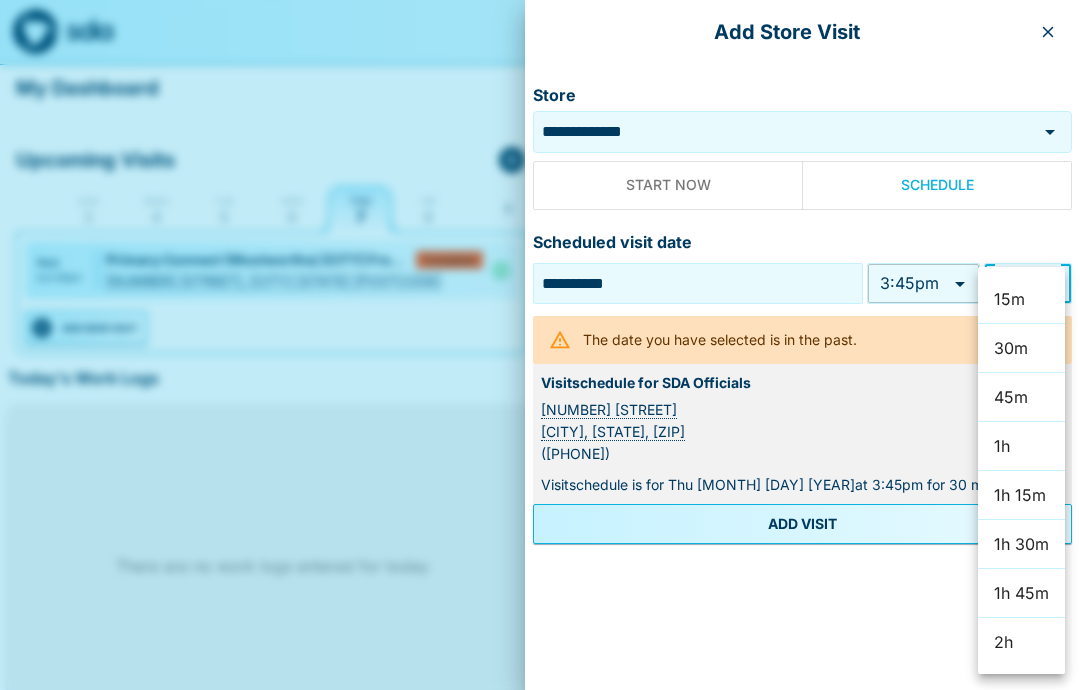 click on "45m" at bounding box center (1021, 397) 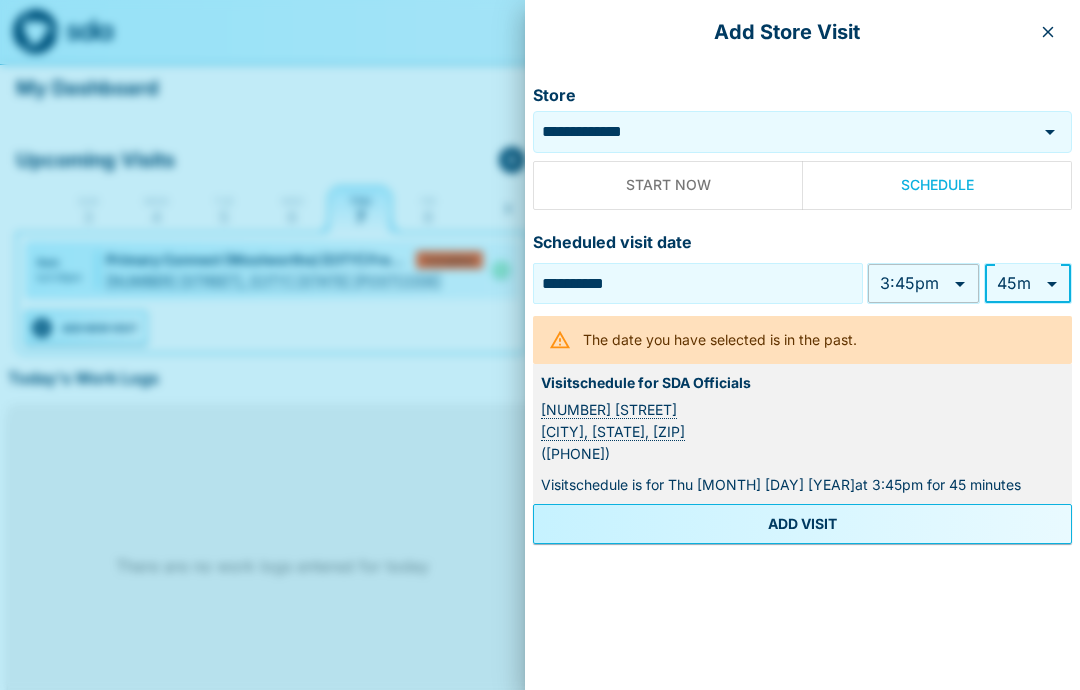 click on "**********" at bounding box center [698, 283] 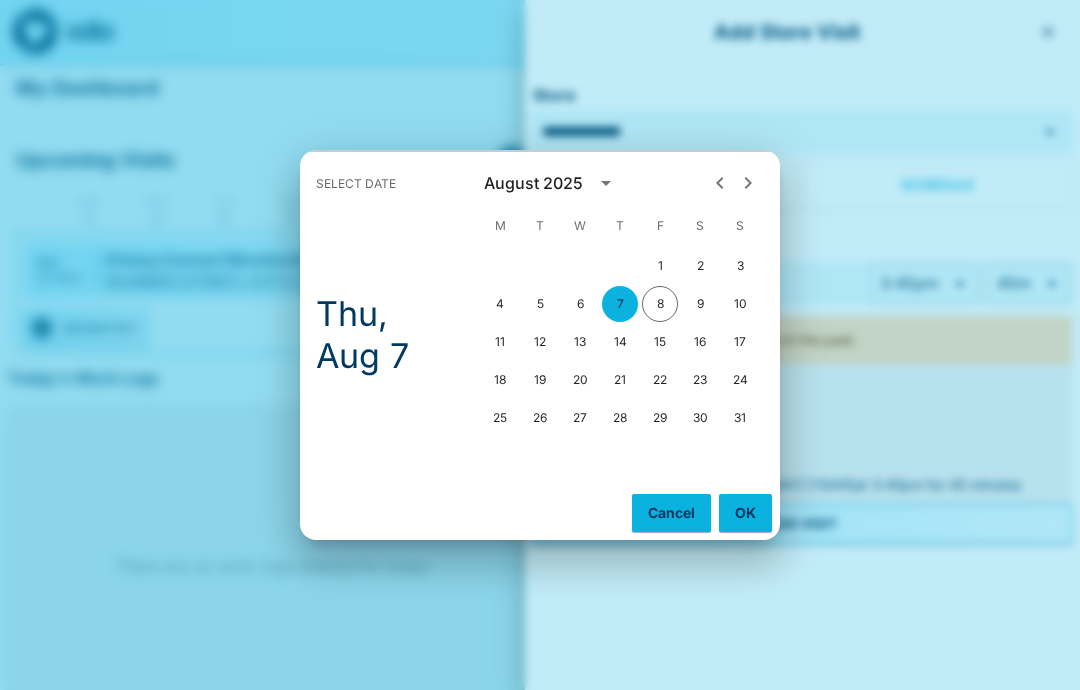 click on "8" at bounding box center [660, 304] 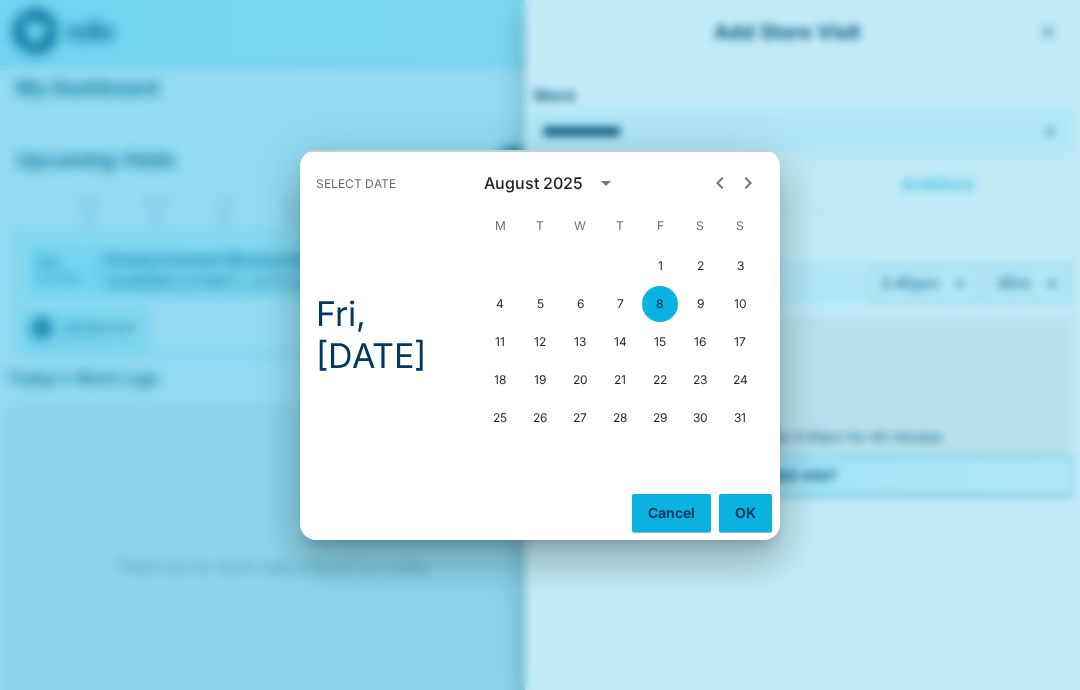click on "OK" at bounding box center (745, 513) 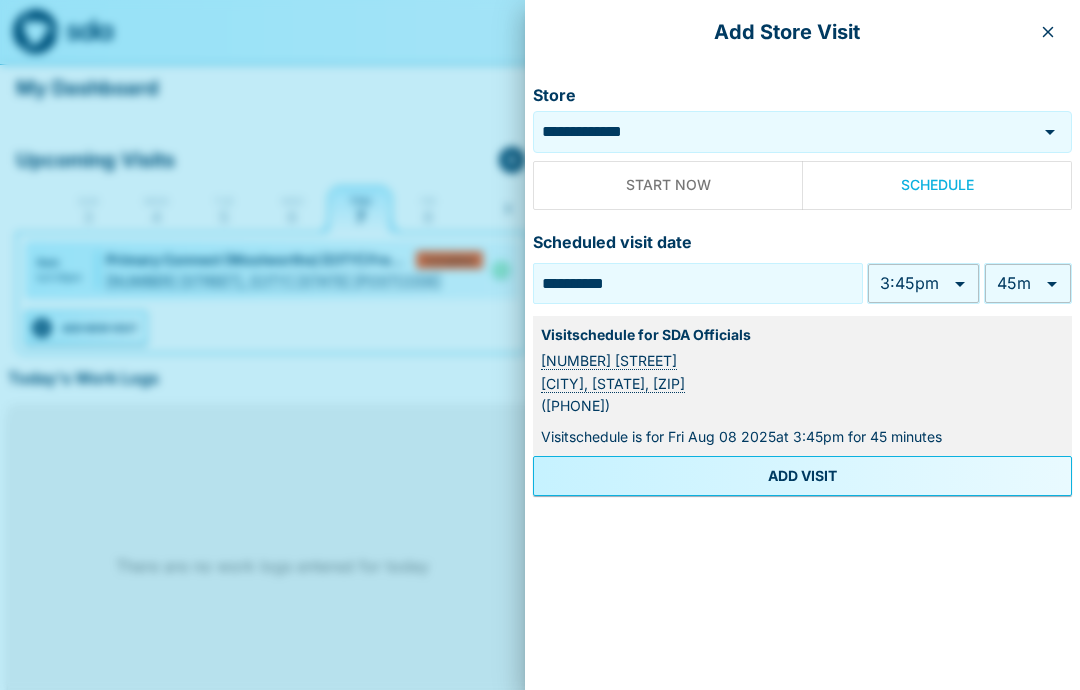 click on "ADD VISIT" at bounding box center (802, 476) 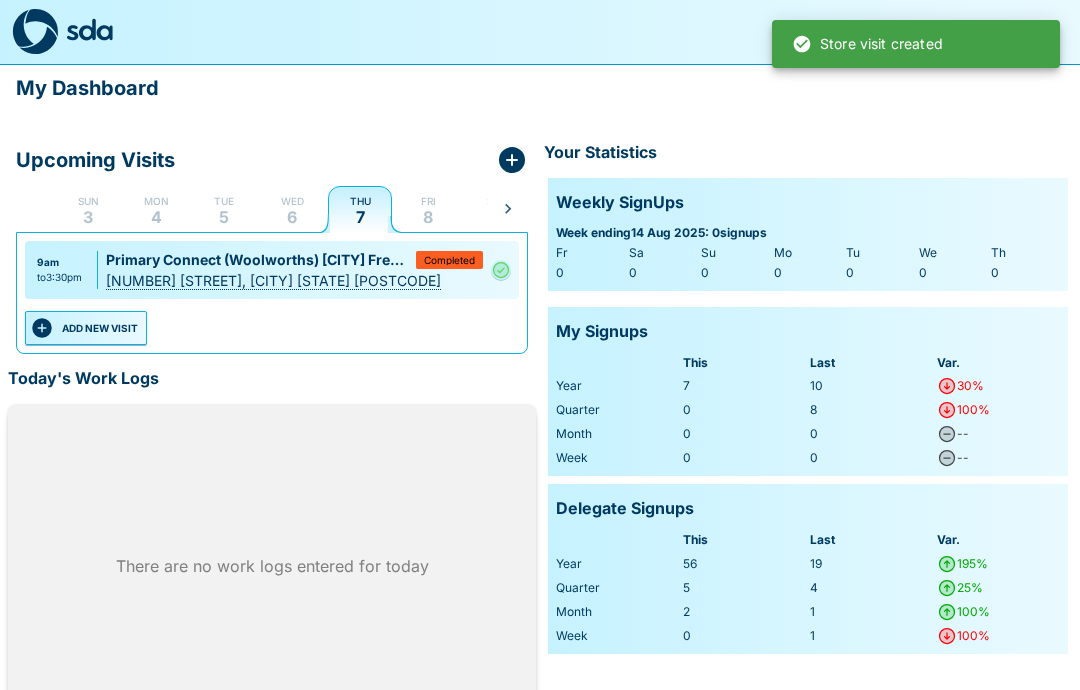 click on "8" at bounding box center (428, 217) 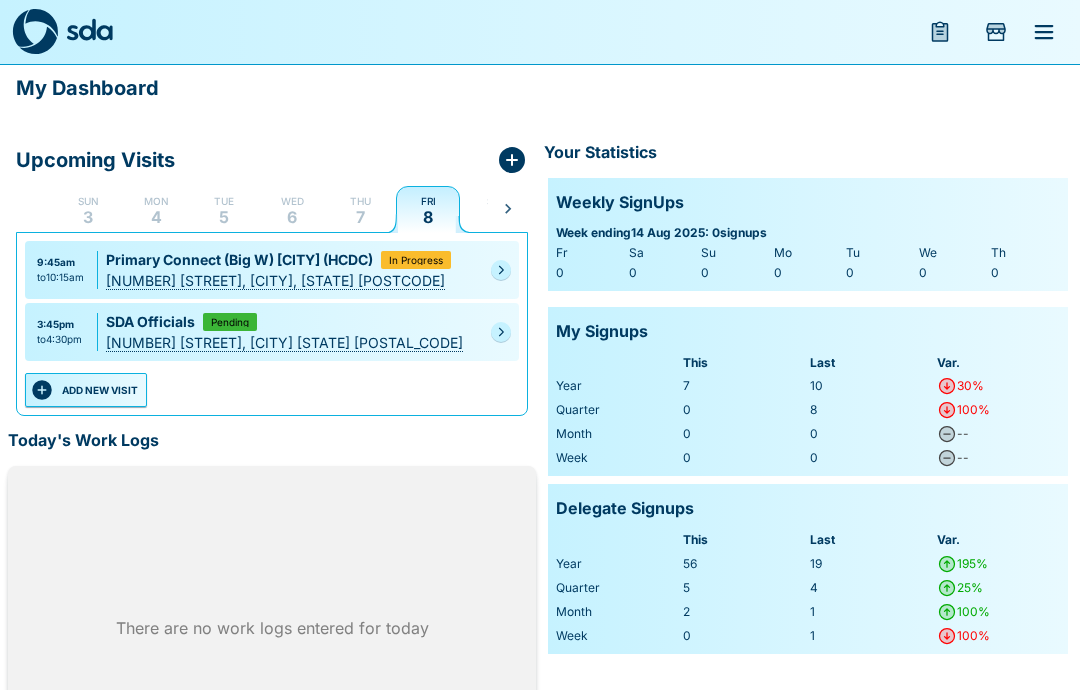 click at bounding box center (501, 270) 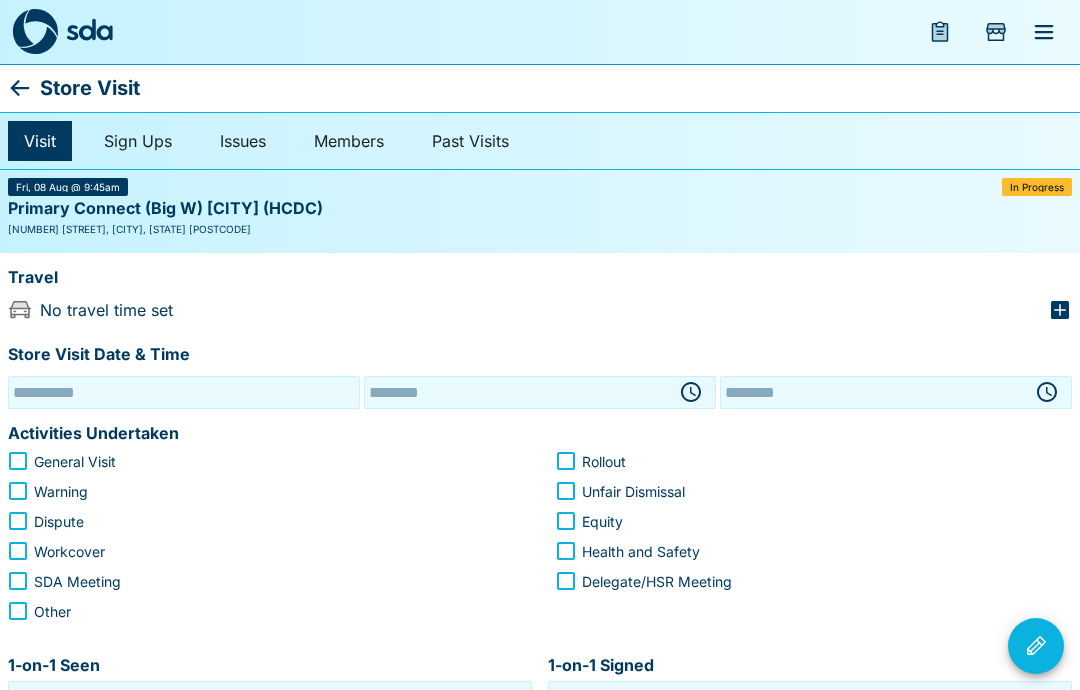 type on "**********" 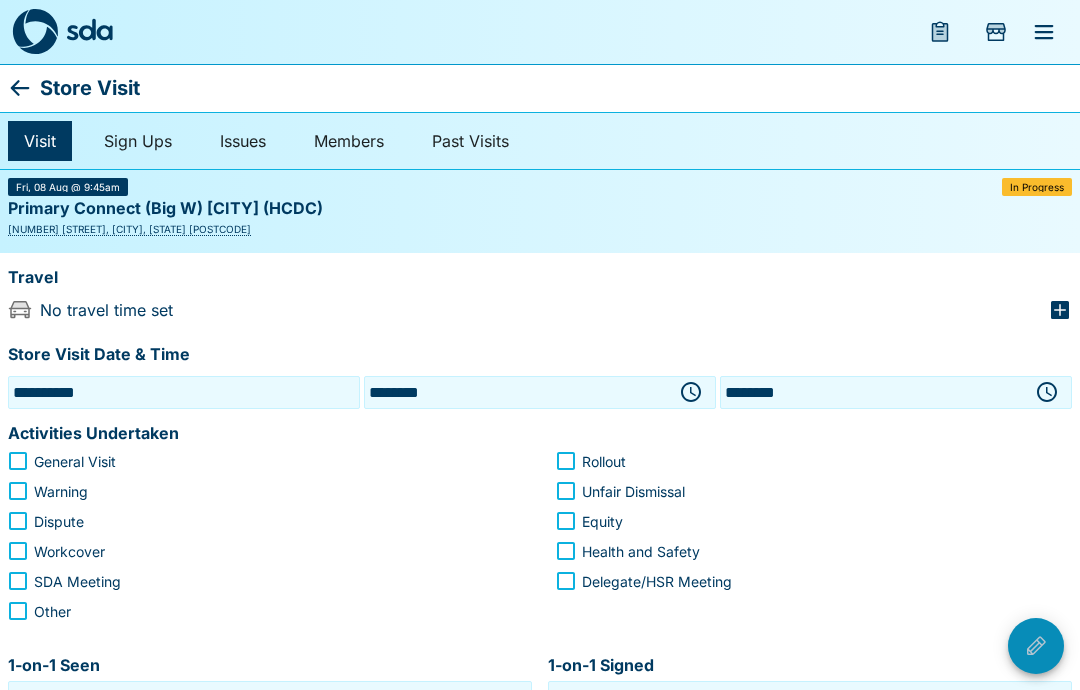 click 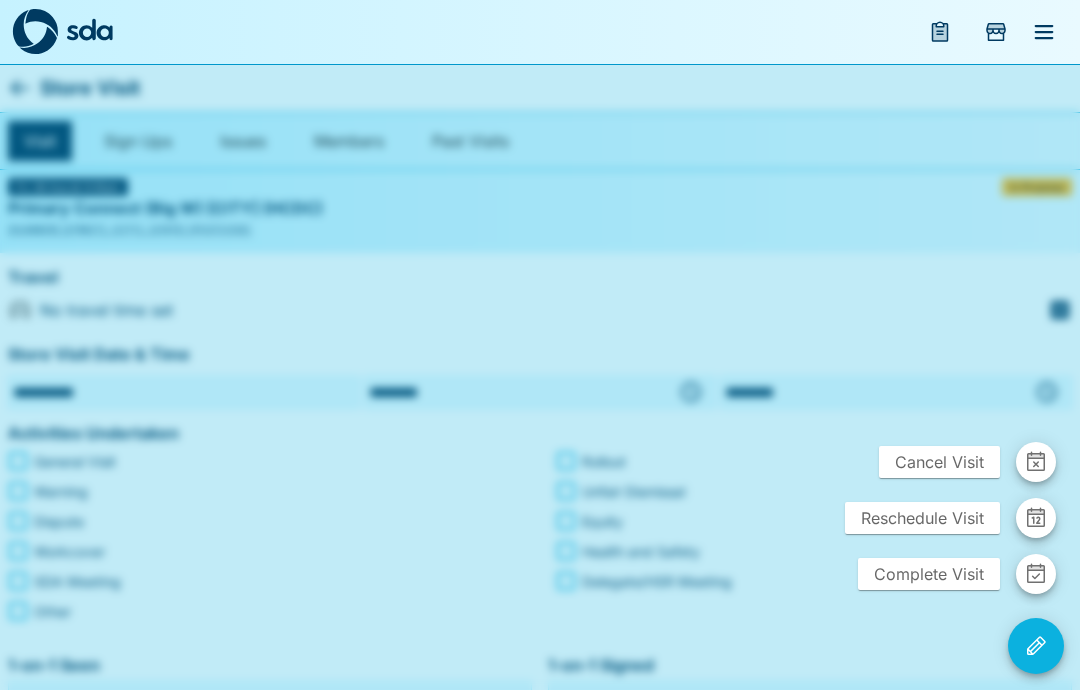 click on "Cancel Visit" at bounding box center [939, 462] 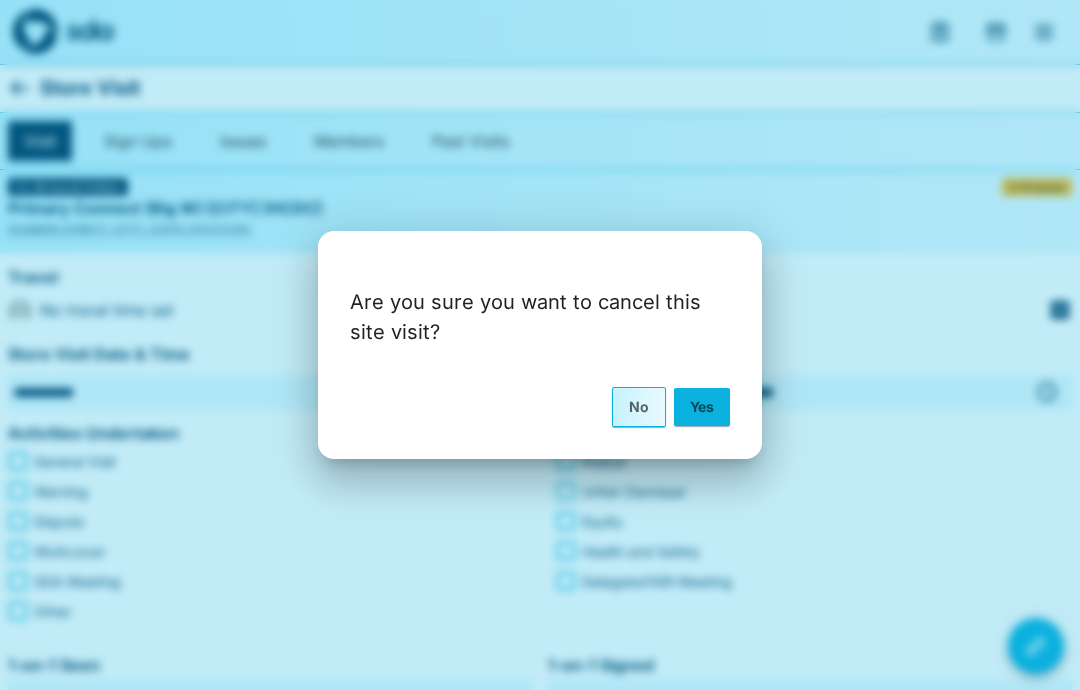 click on "Yes" at bounding box center [702, 407] 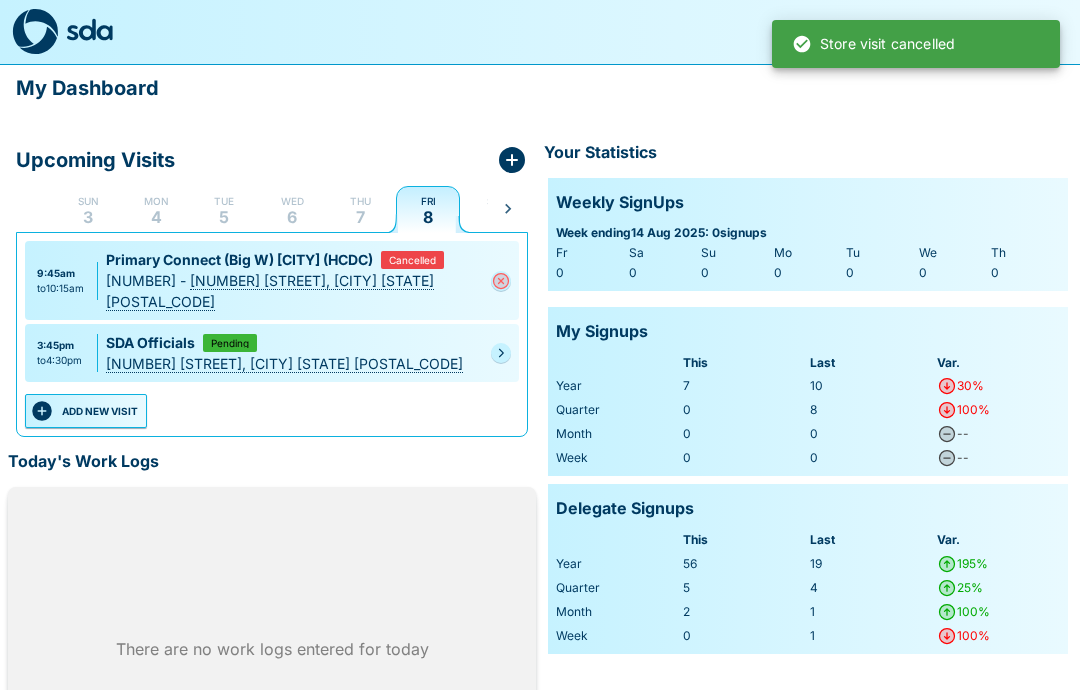 click on "ADD NEW VISIT" at bounding box center [86, 411] 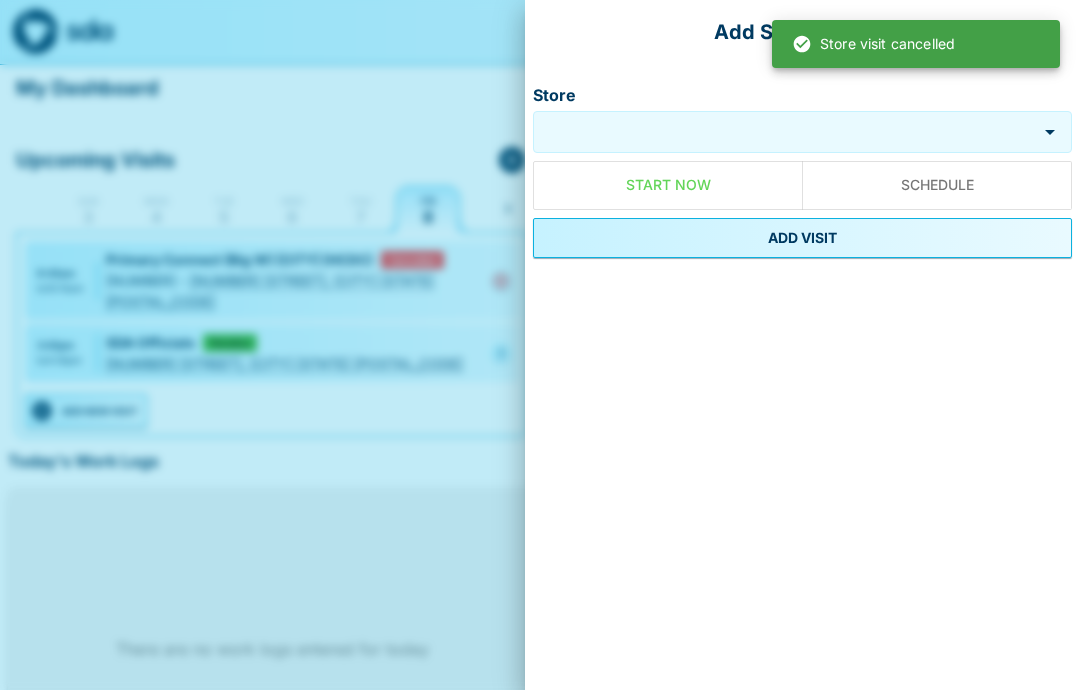 click on "Store" at bounding box center (785, 132) 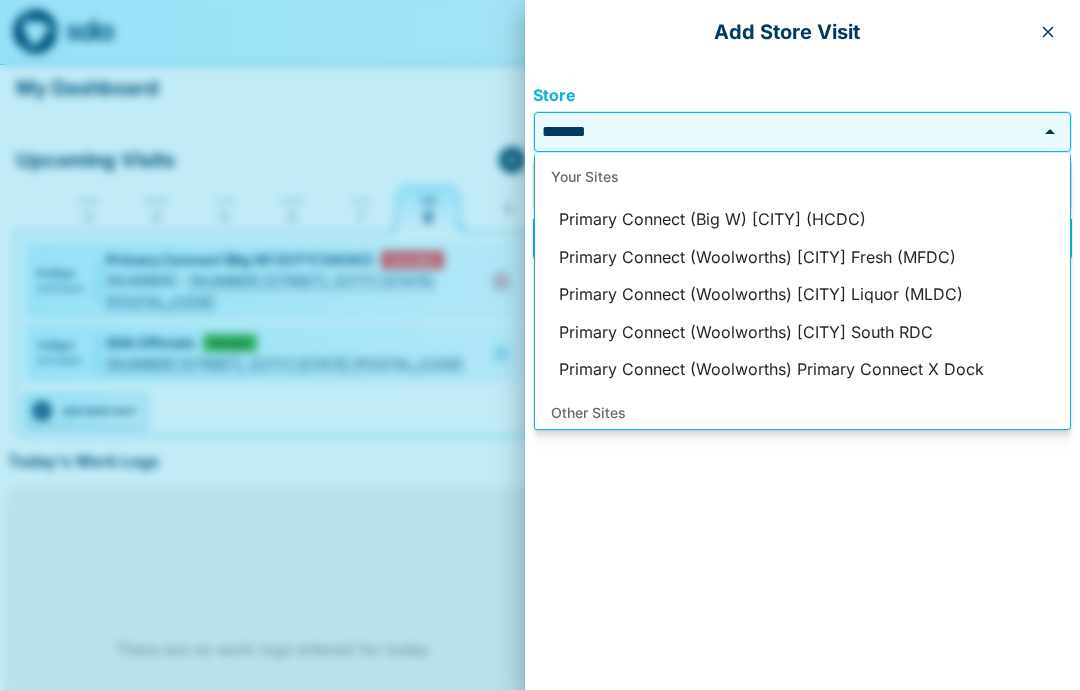 click on "Primary Connect (Woolworths) Primary Connect X Dock" at bounding box center (802, 370) 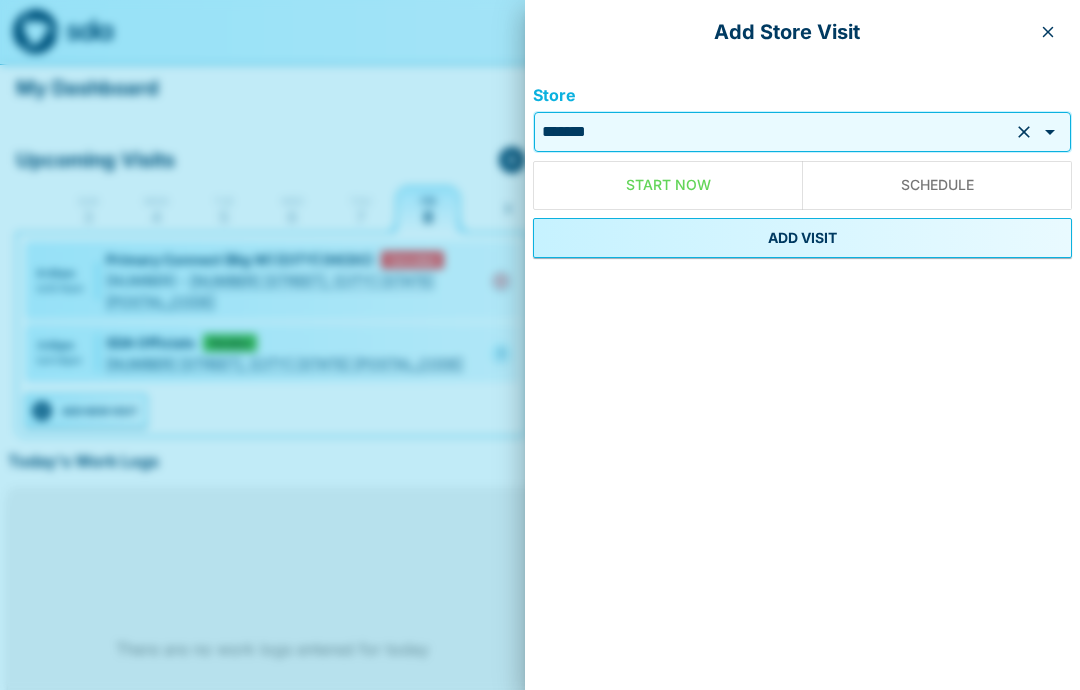 type on "**********" 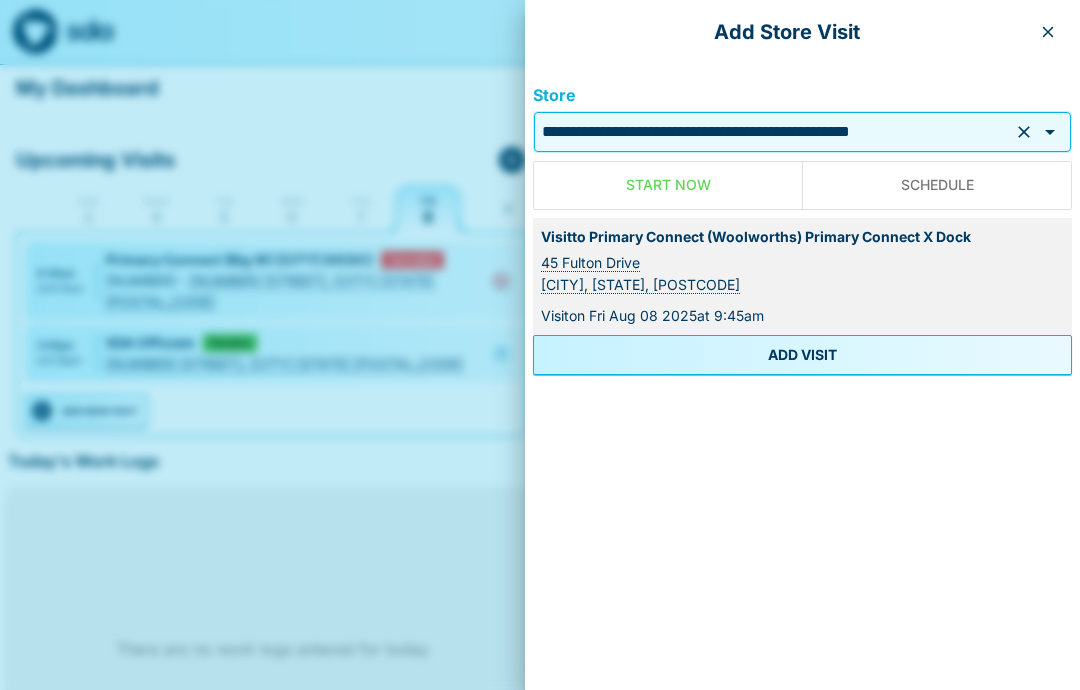 click on "ADD VISIT" at bounding box center [802, 355] 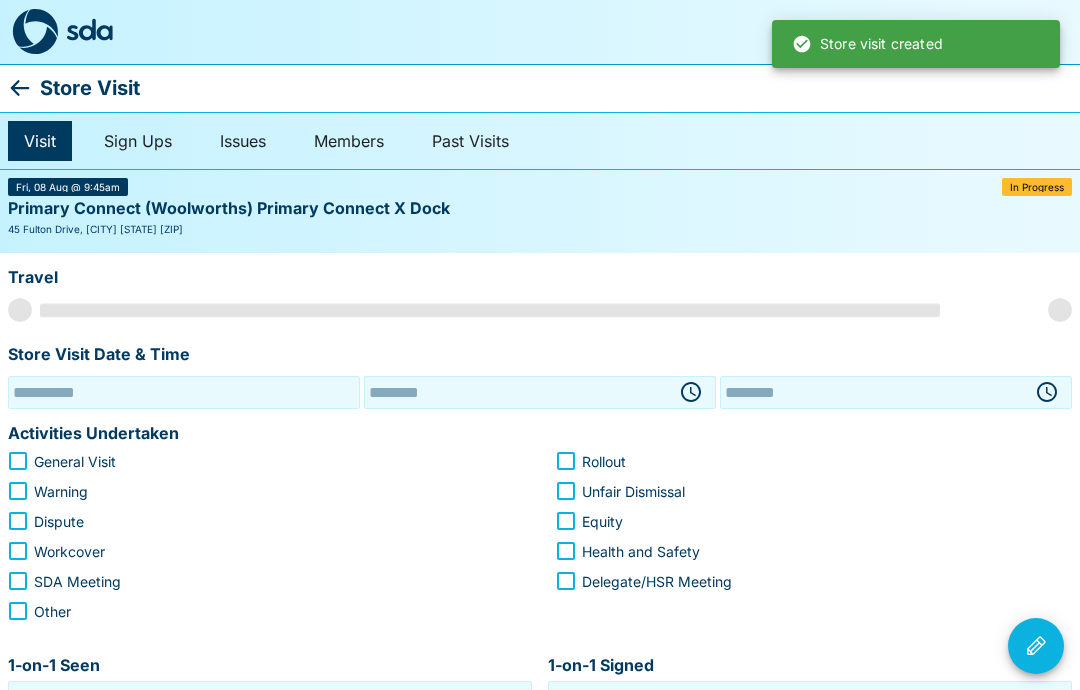 type on "**********" 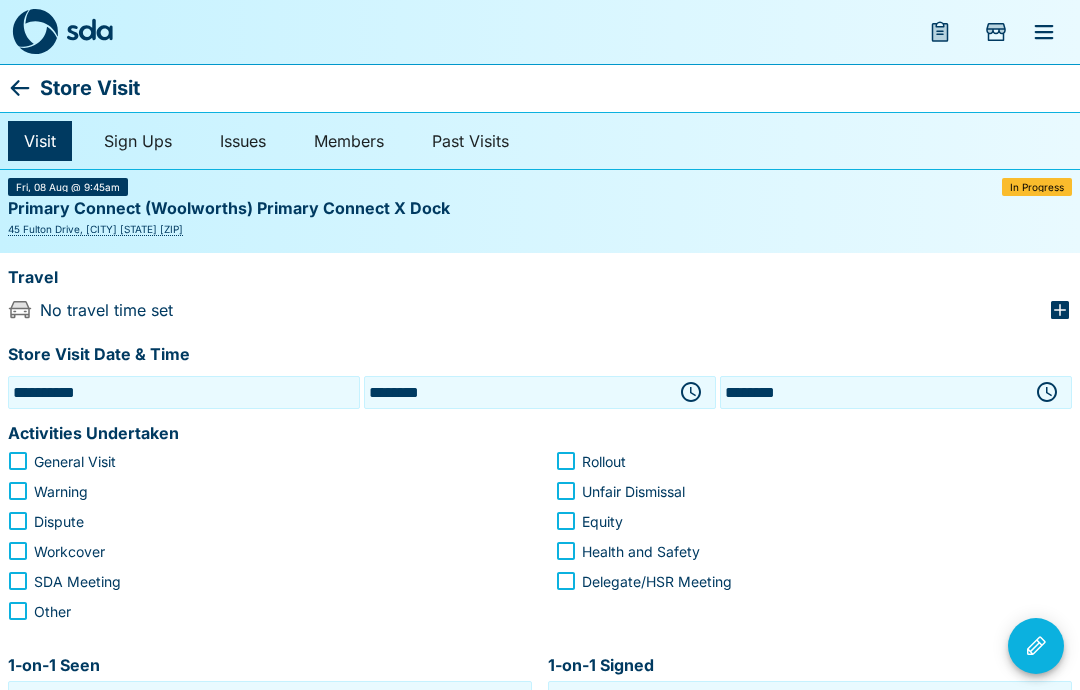 click 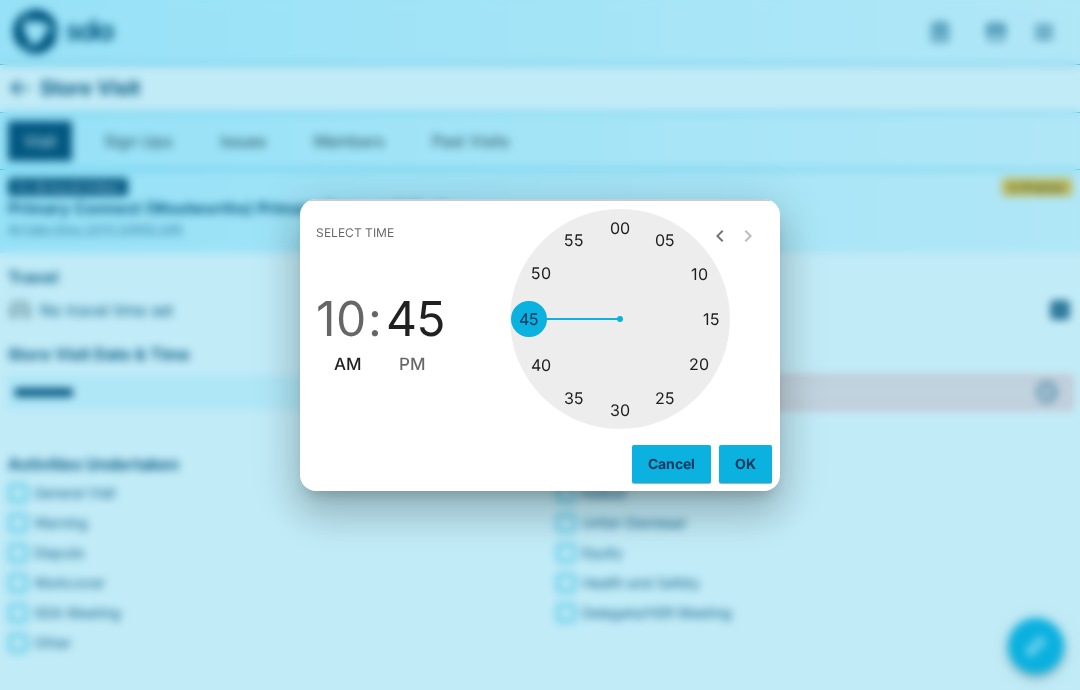 click at bounding box center (620, 319) 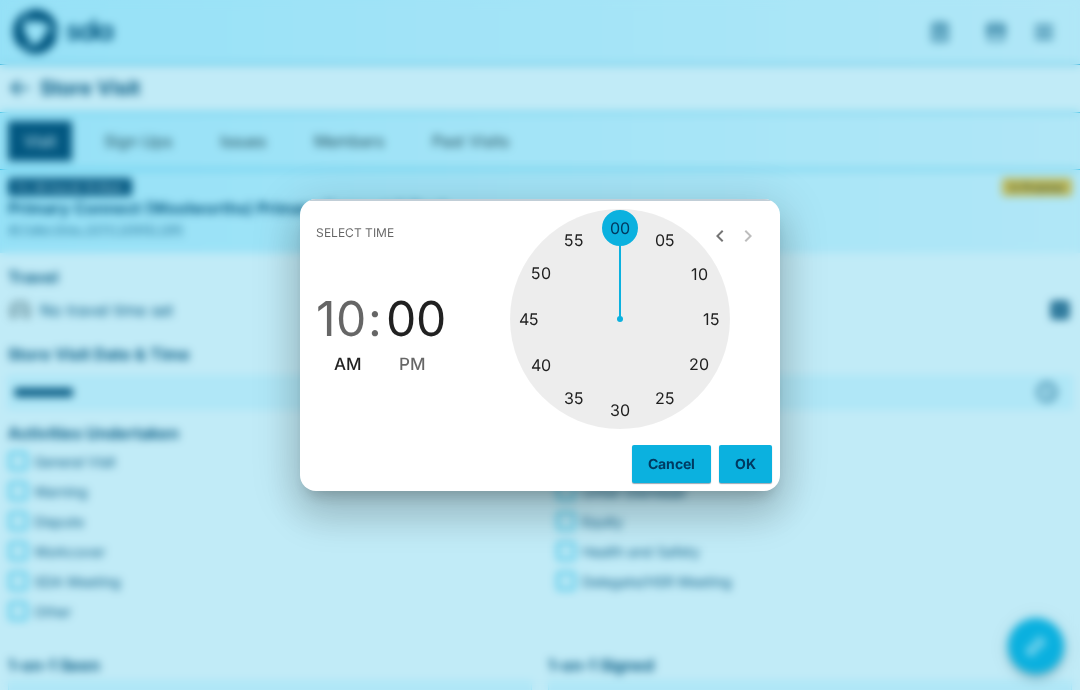 click on "AM" at bounding box center [348, 364] 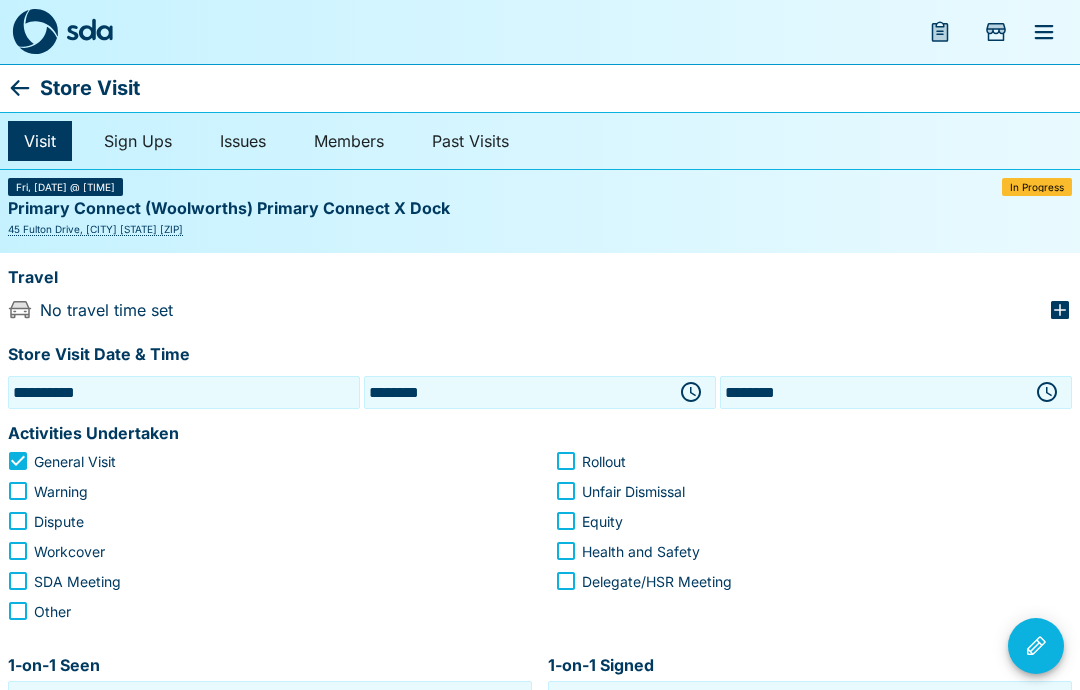 click 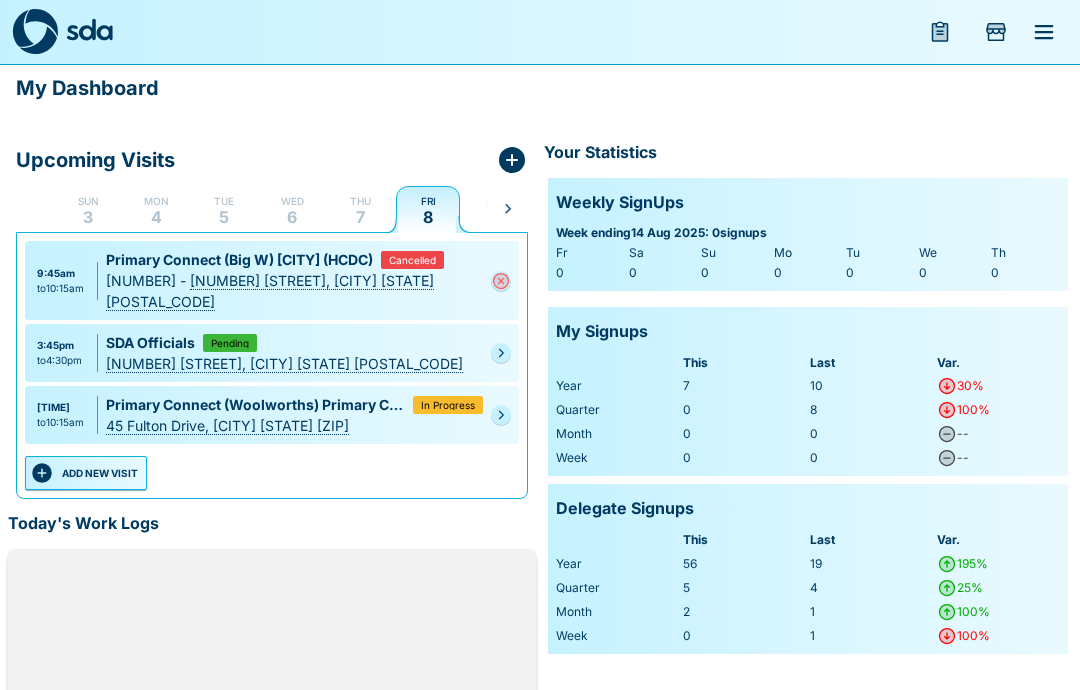 click 